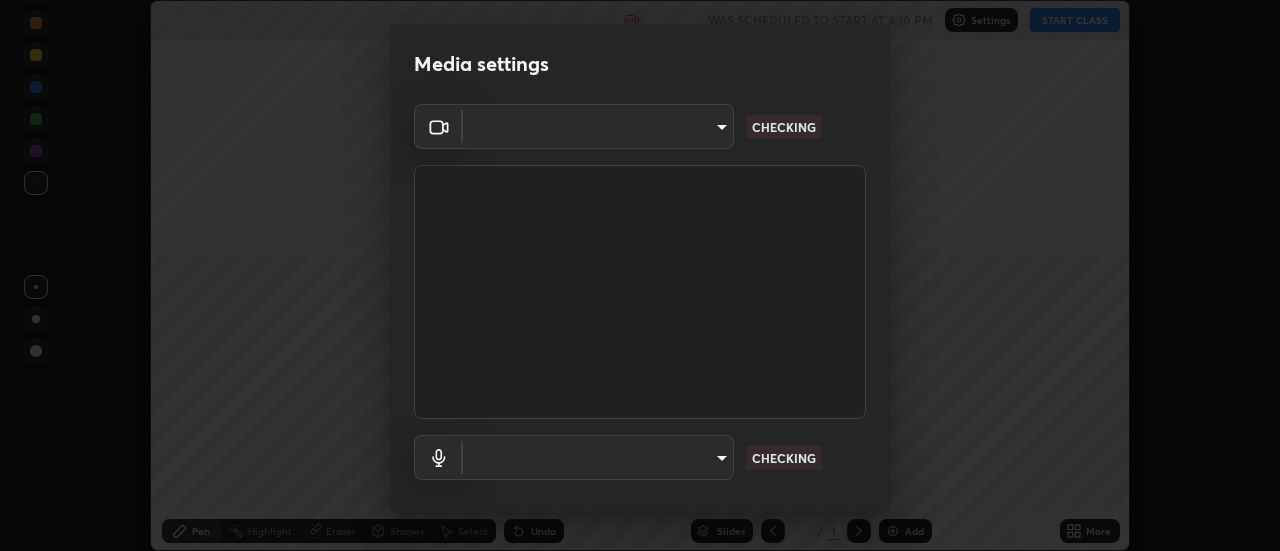 scroll, scrollTop: 0, scrollLeft: 0, axis: both 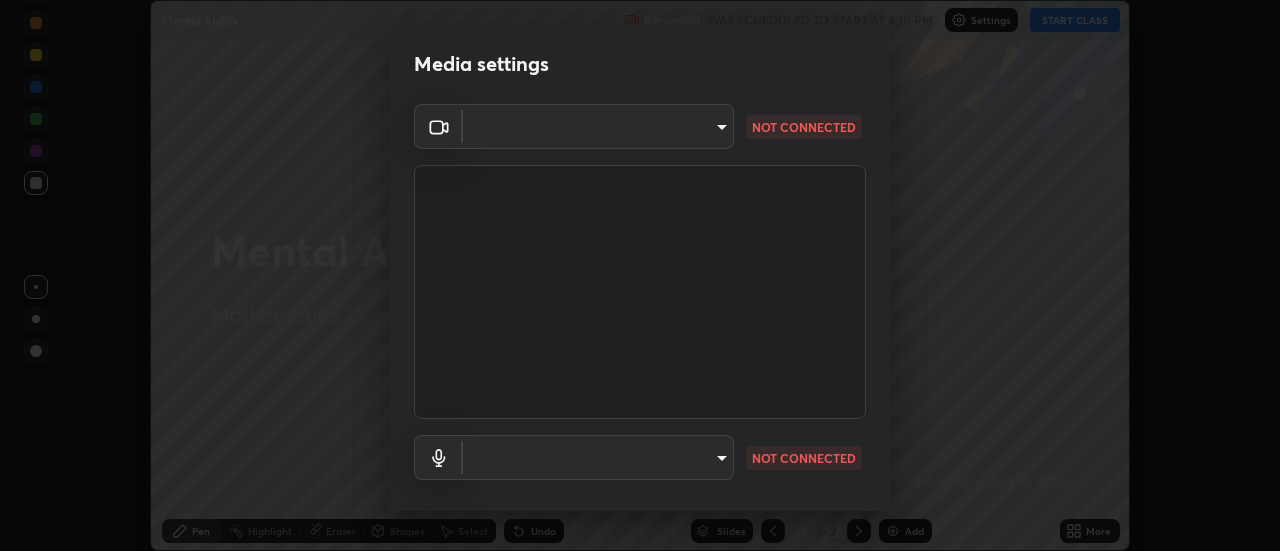 type on "0ade6c1a2b09329684cd28a63f80ec040423d12f5d12a0ebf447b2472701ef61" 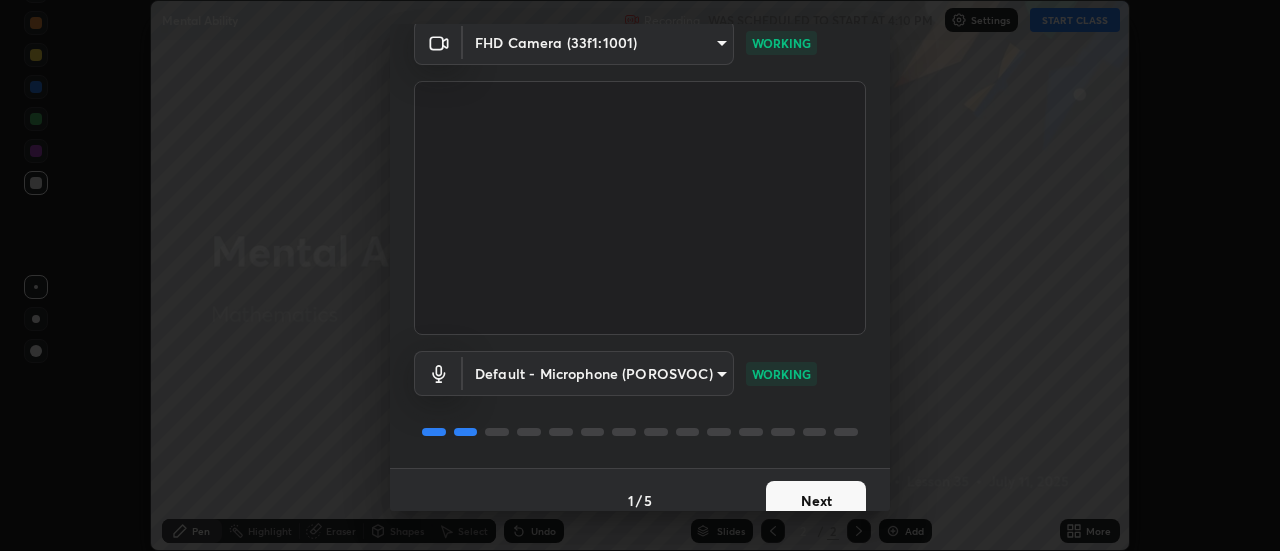 scroll, scrollTop: 105, scrollLeft: 0, axis: vertical 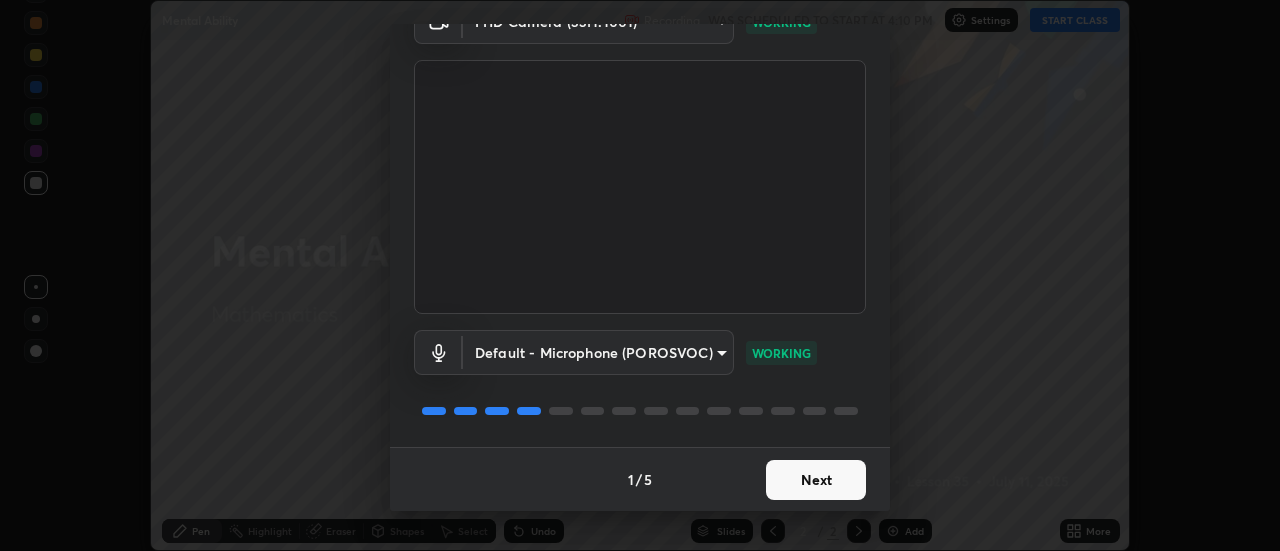 click on "Next" at bounding box center (816, 480) 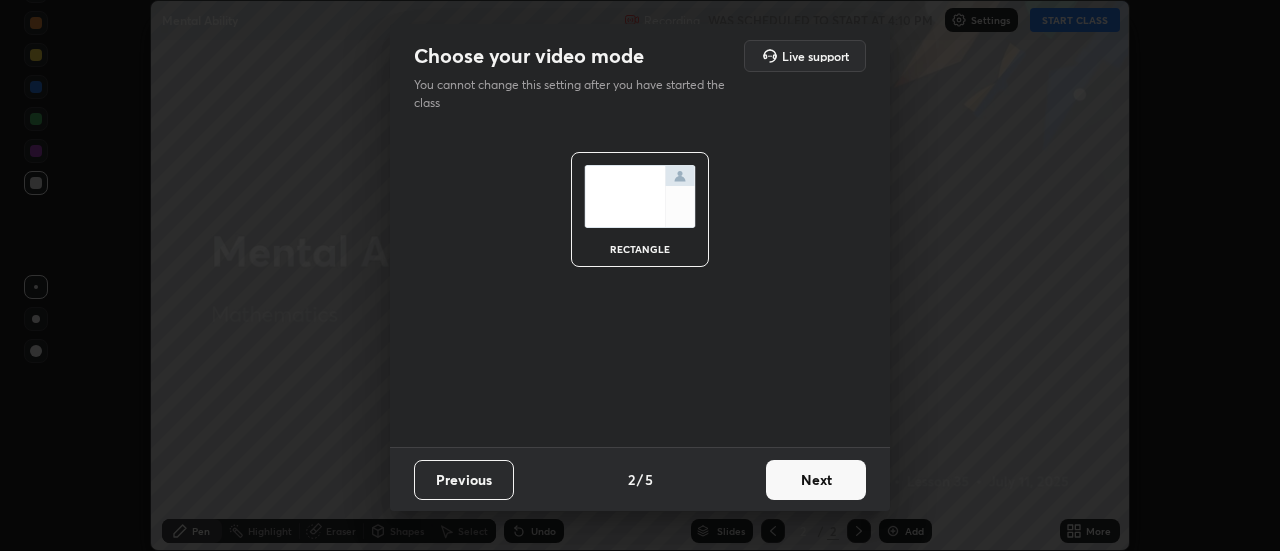 scroll, scrollTop: 0, scrollLeft: 0, axis: both 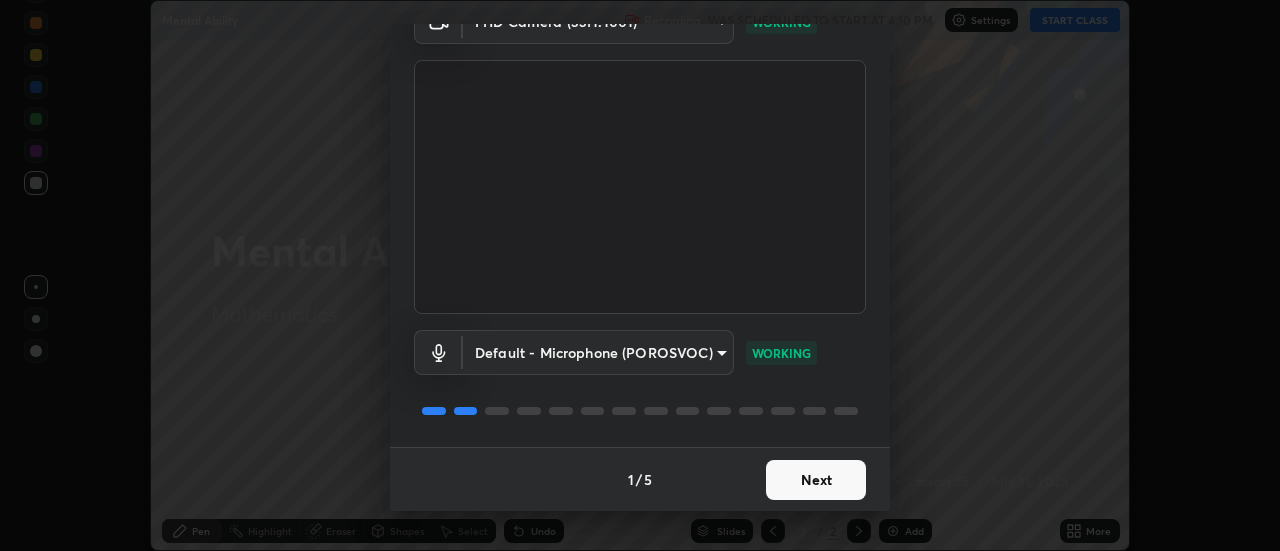 click on "Next" at bounding box center (816, 480) 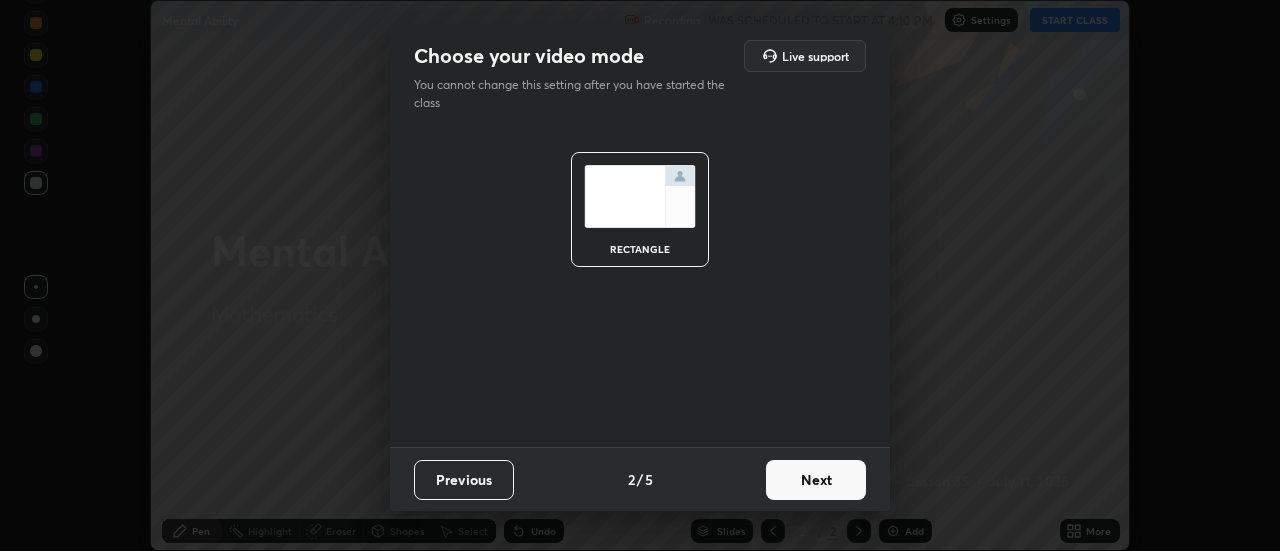 click on "Next" at bounding box center (816, 480) 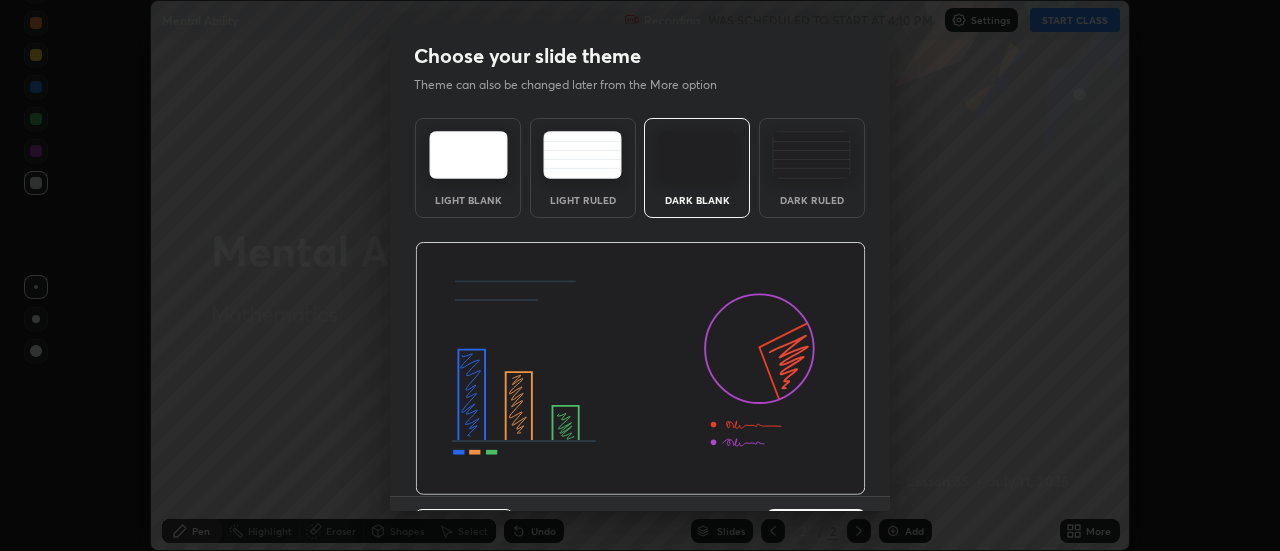 scroll, scrollTop: 49, scrollLeft: 0, axis: vertical 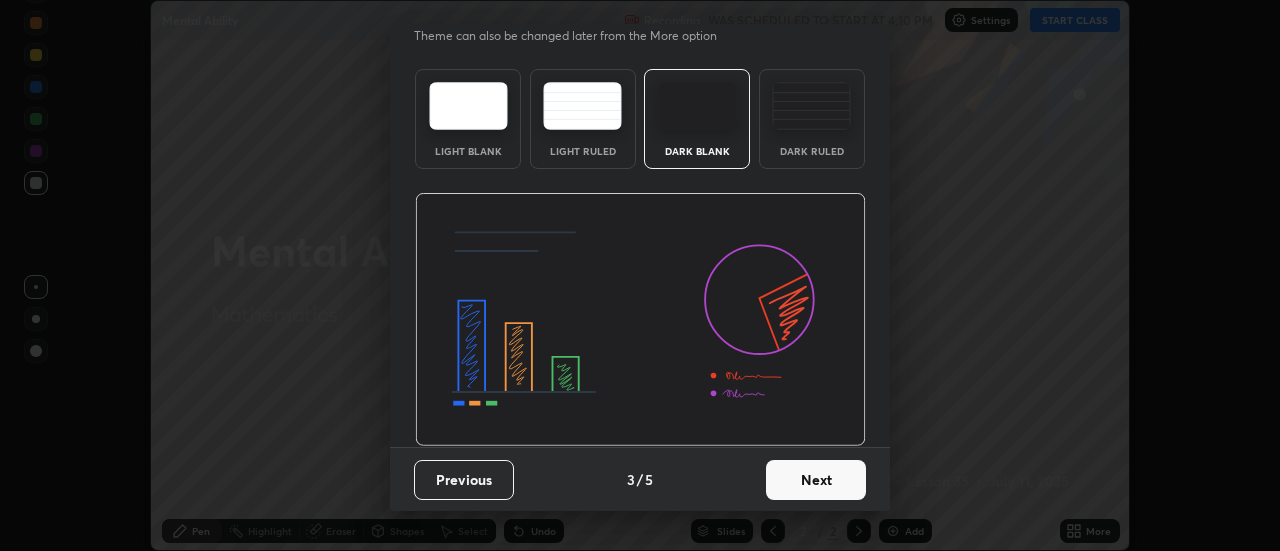 click on "Next" at bounding box center (816, 480) 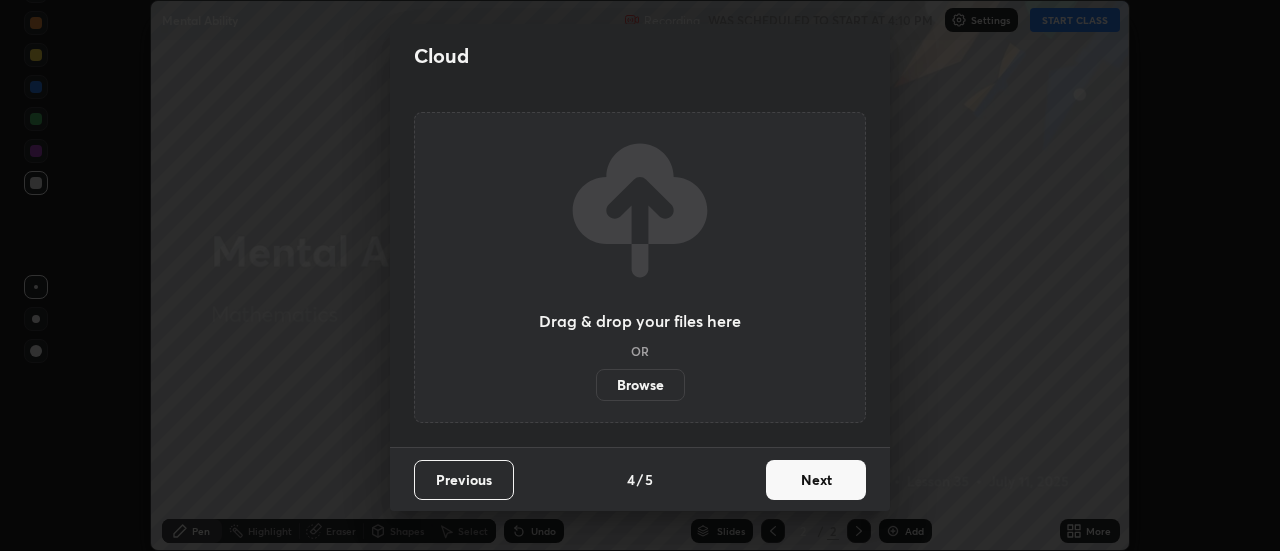 click on "Next" at bounding box center (816, 480) 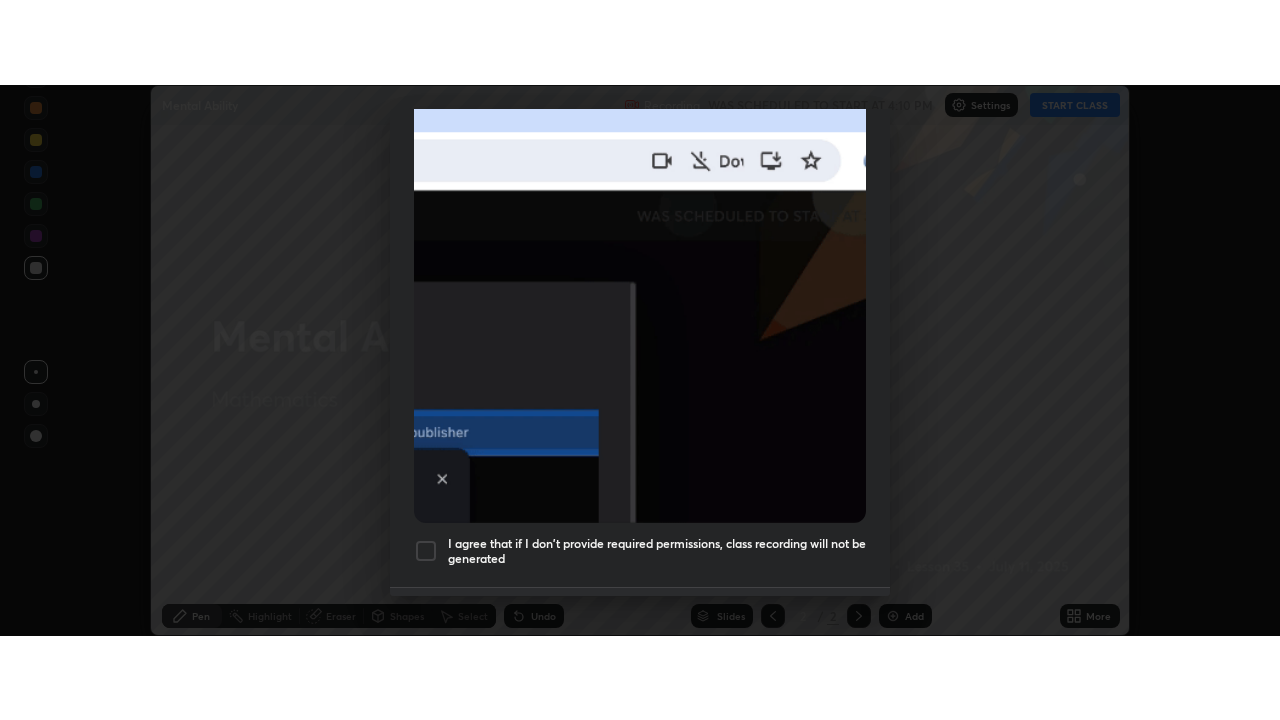 scroll, scrollTop: 508, scrollLeft: 0, axis: vertical 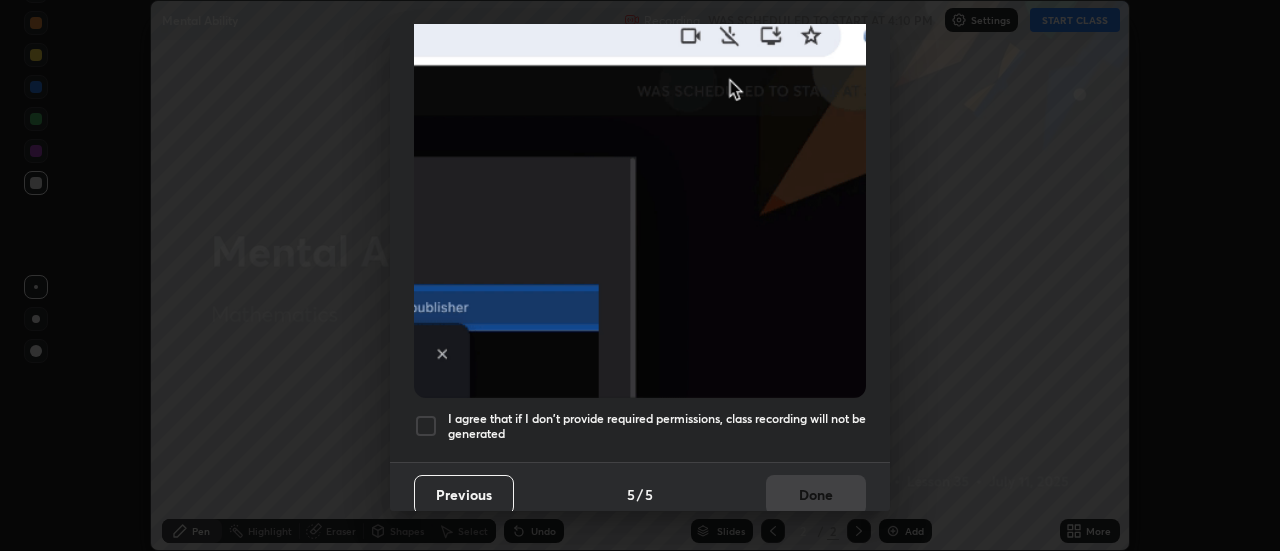 click on "I agree that if I don't provide required permissions, class recording will not be generated" at bounding box center [657, 426] 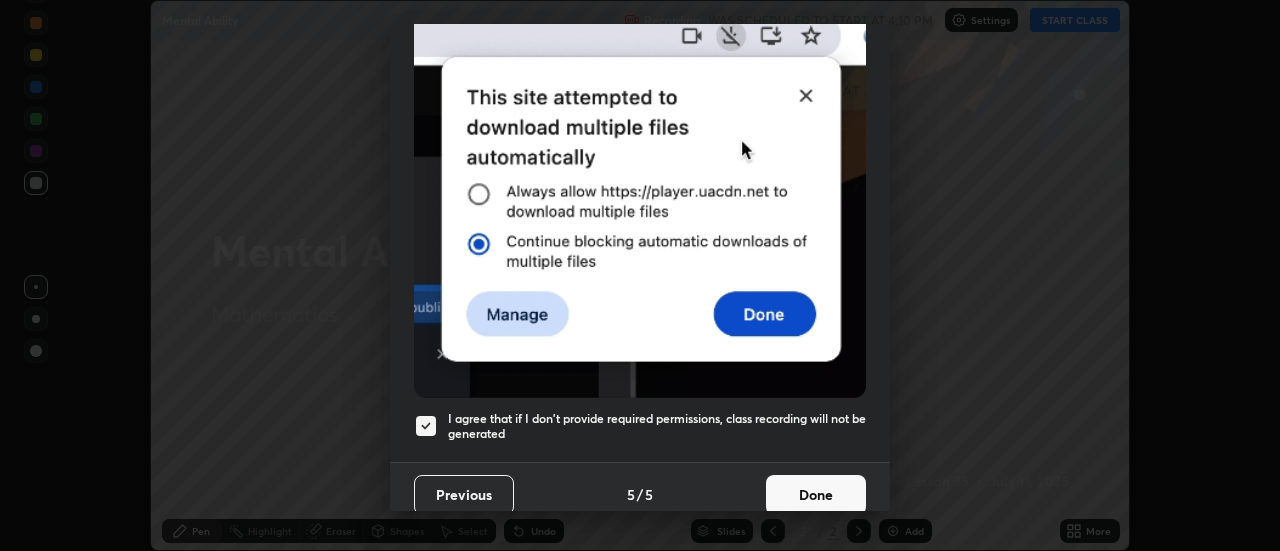 click on "Done" at bounding box center [816, 495] 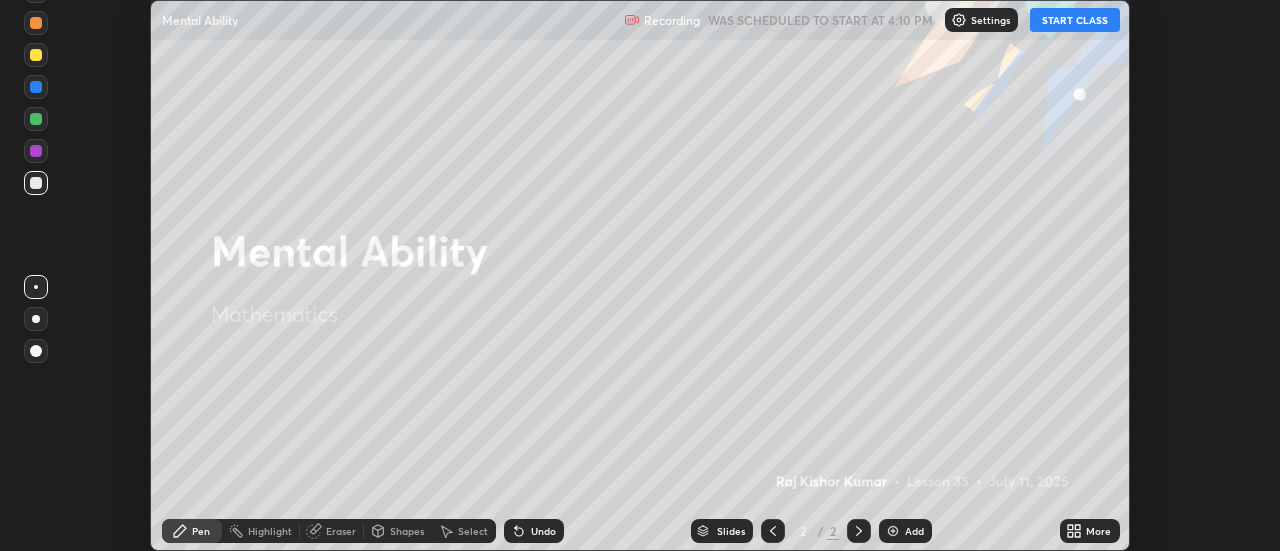 click 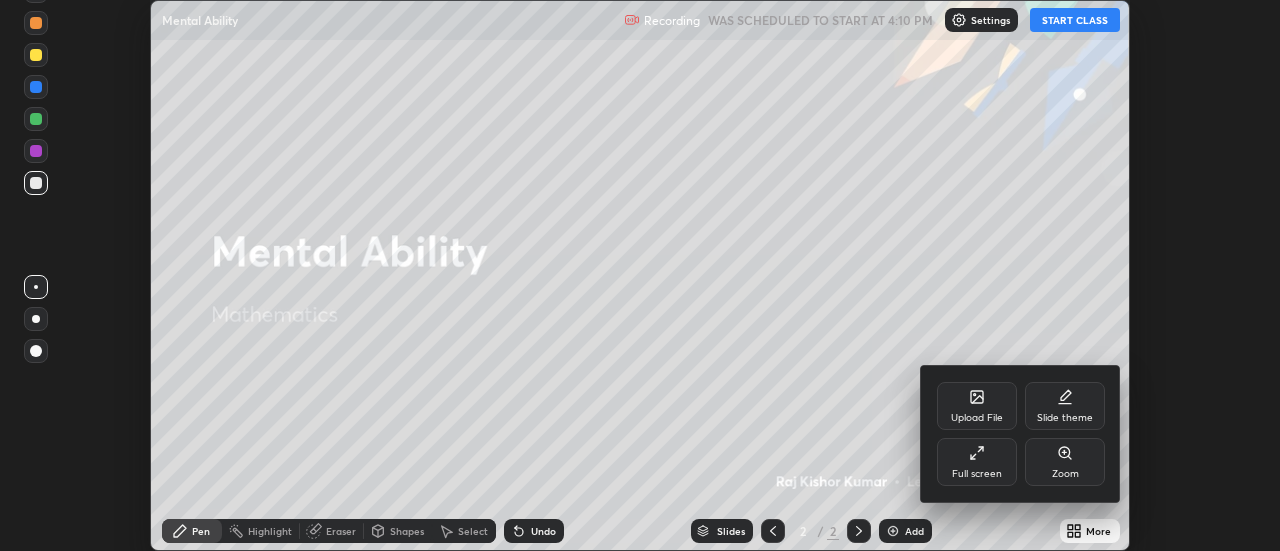 click 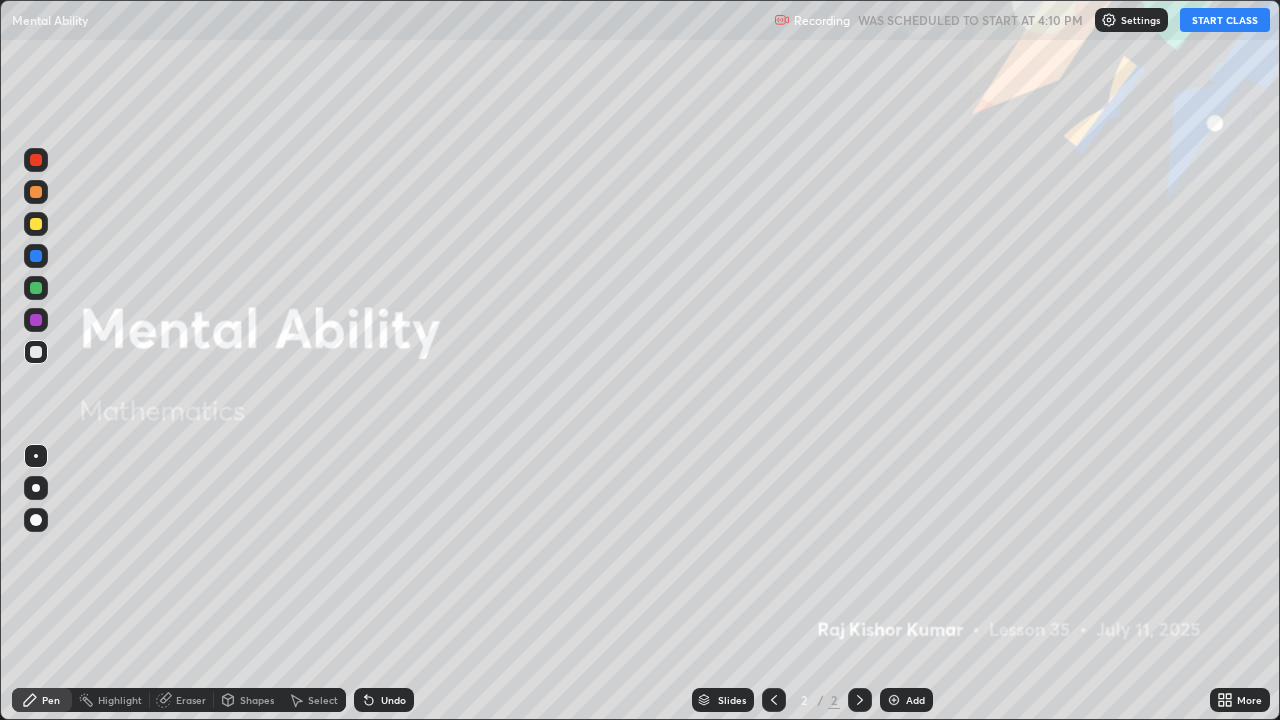 scroll, scrollTop: 99280, scrollLeft: 98720, axis: both 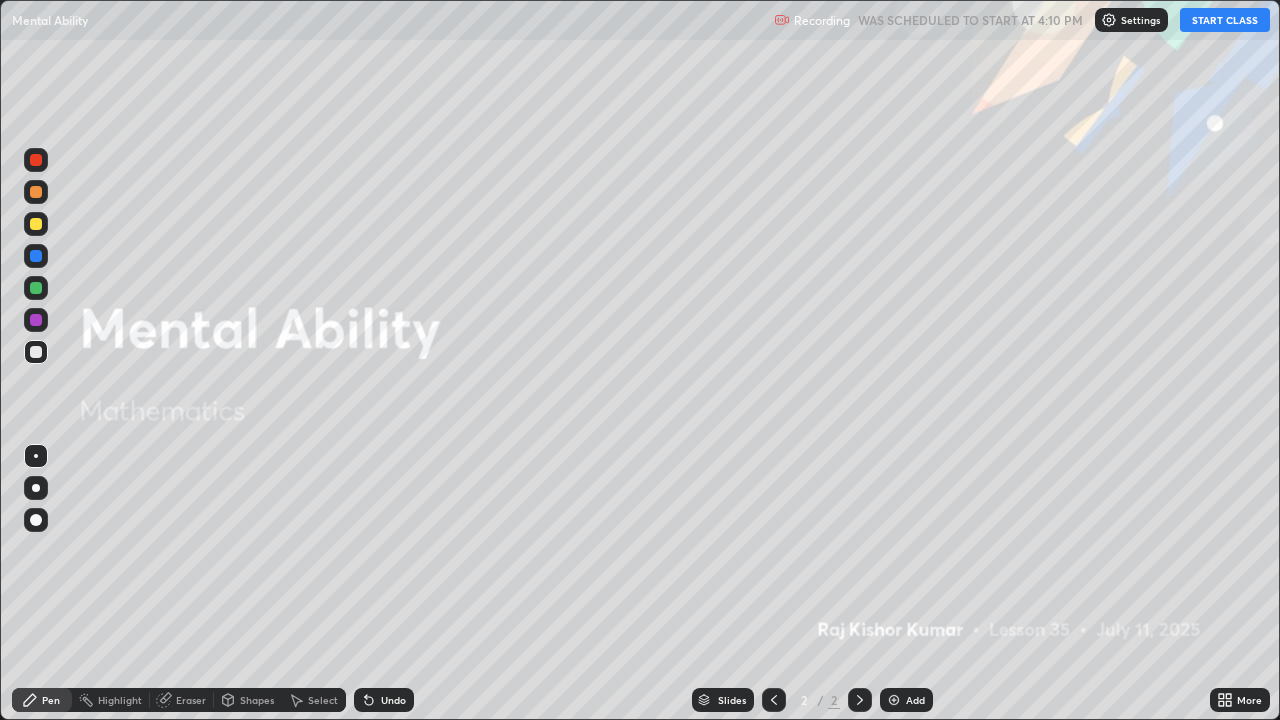 click on "START CLASS" at bounding box center [1225, 20] 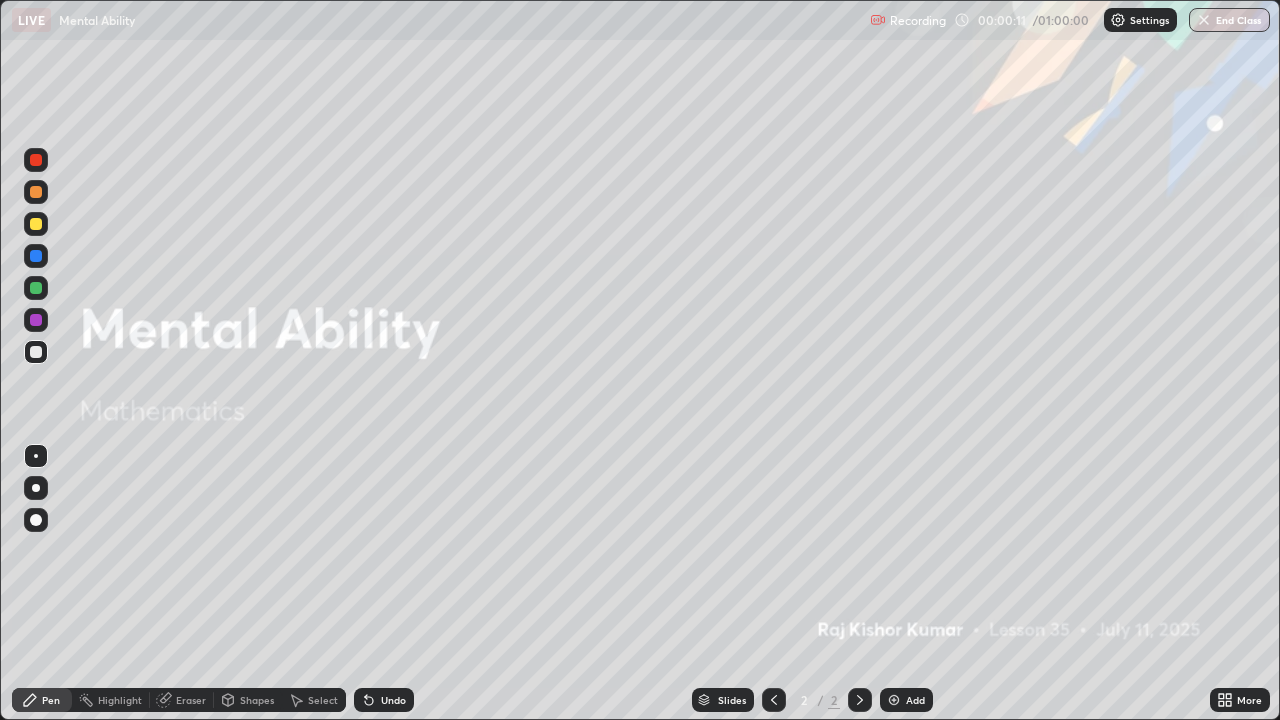 click on "Undo" at bounding box center (393, 700) 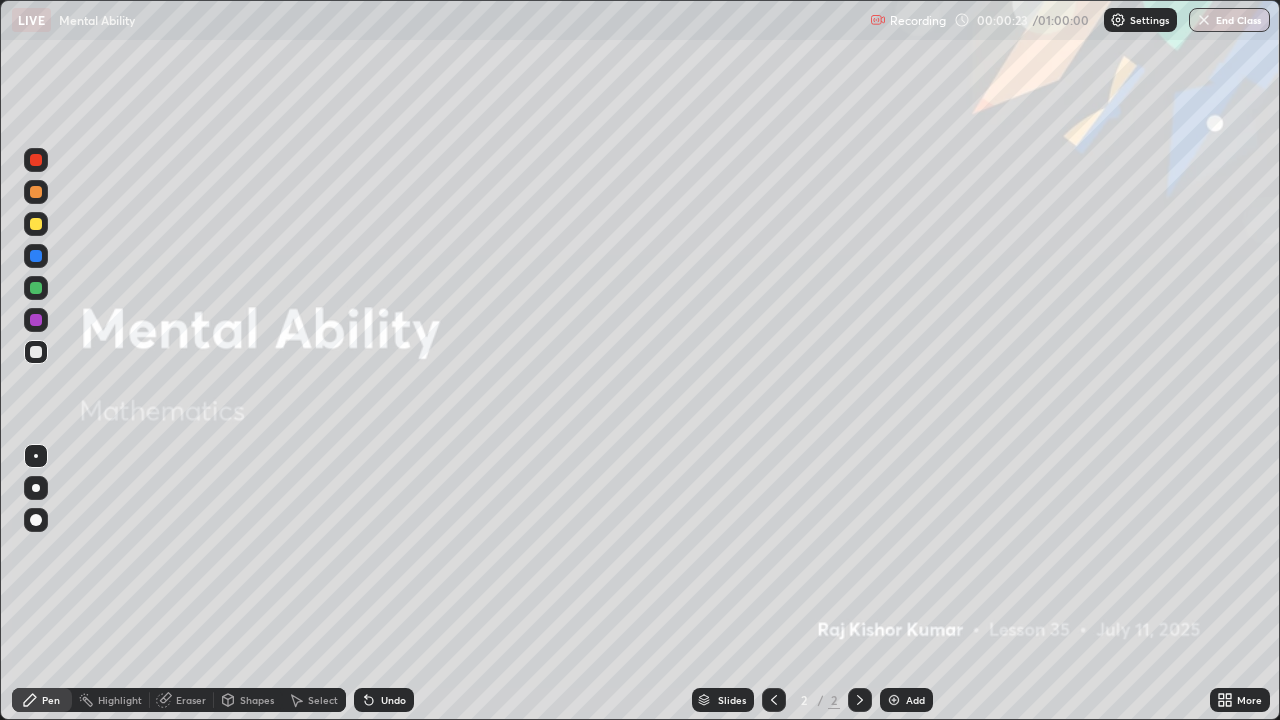 click on "Add" at bounding box center [906, 700] 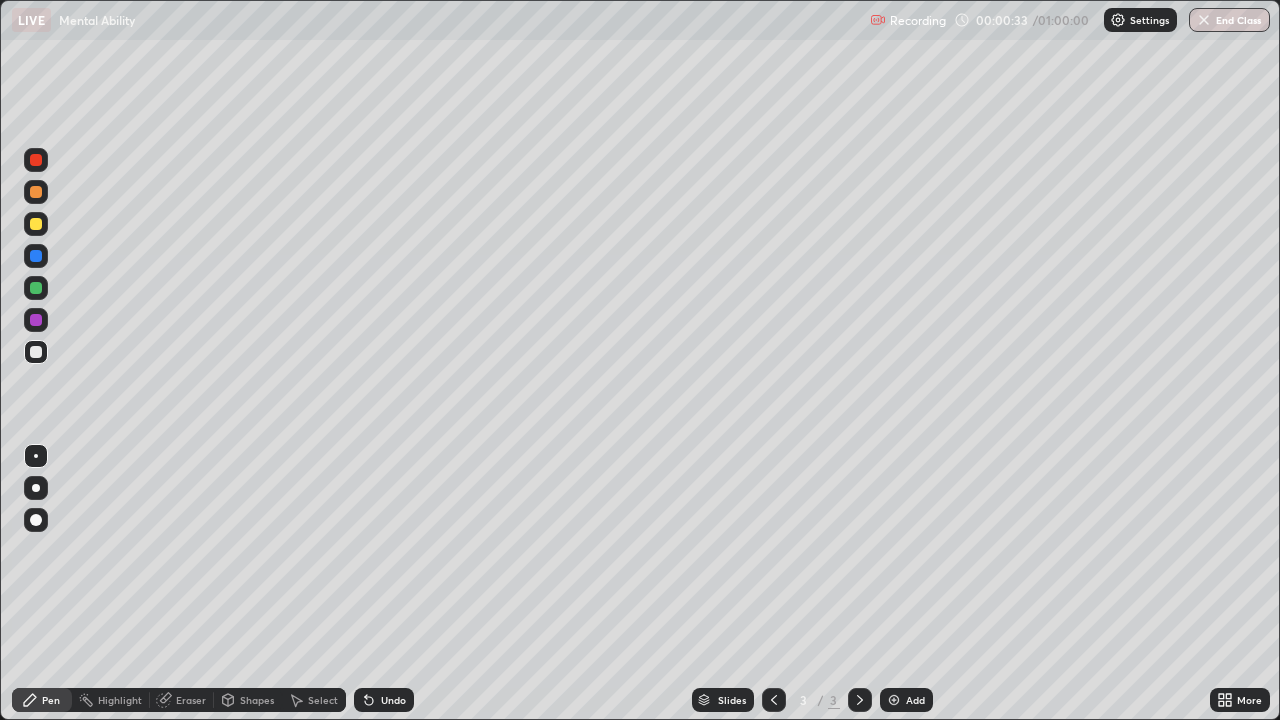 click on "Undo" at bounding box center [393, 700] 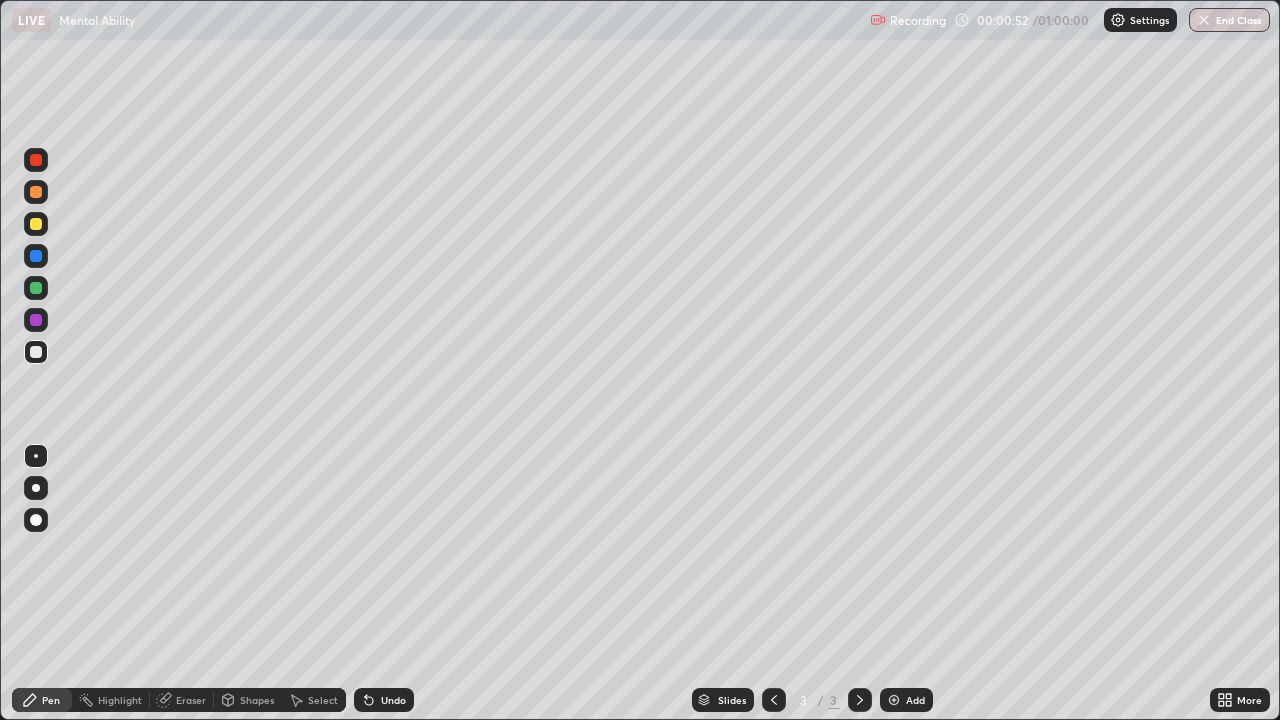 click at bounding box center [36, 488] 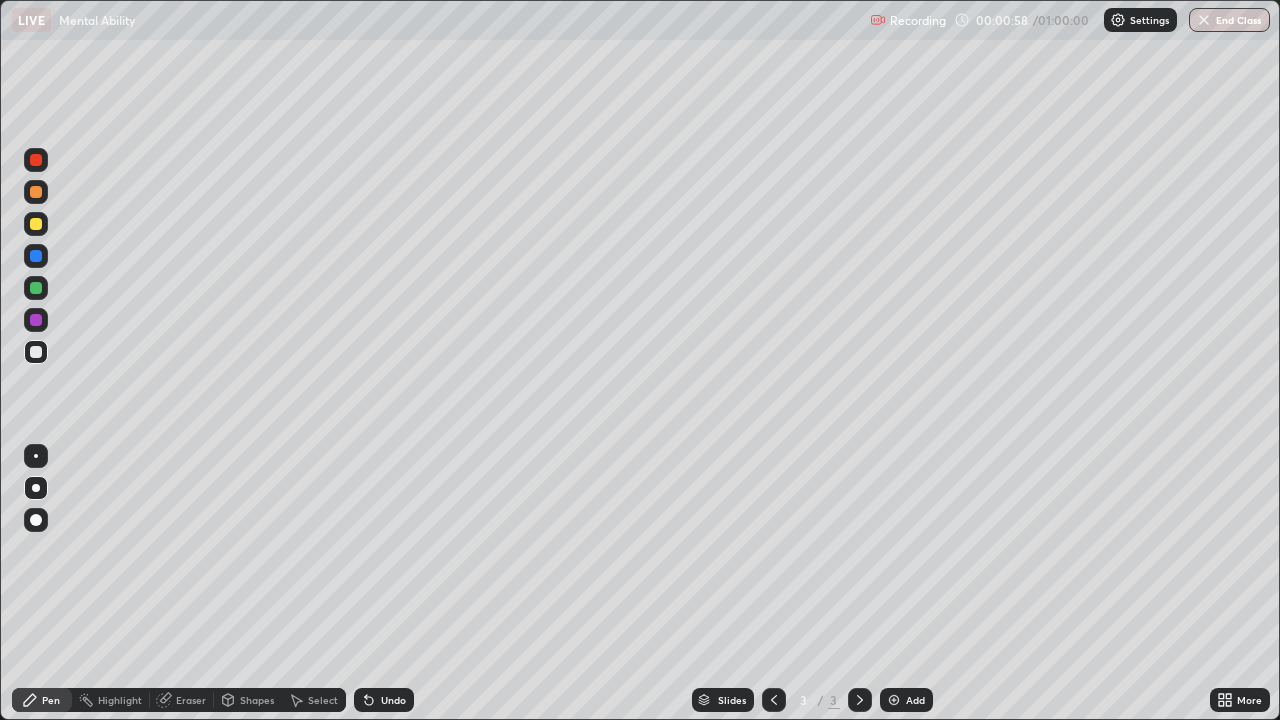 click at bounding box center (36, 320) 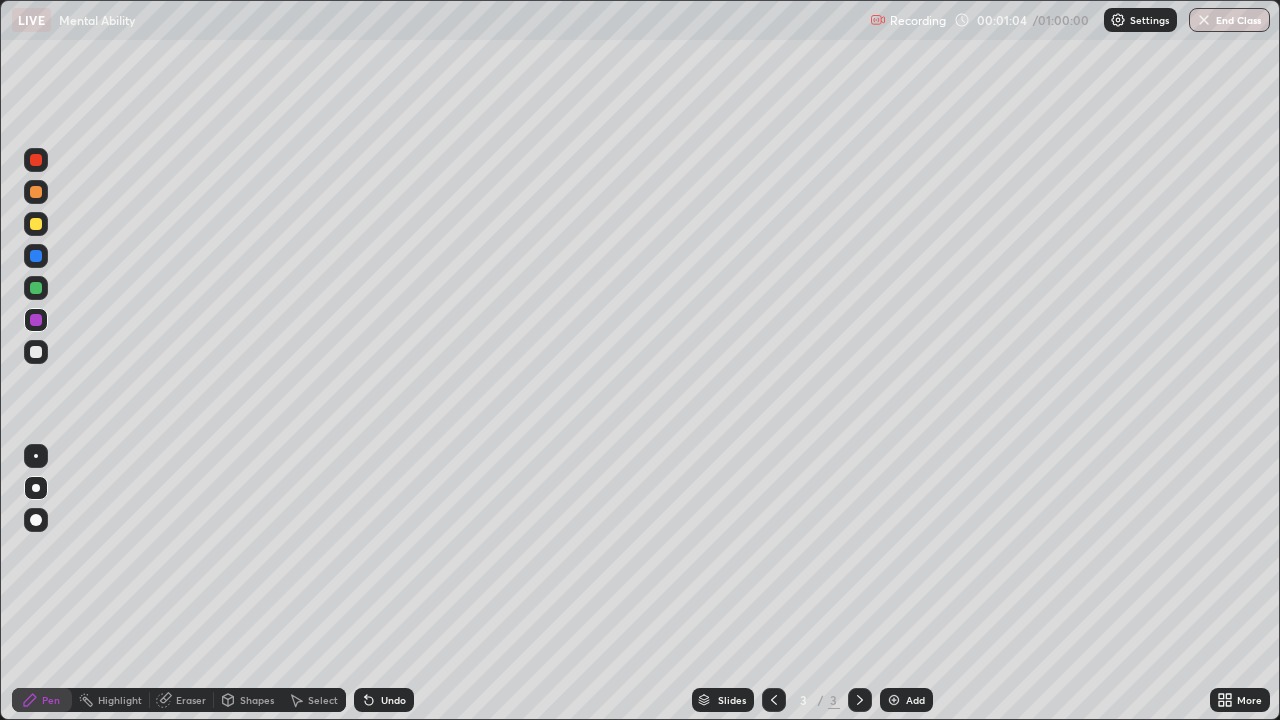 click at bounding box center [36, 352] 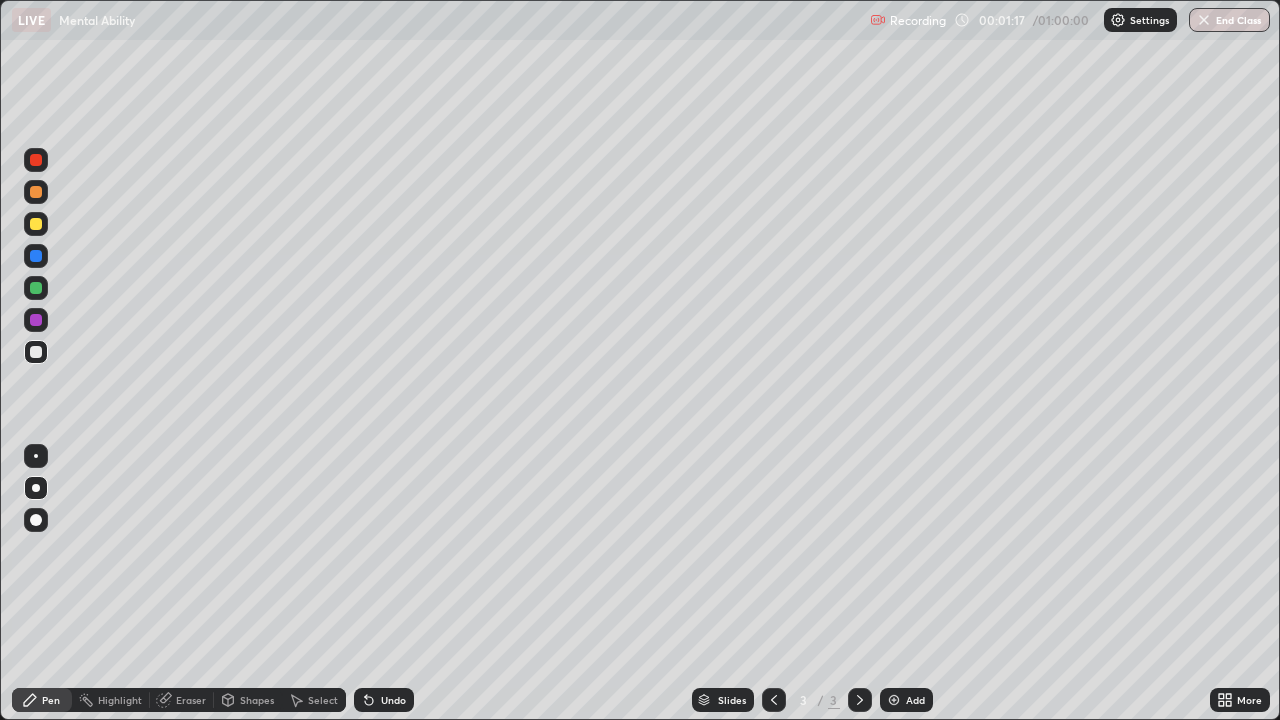click at bounding box center (36, 288) 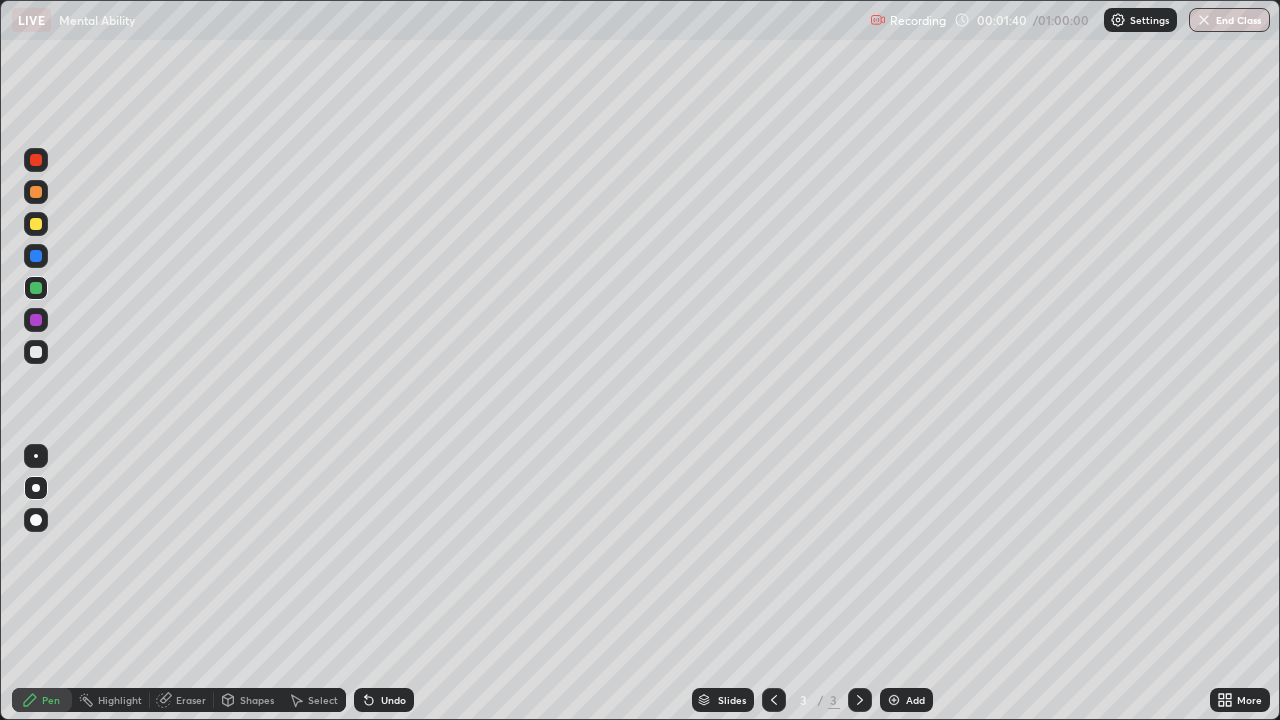 click on "Undo" at bounding box center [393, 700] 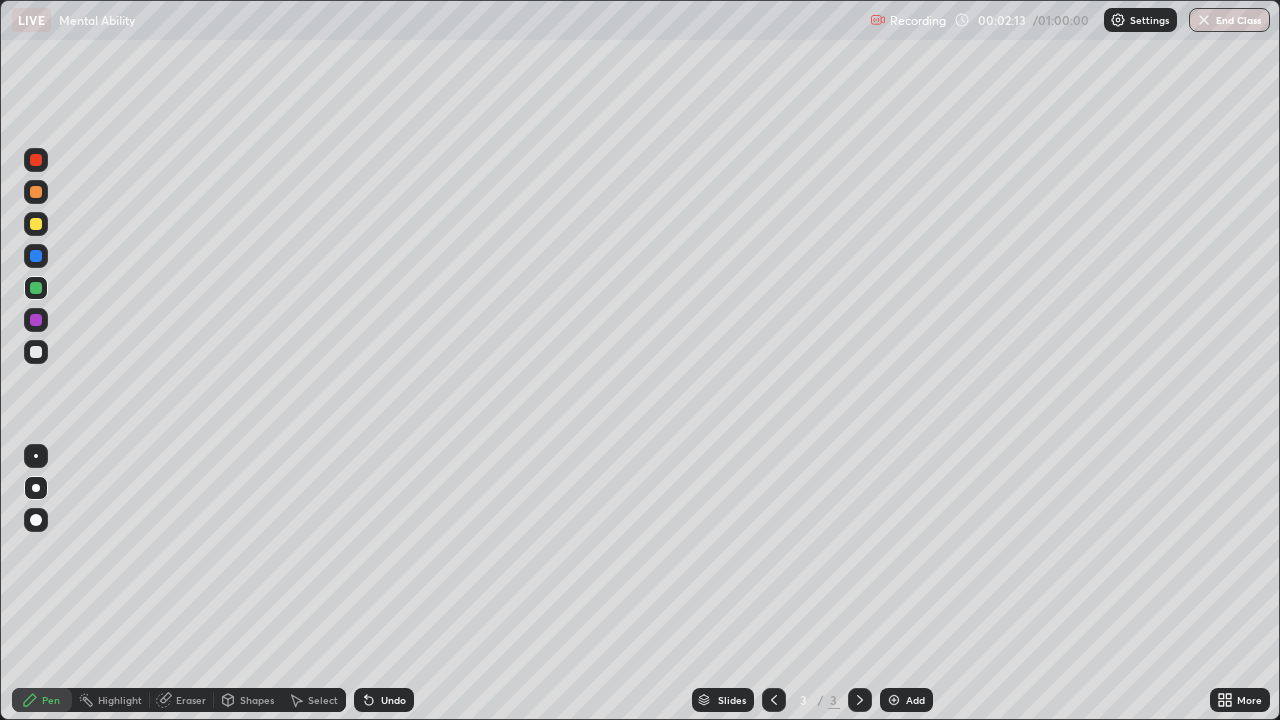 click on "Undo" at bounding box center (393, 700) 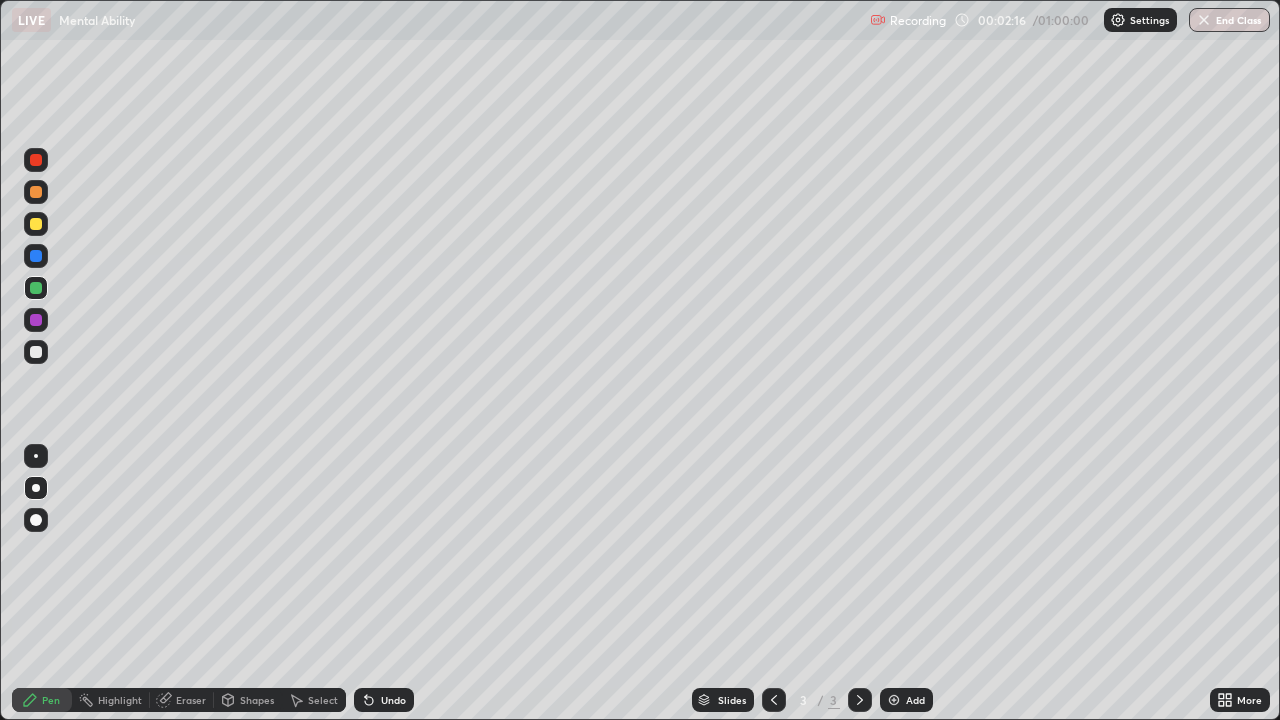 click on "Undo" at bounding box center [384, 700] 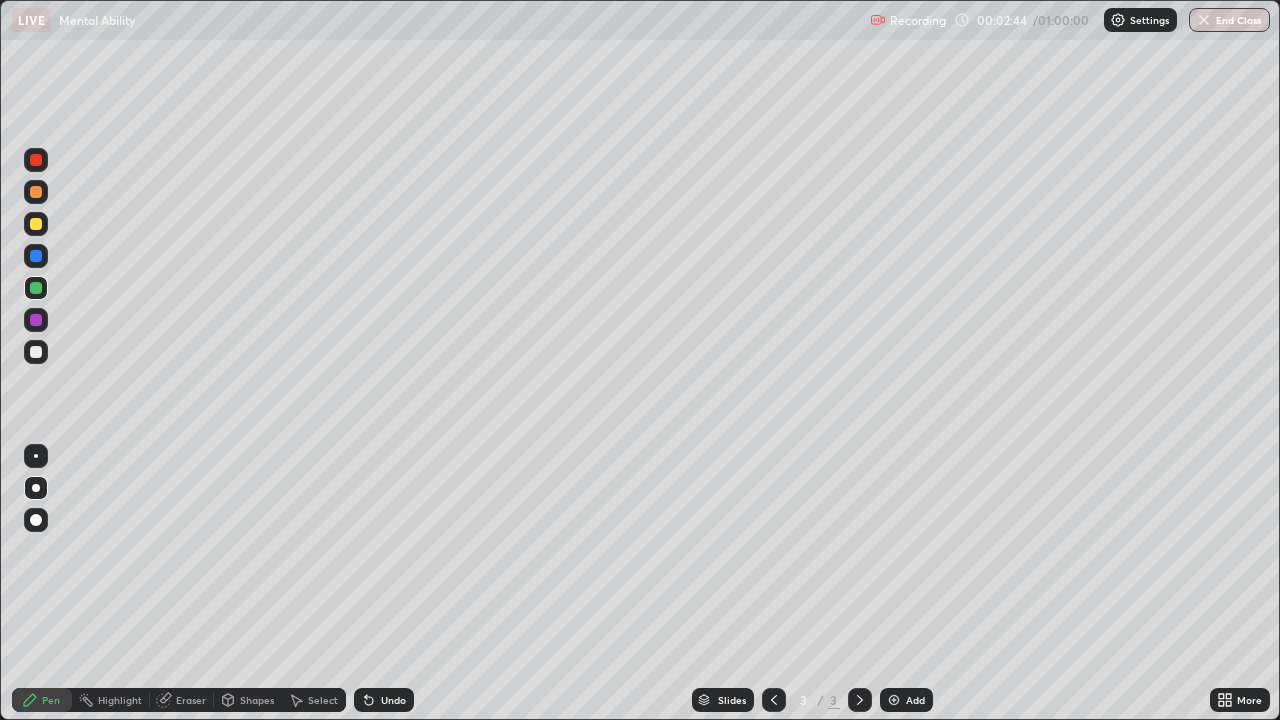 click at bounding box center [36, 520] 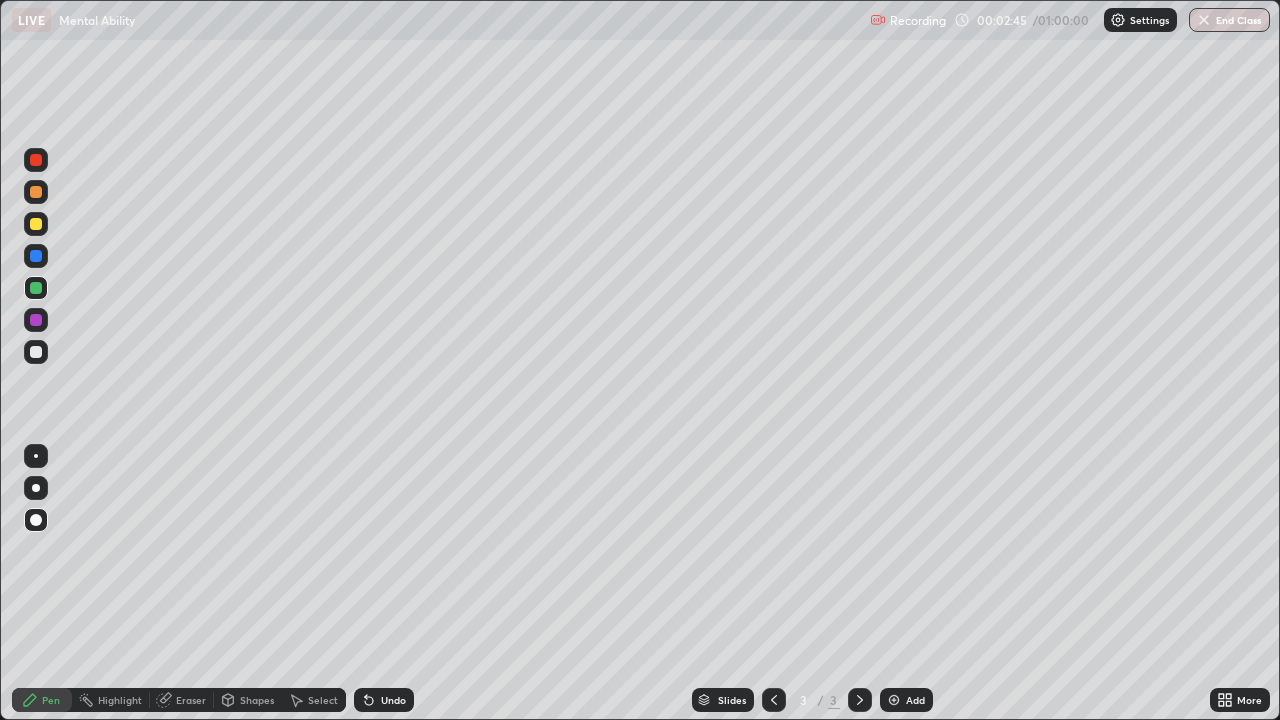 click at bounding box center (36, 256) 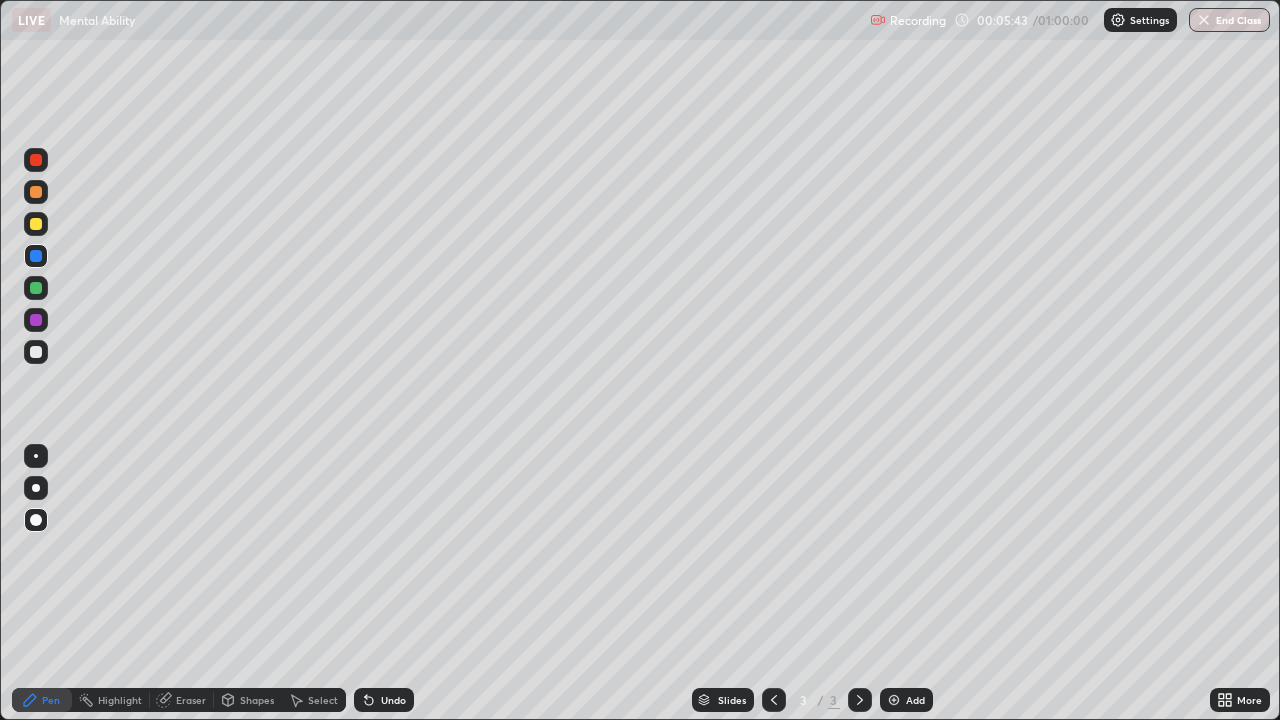 click on "Add" at bounding box center [906, 700] 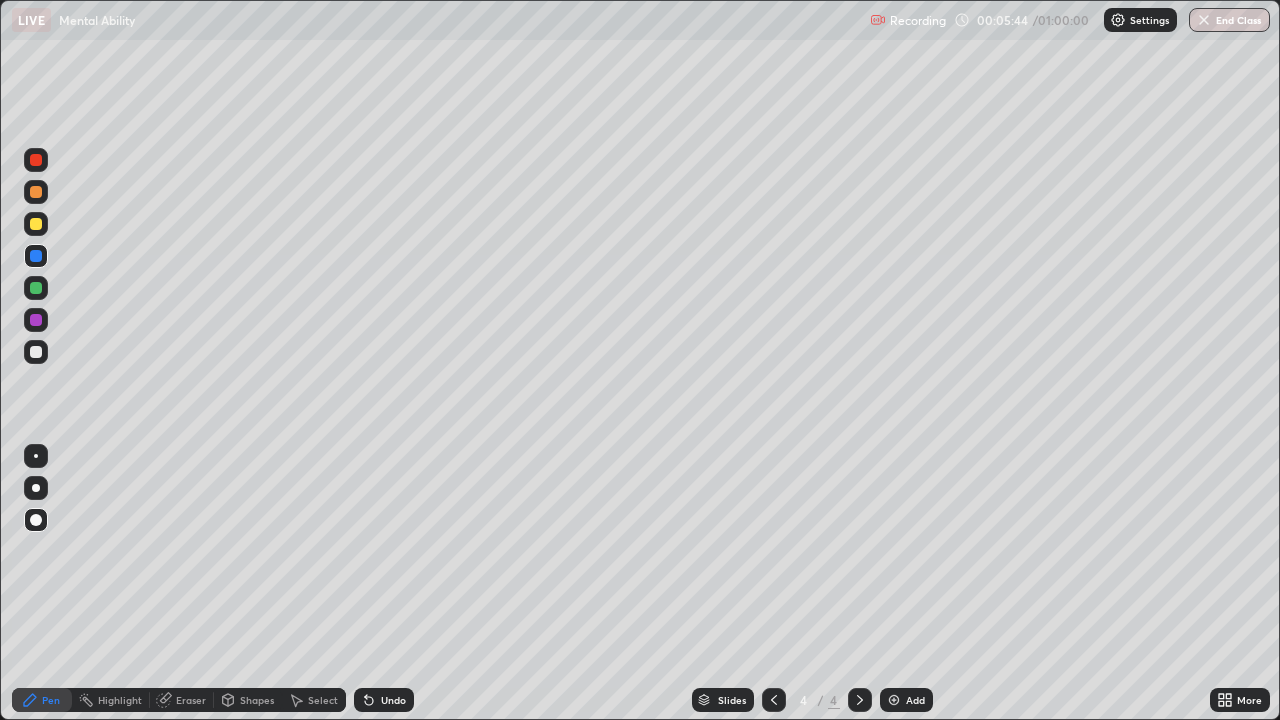 click at bounding box center [36, 520] 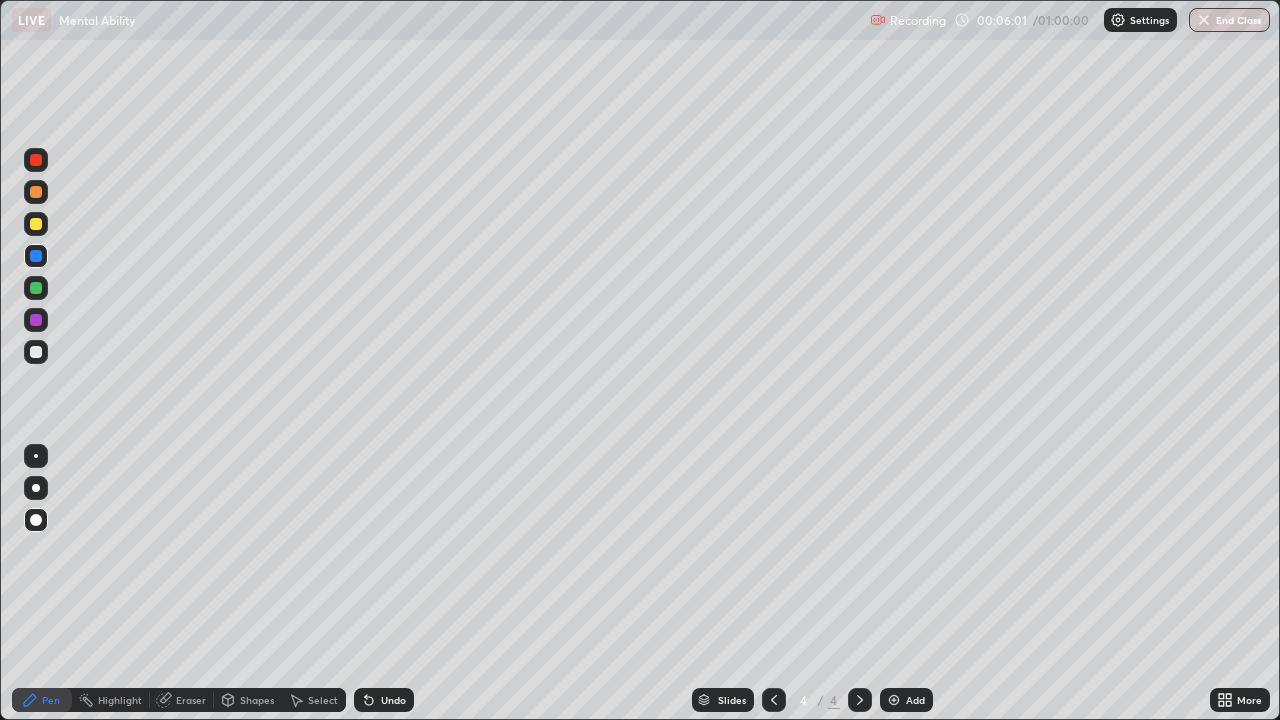 click at bounding box center [36, 224] 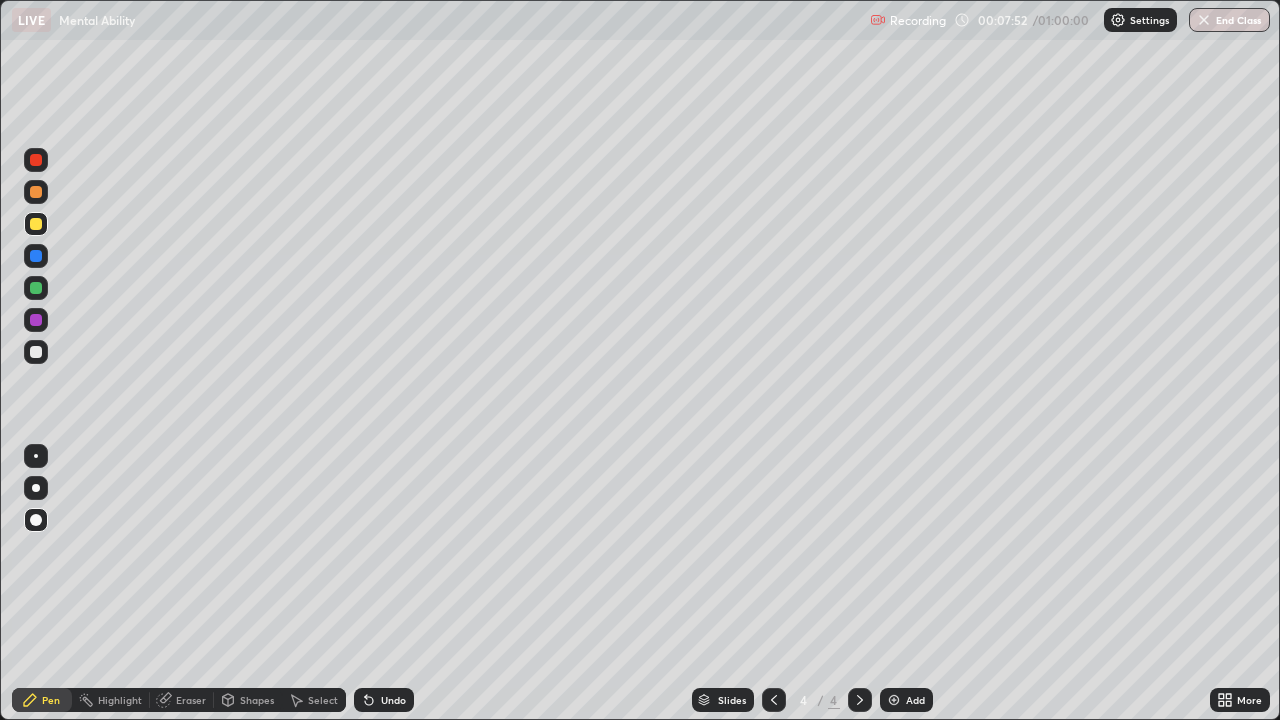 click on "Undo" at bounding box center [393, 700] 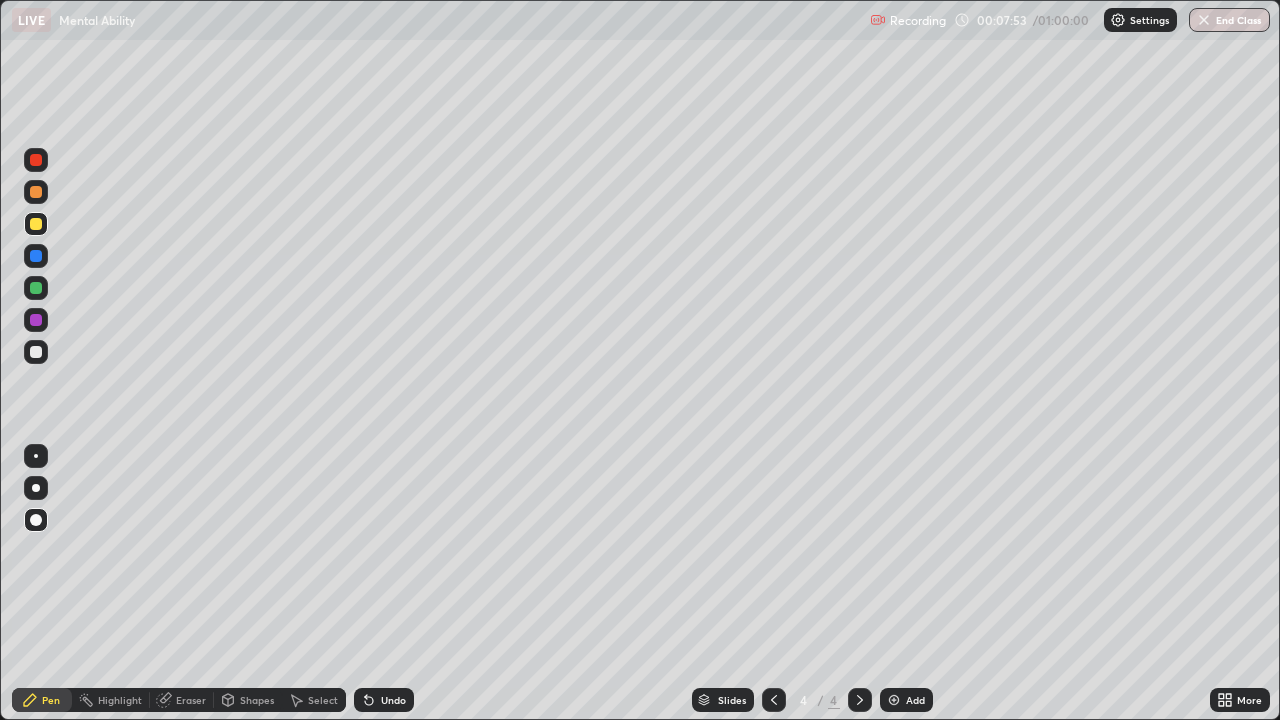 click on "Undo" at bounding box center (384, 700) 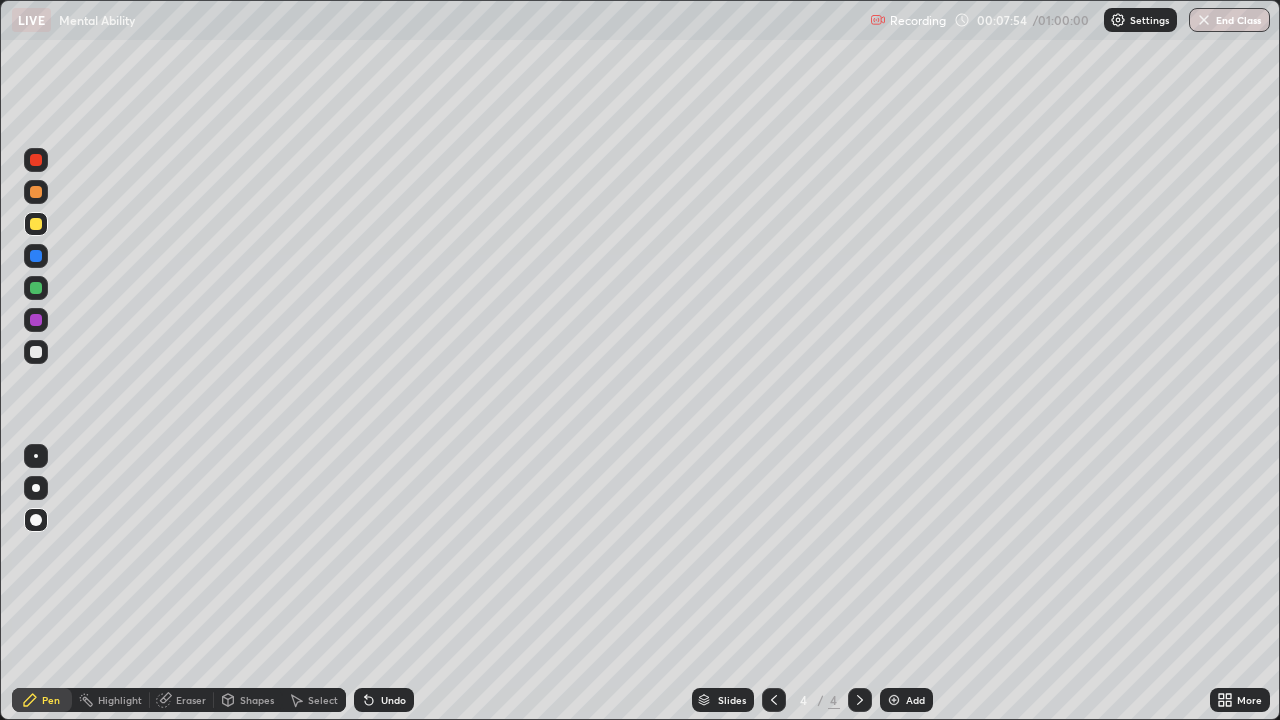 click at bounding box center (36, 288) 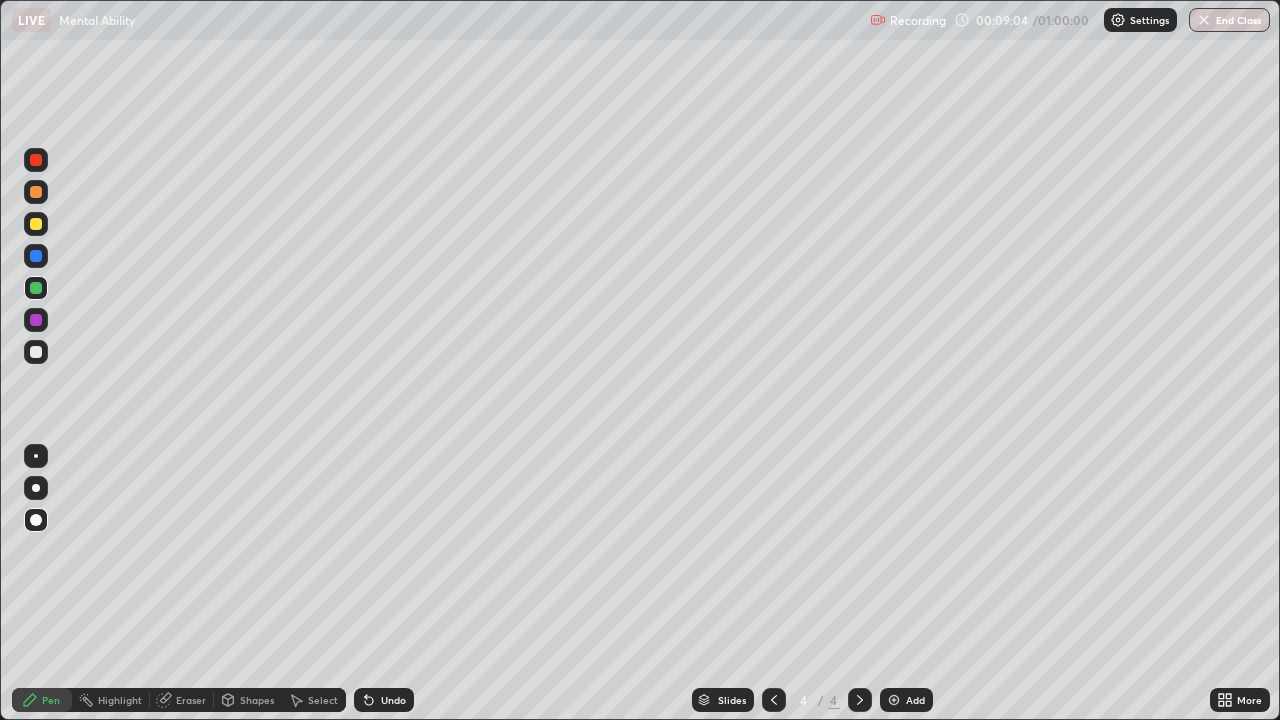 click at bounding box center [36, 224] 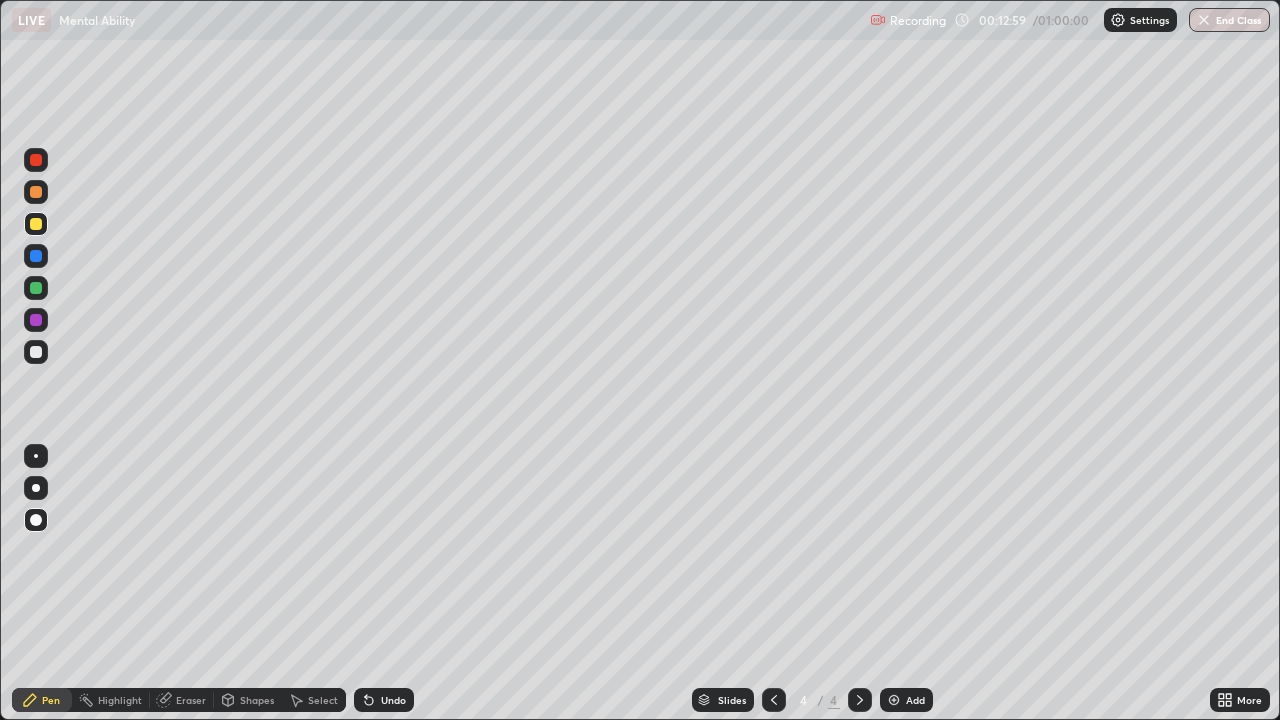 click at bounding box center [36, 288] 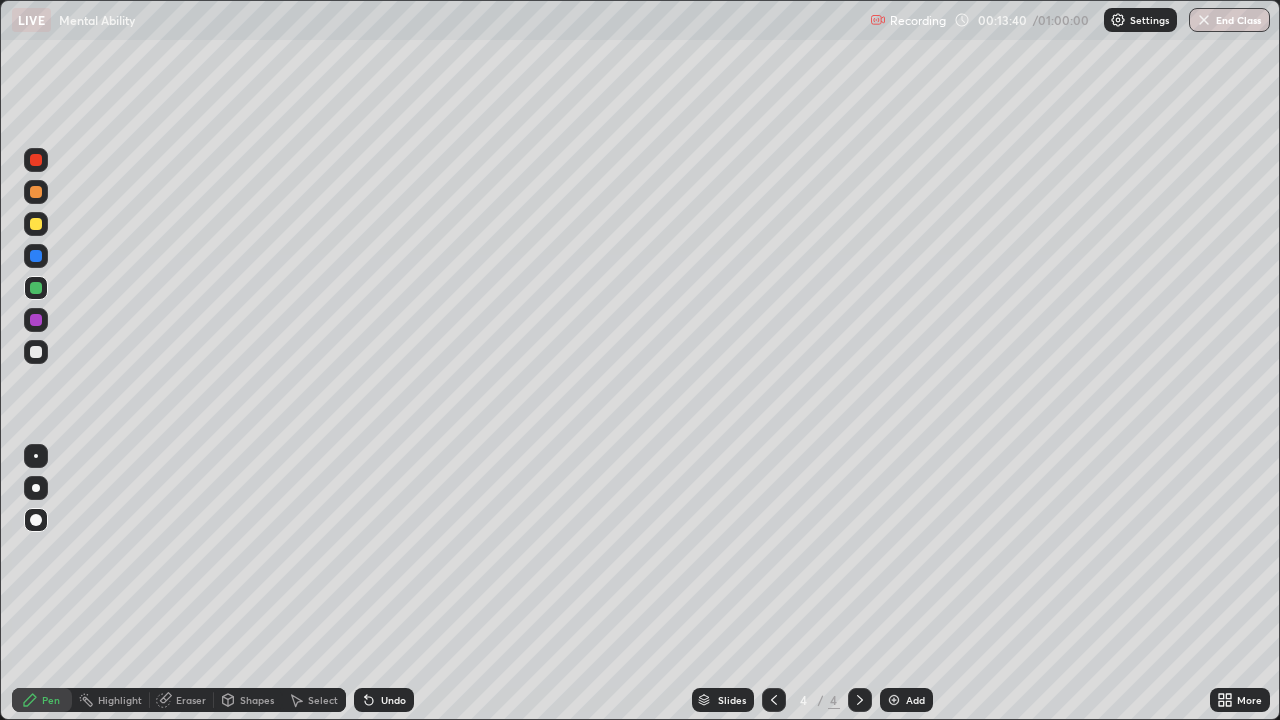 click 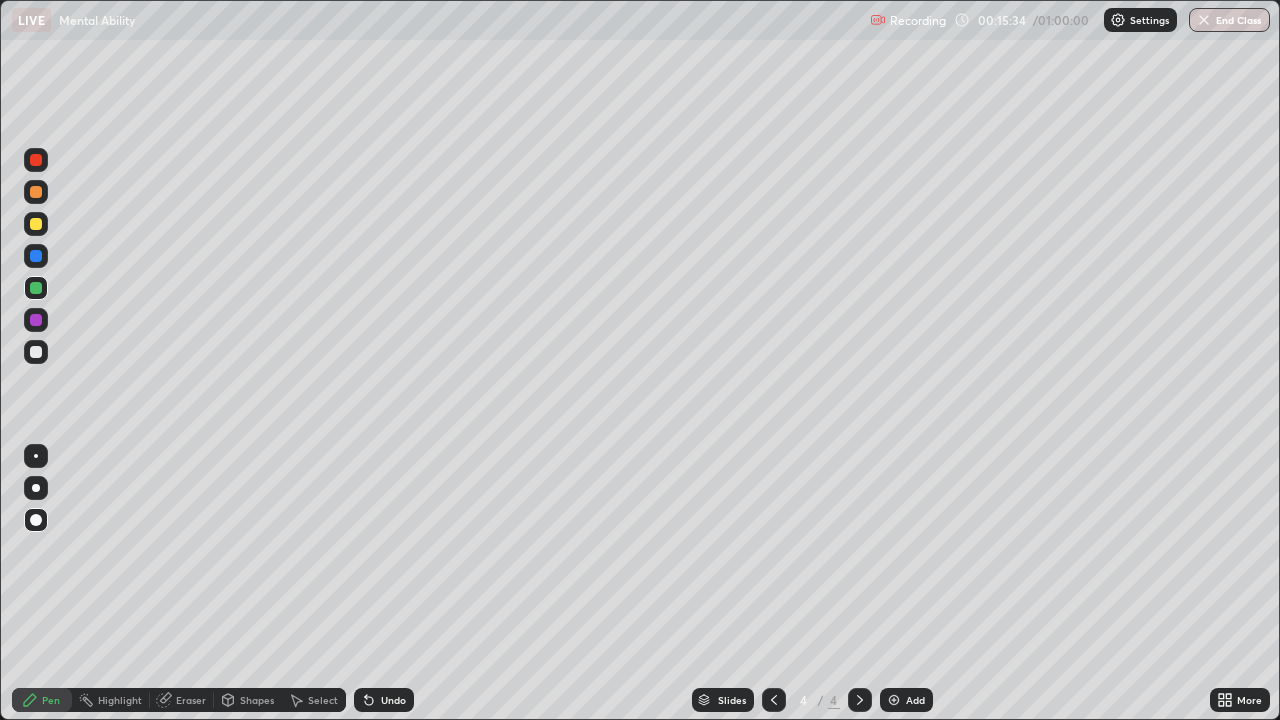 click on "Add" at bounding box center (906, 700) 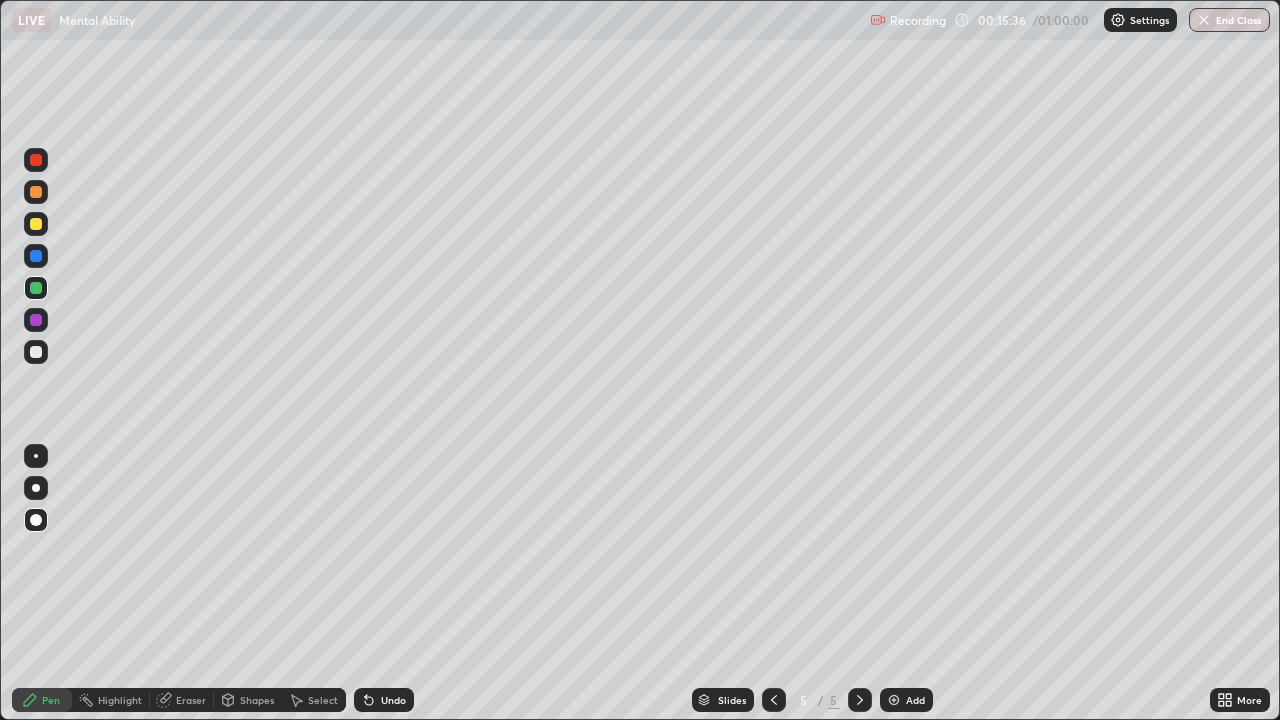 click at bounding box center (36, 224) 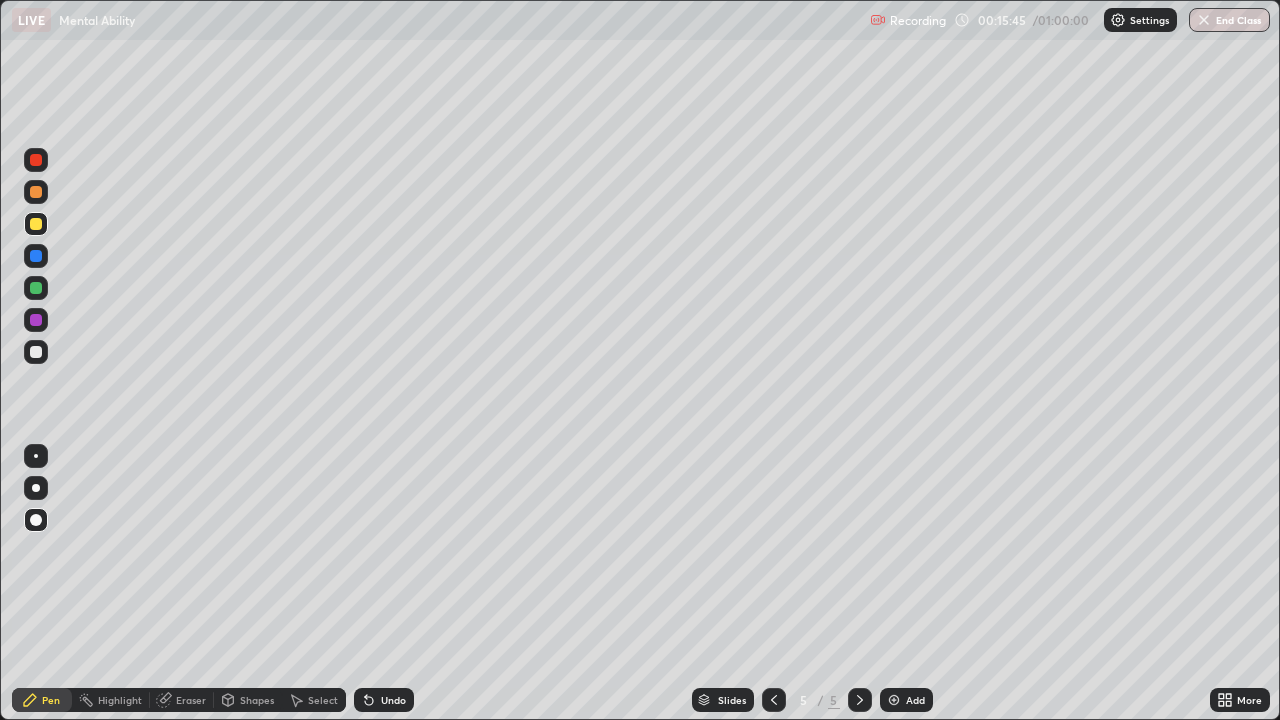 click on "Shapes" at bounding box center [257, 700] 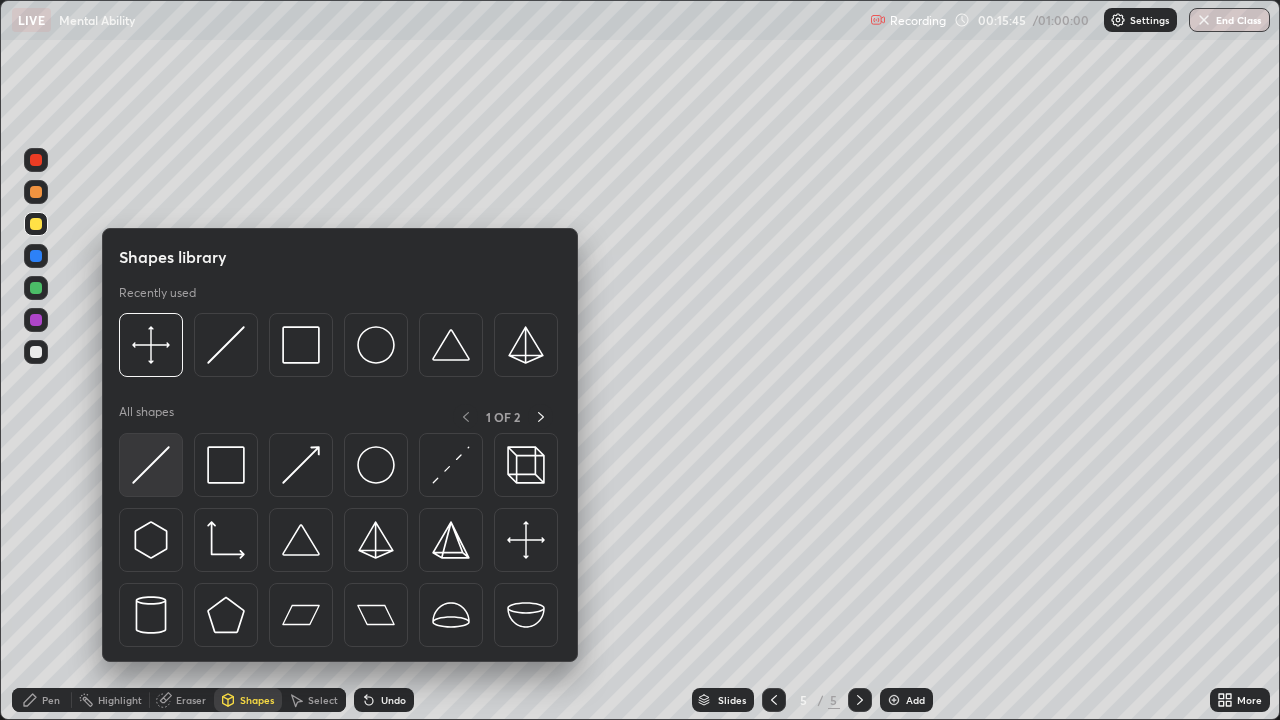 click at bounding box center [151, 465] 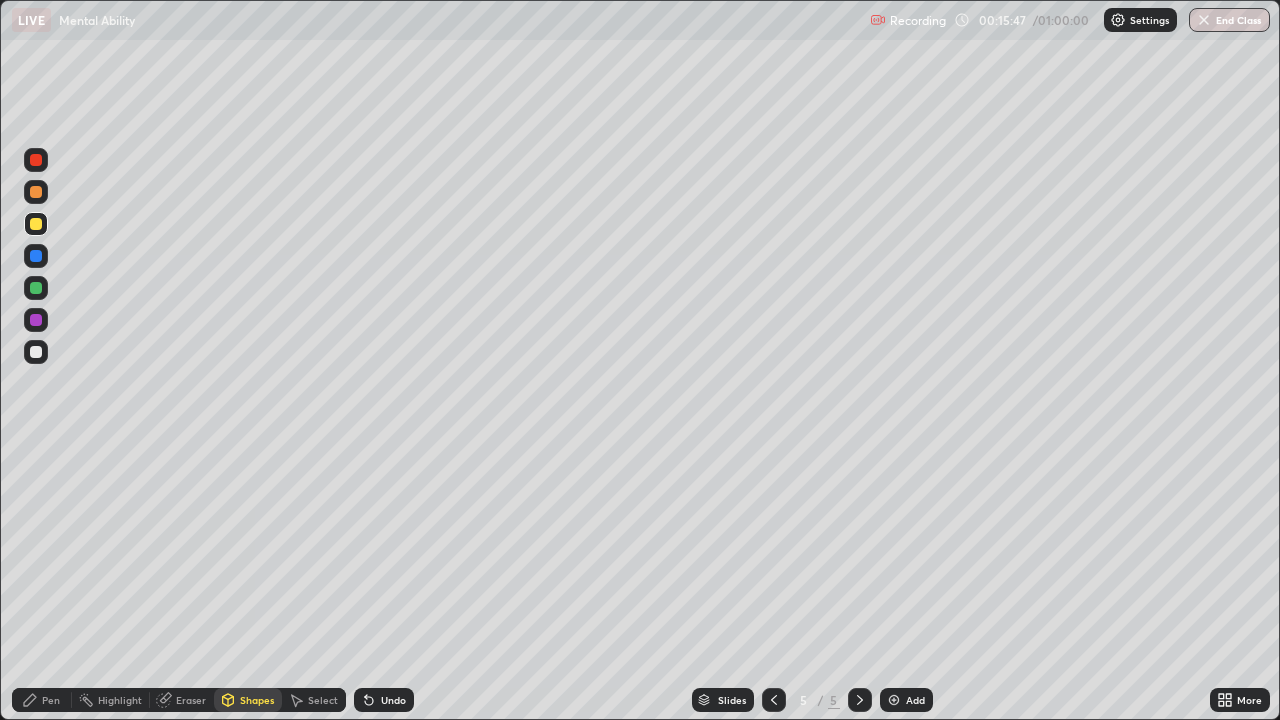 click at bounding box center [36, 288] 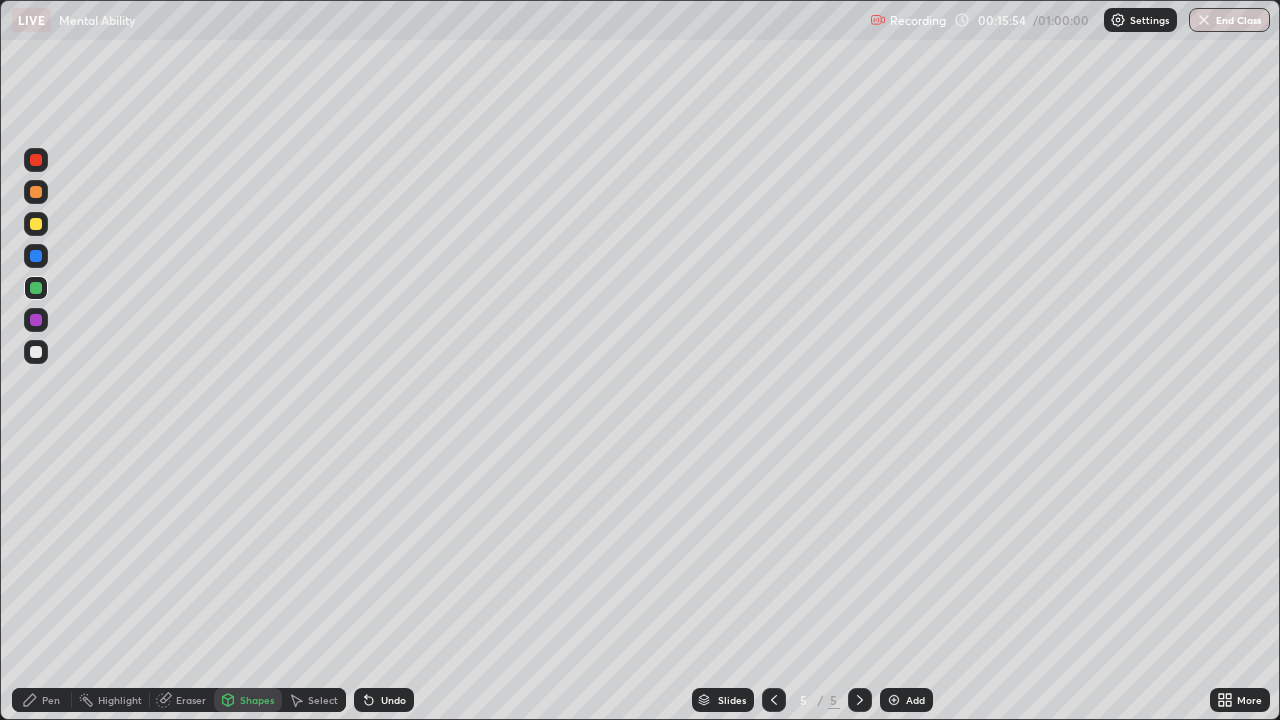 click on "Undo" at bounding box center [384, 700] 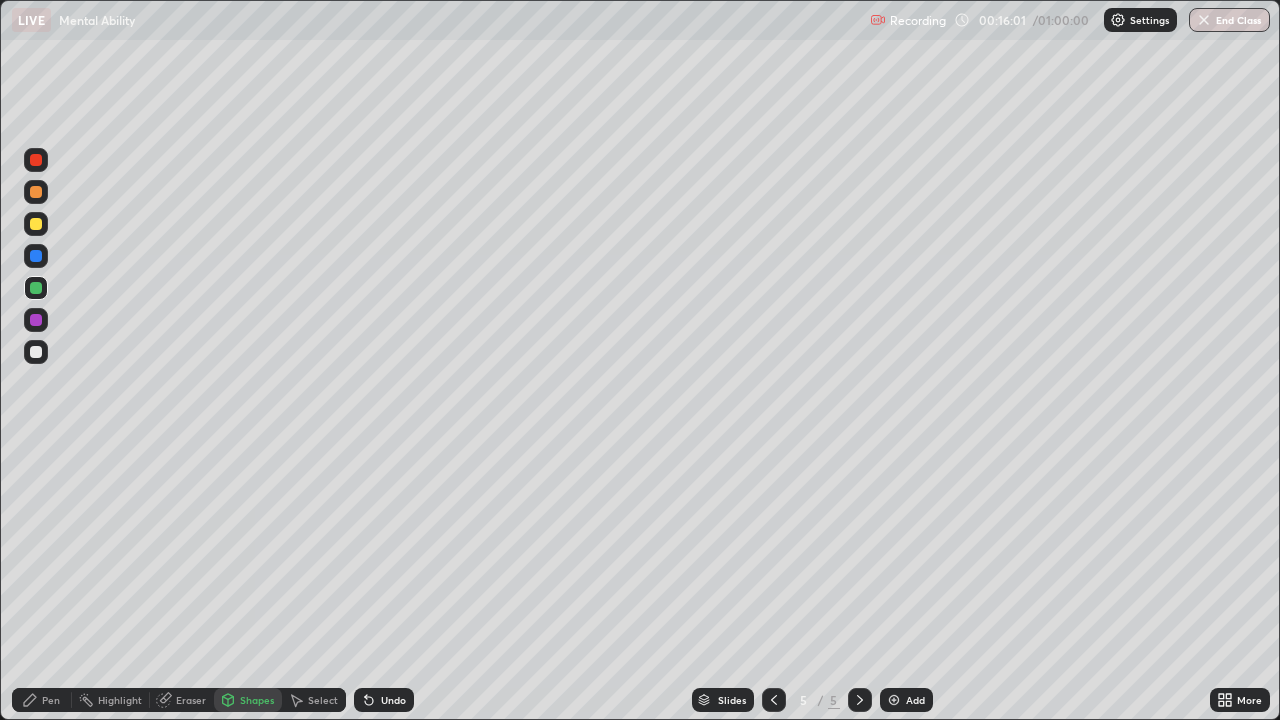 click at bounding box center [36, 224] 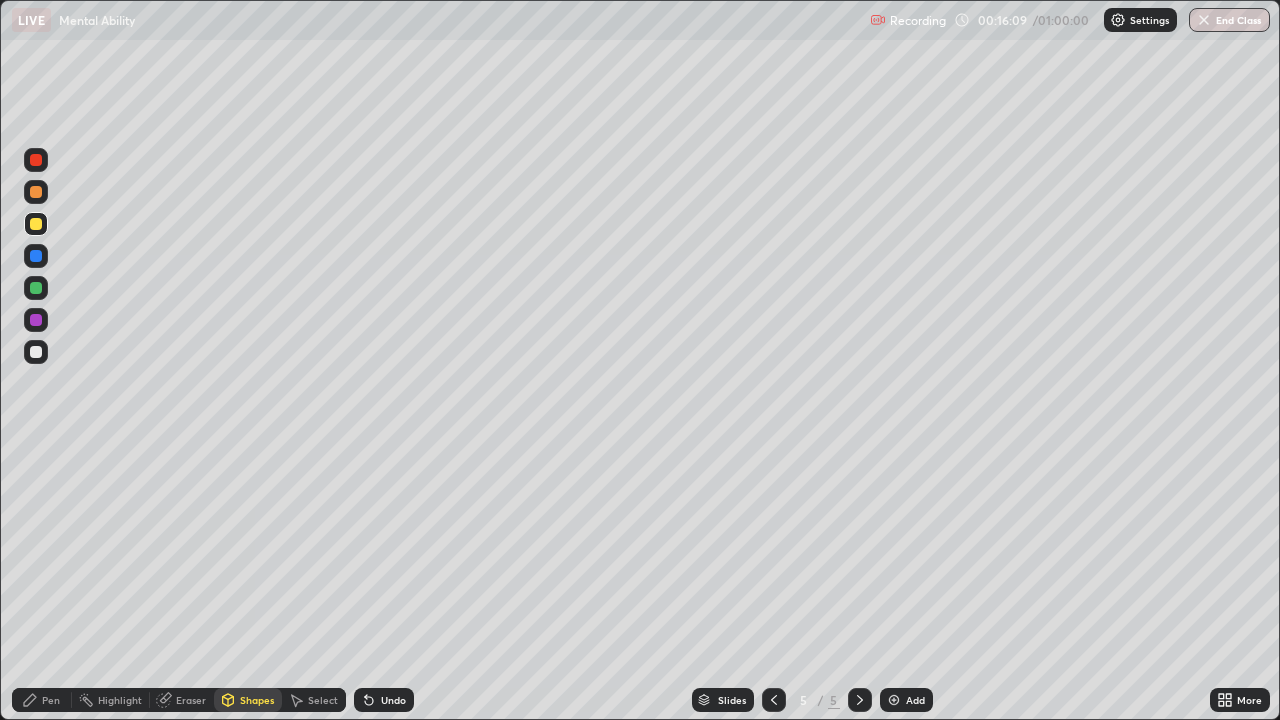 click on "Pen" at bounding box center [51, 700] 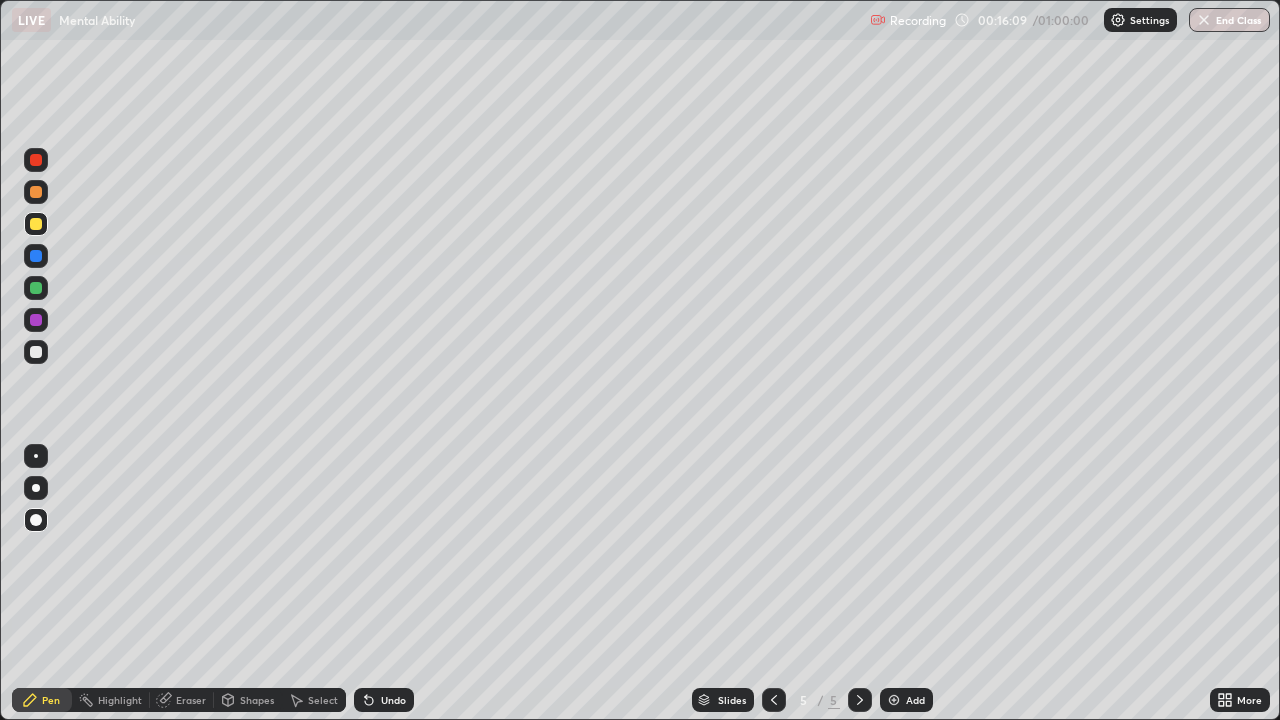 click at bounding box center (36, 352) 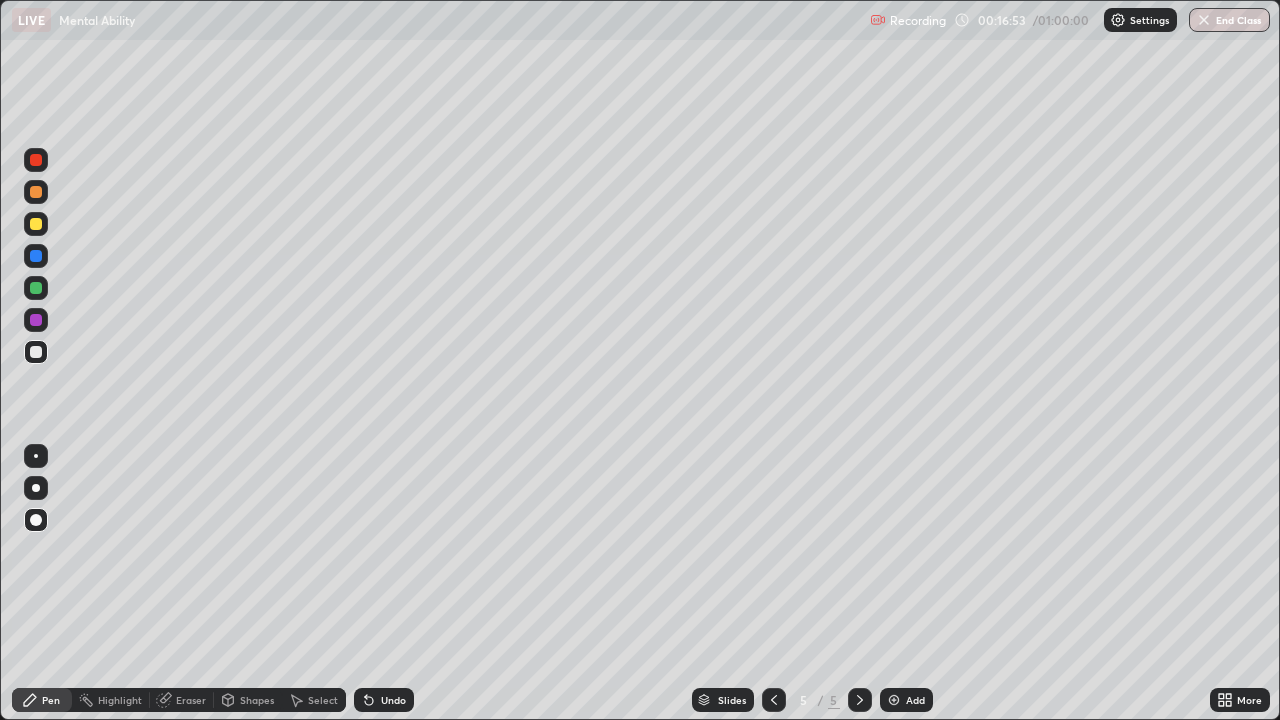 click on "Eraser" at bounding box center (182, 700) 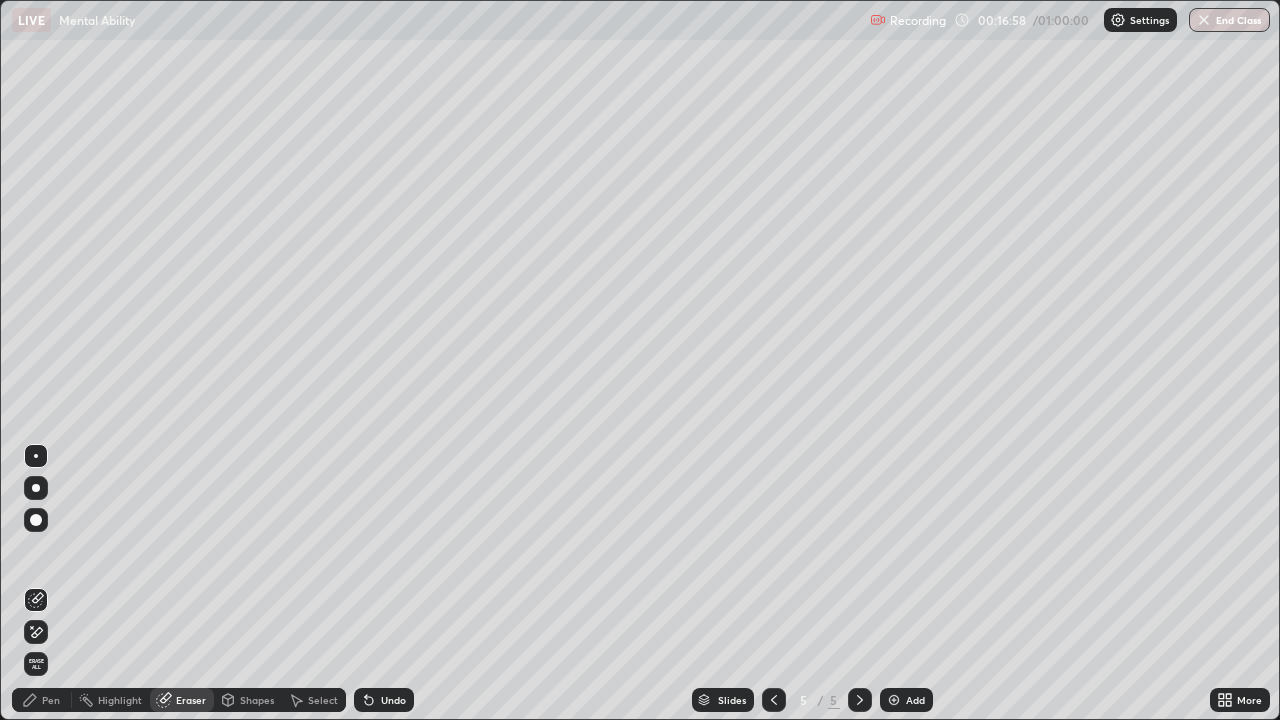 click 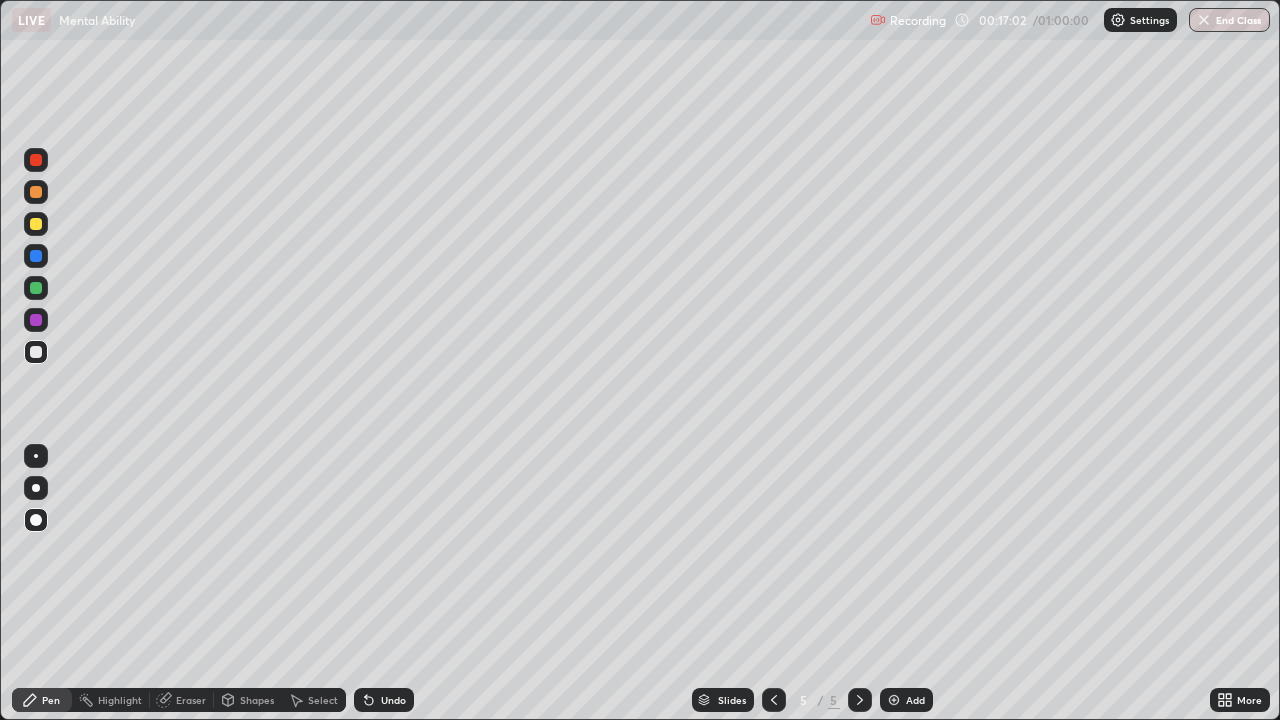 click 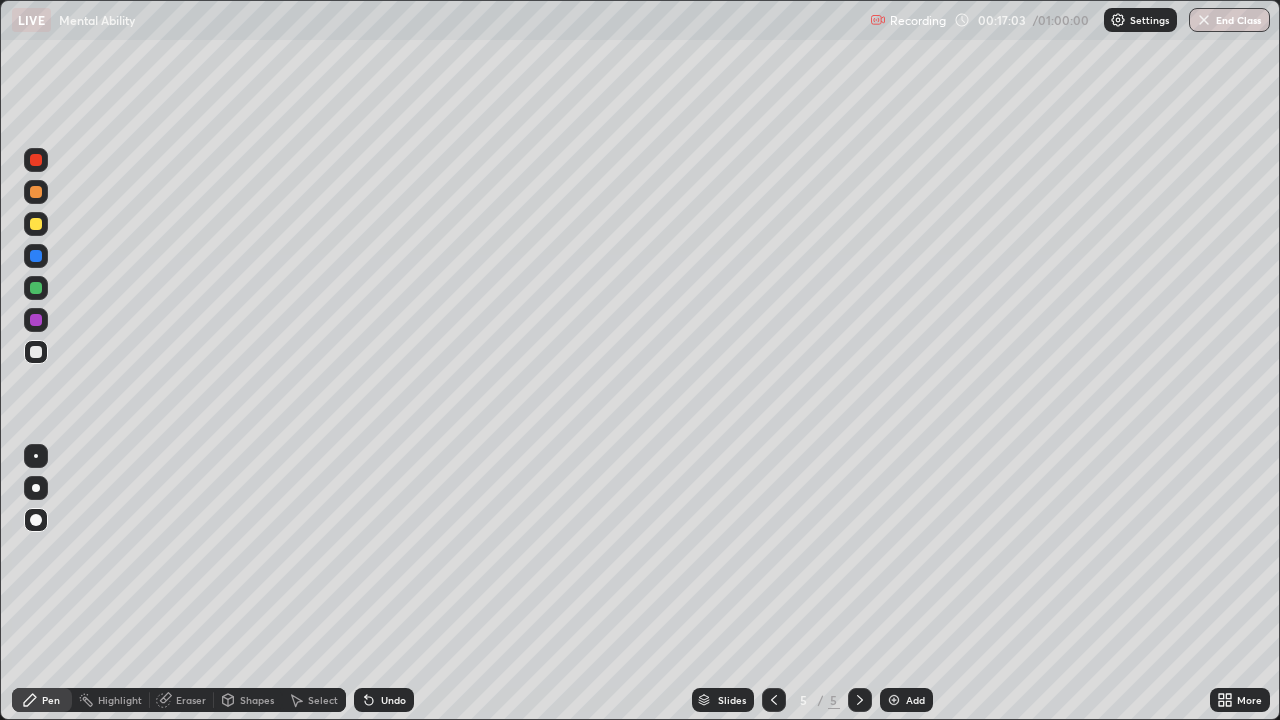click on "Undo" at bounding box center [393, 700] 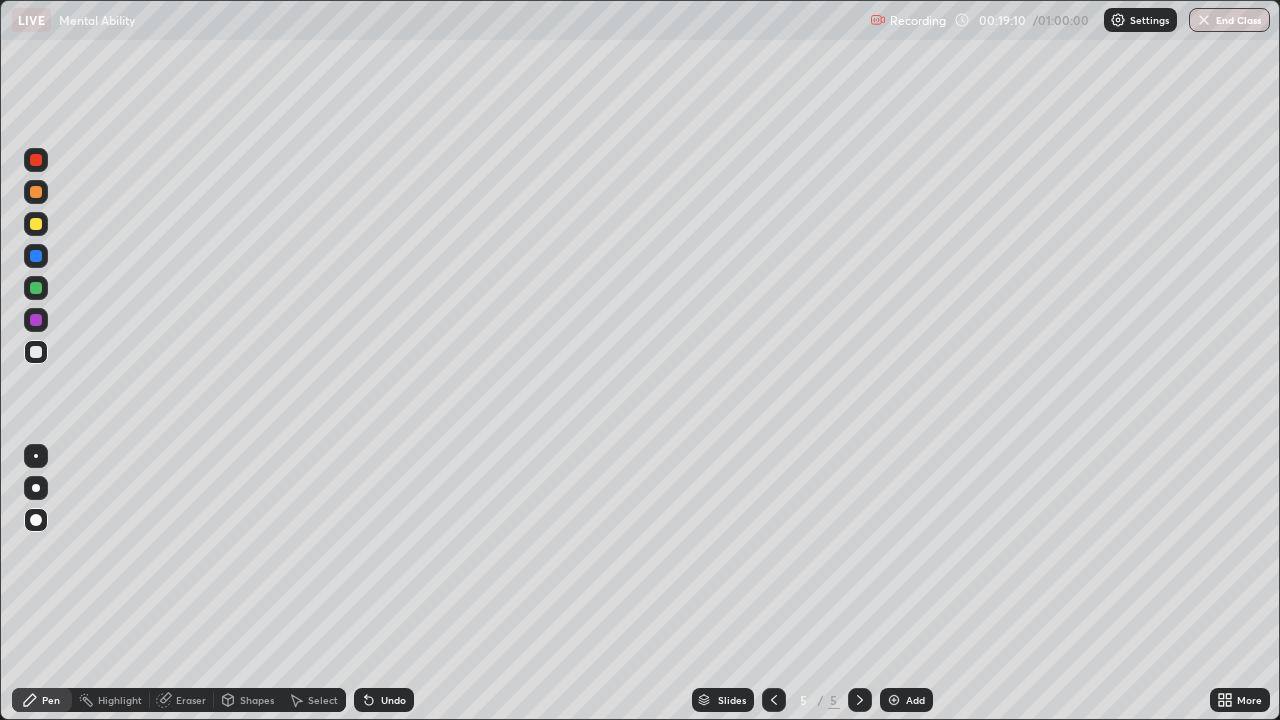 click on "Undo" at bounding box center [393, 700] 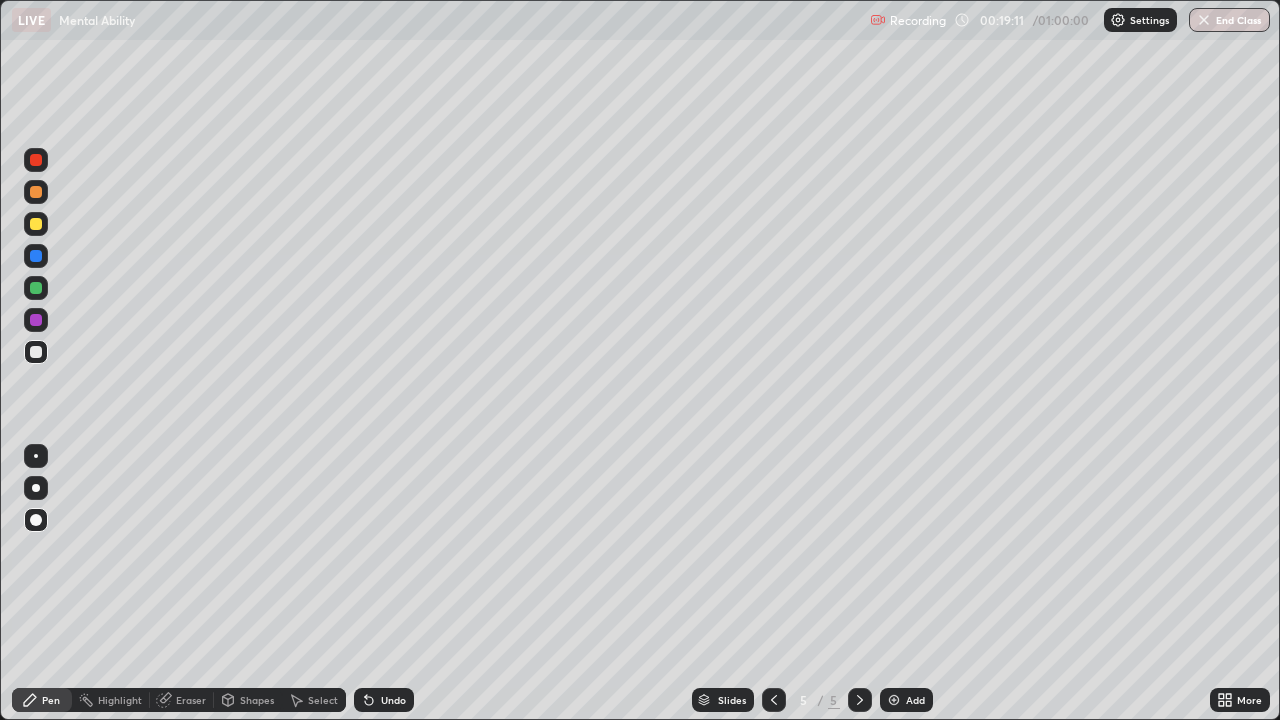 click at bounding box center (36, 160) 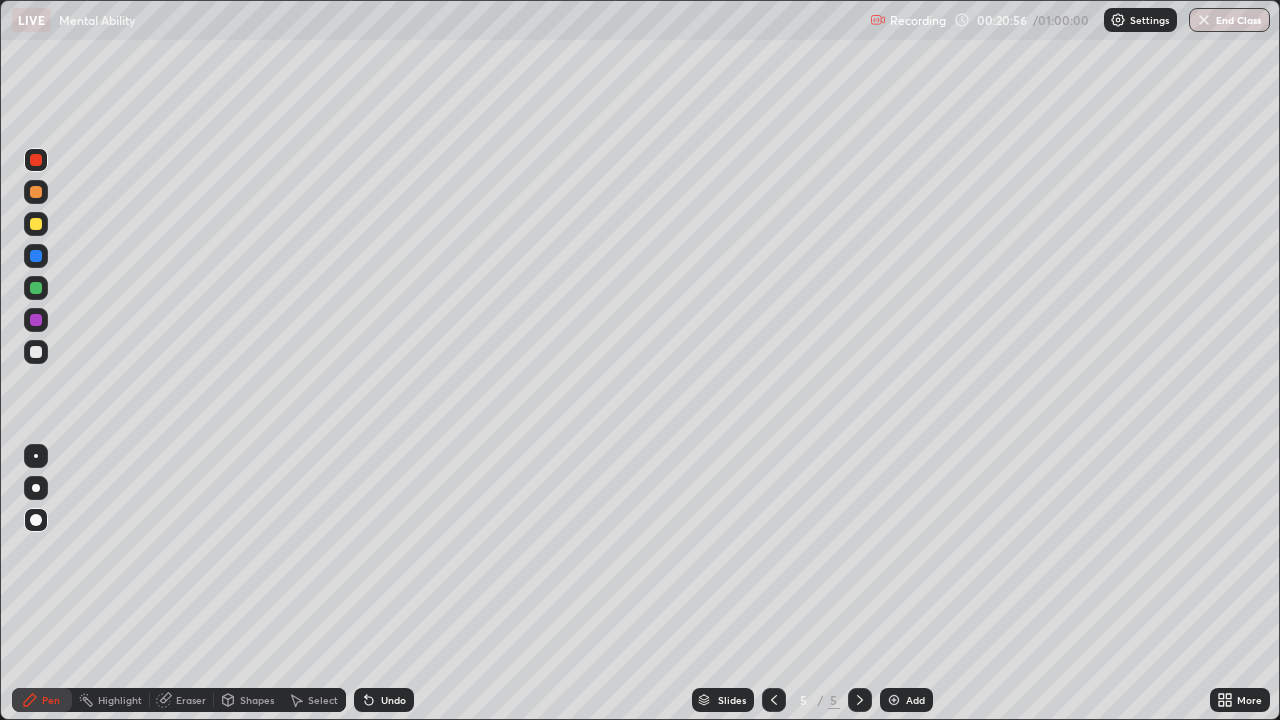 click 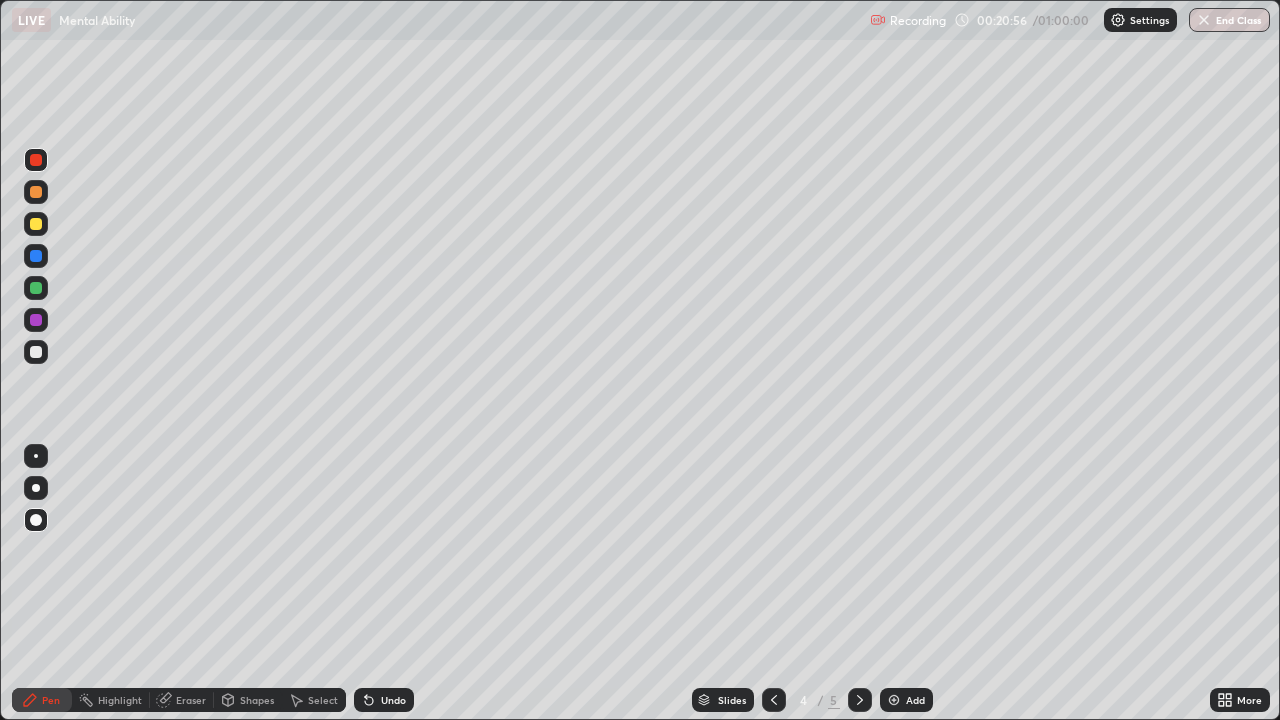 click 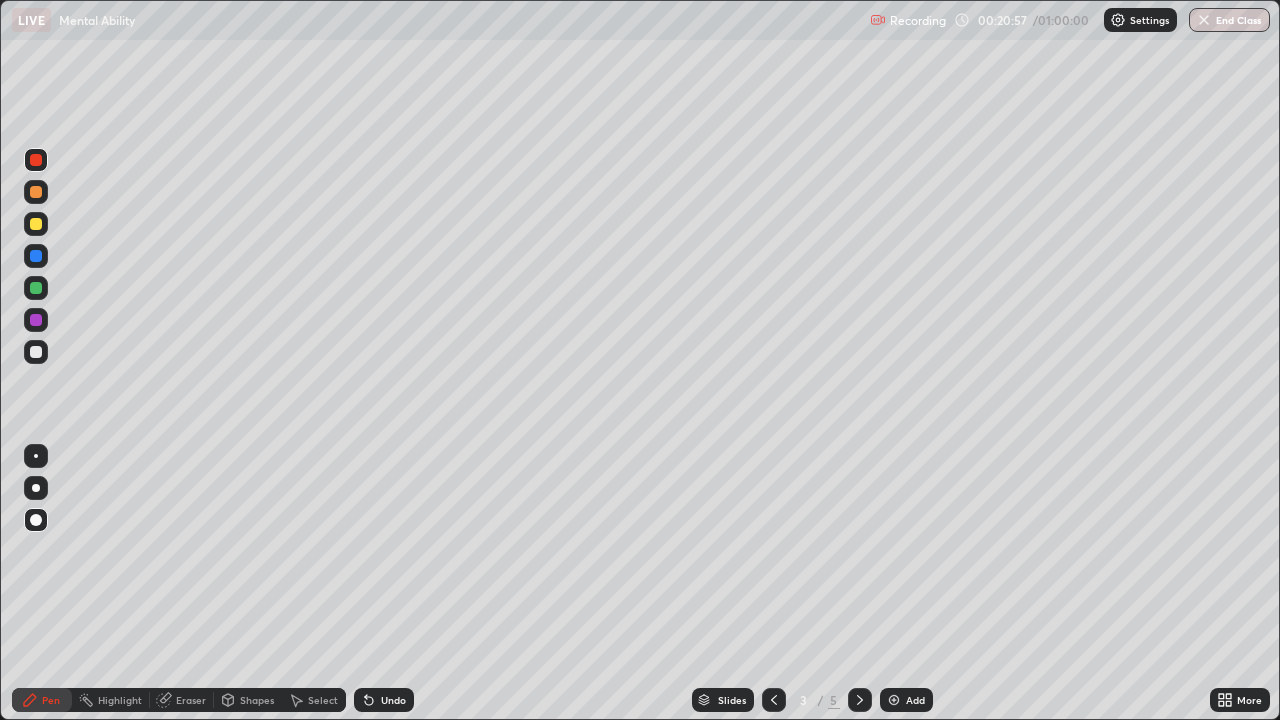 click 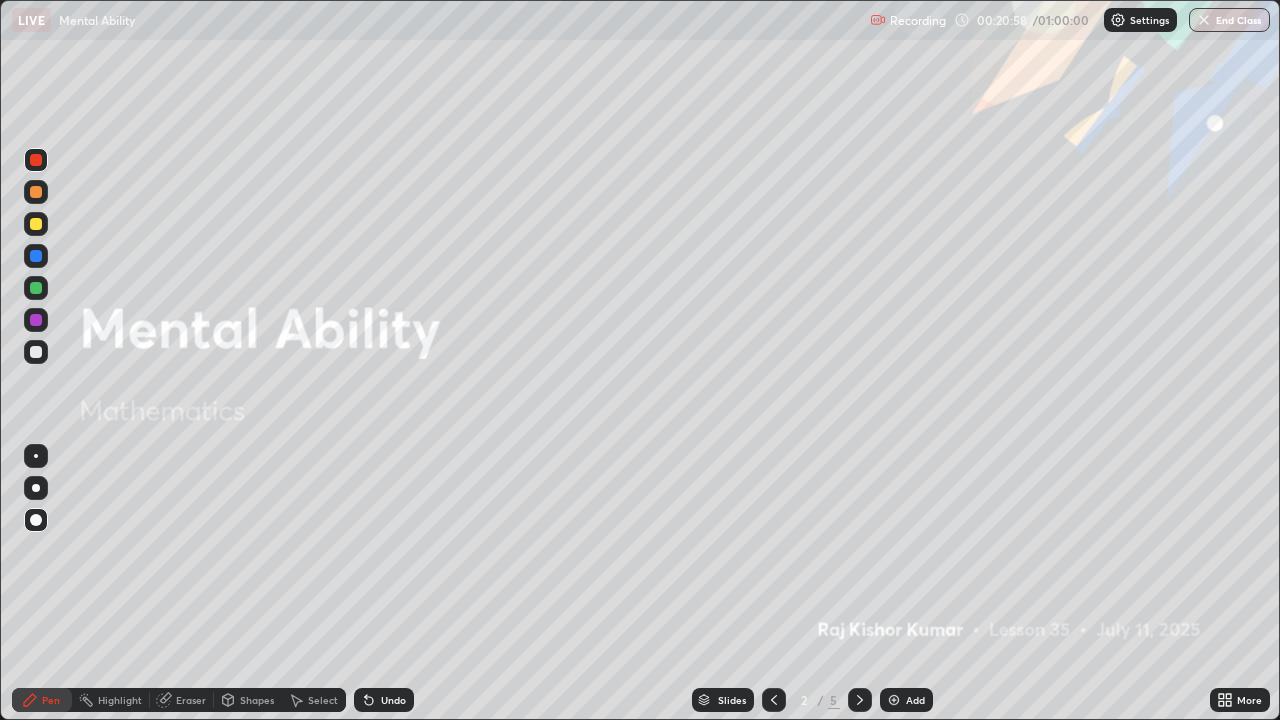 click 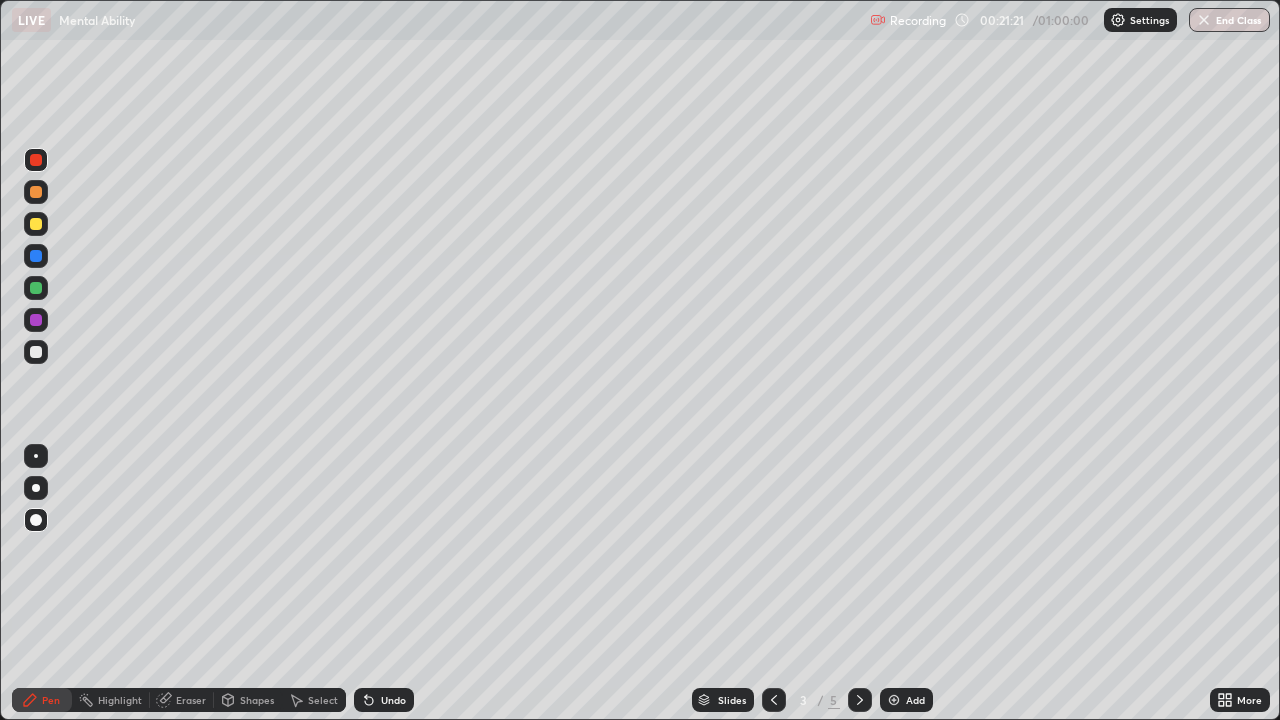 click 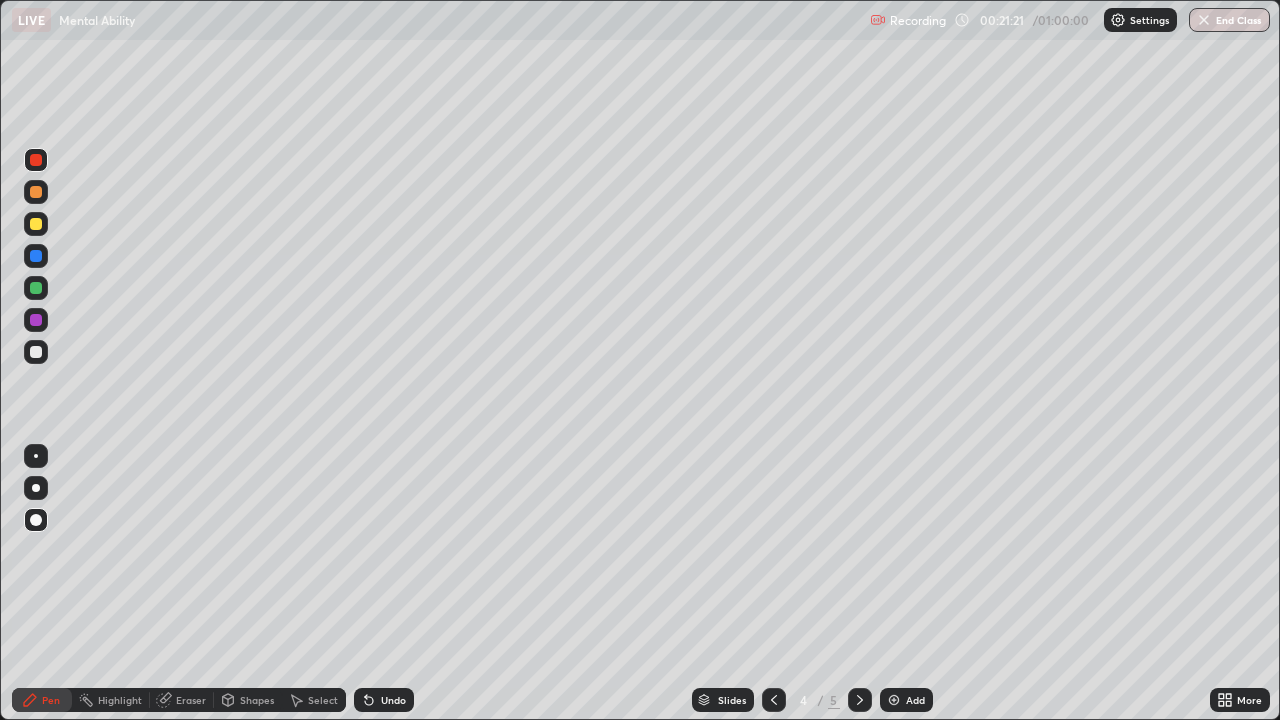click 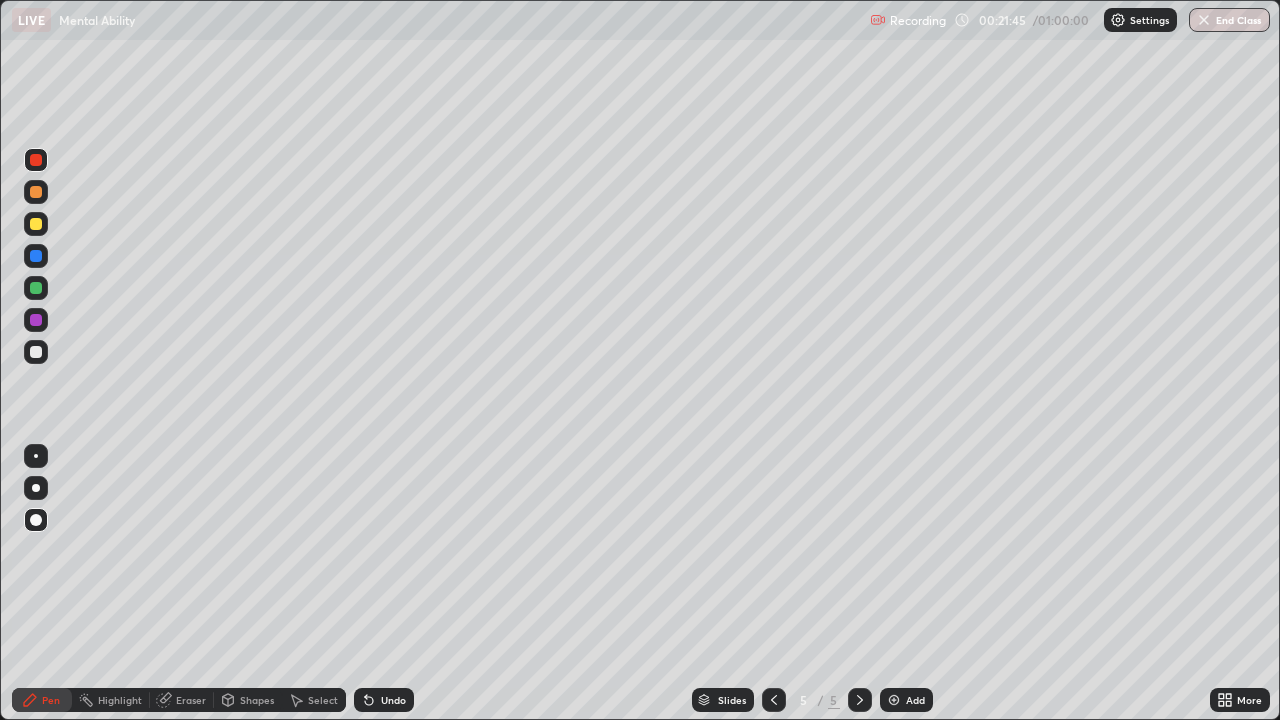 click on "Shapes" at bounding box center [257, 700] 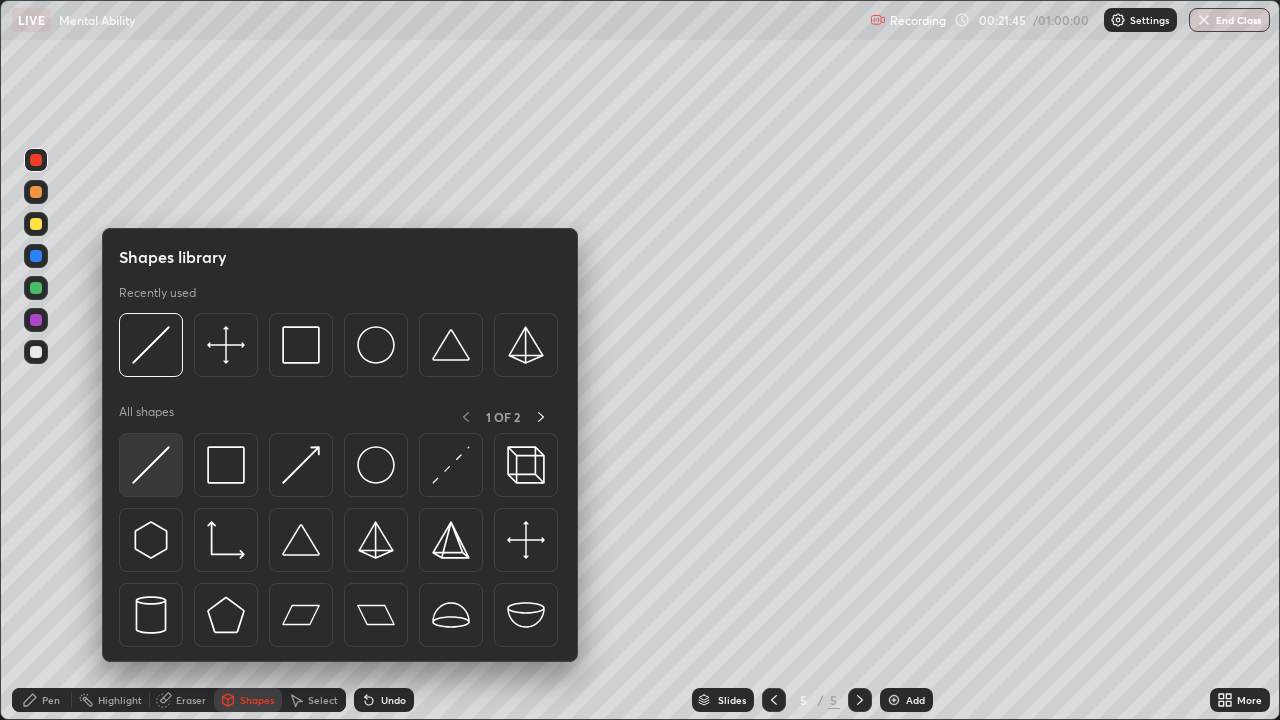 click at bounding box center [151, 465] 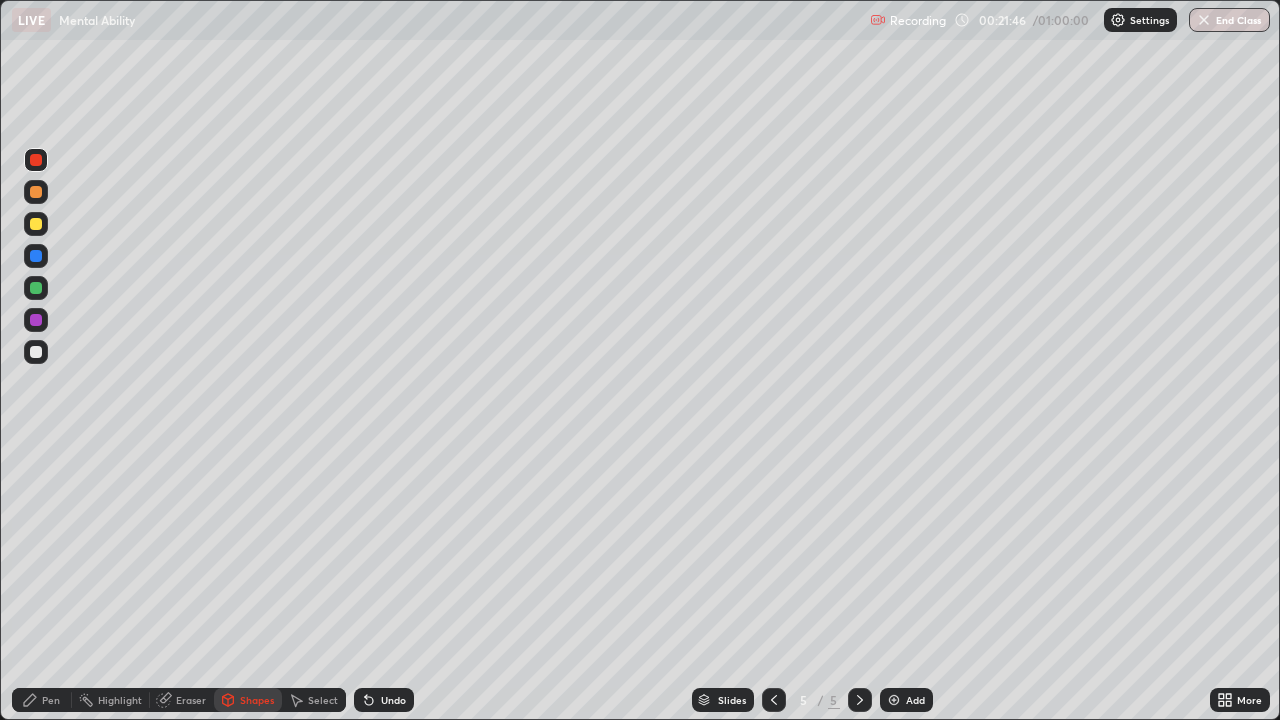 click at bounding box center [36, 352] 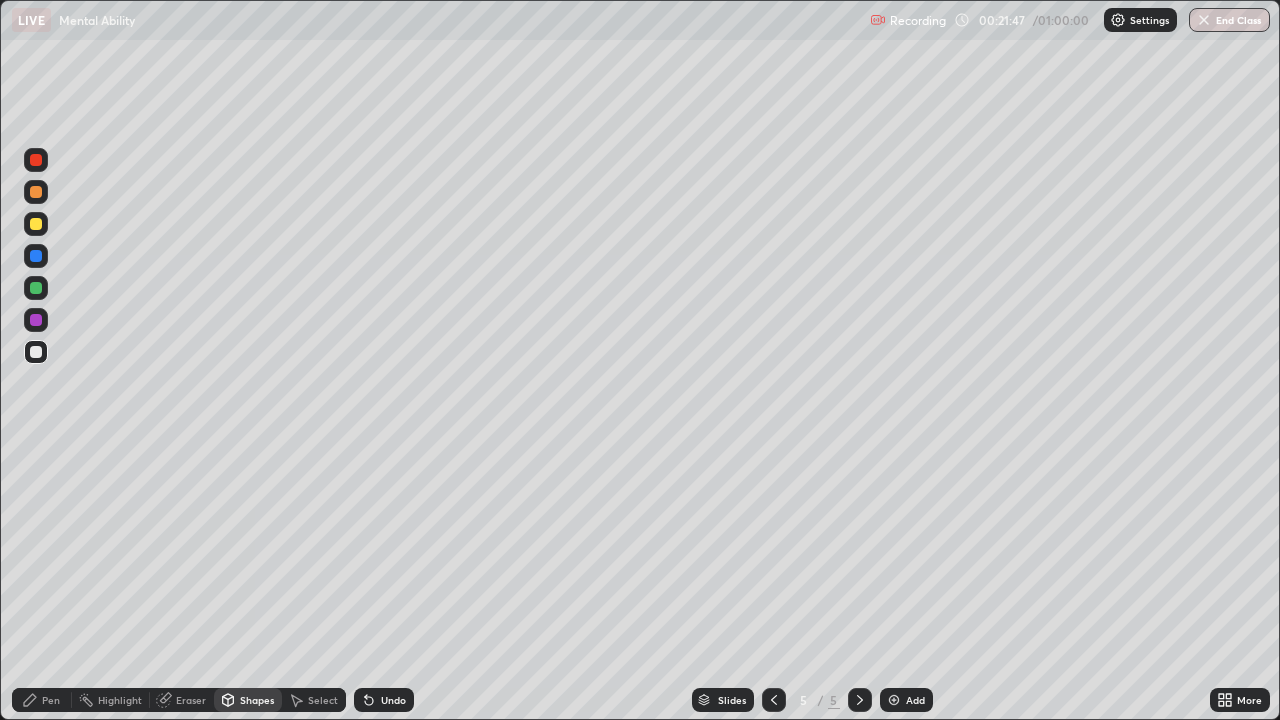 click at bounding box center (36, 256) 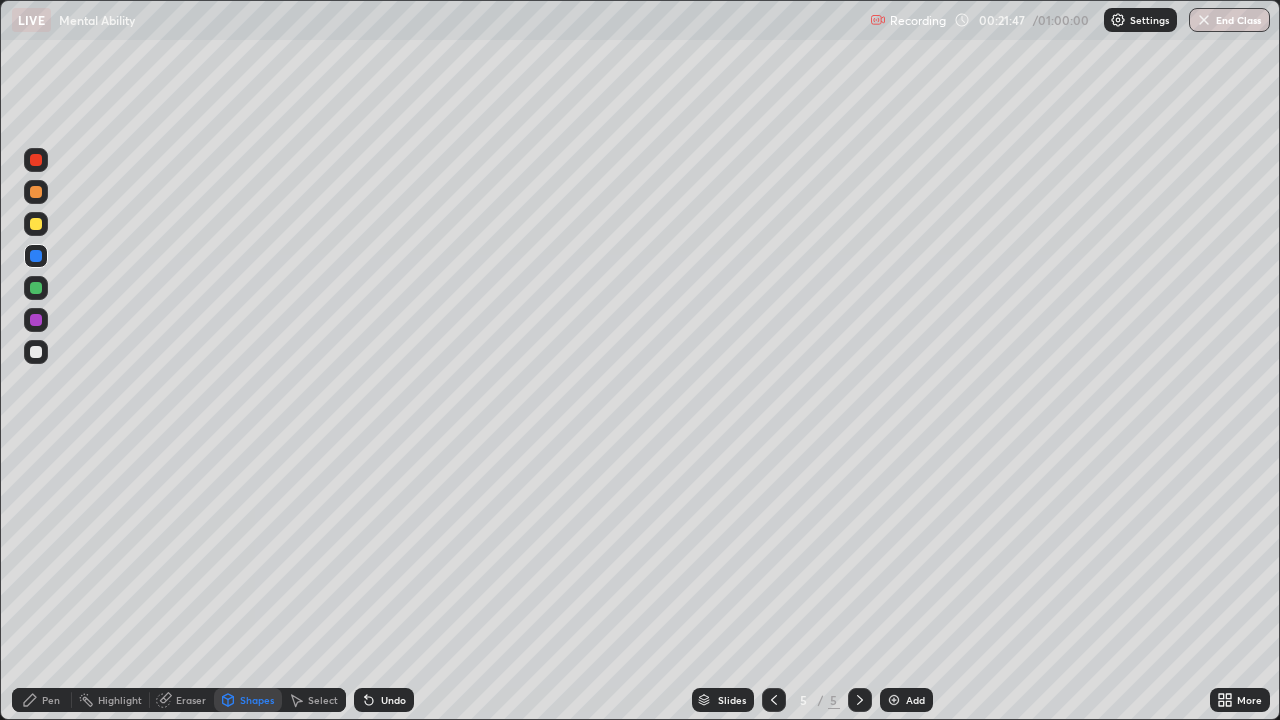 click at bounding box center [36, 224] 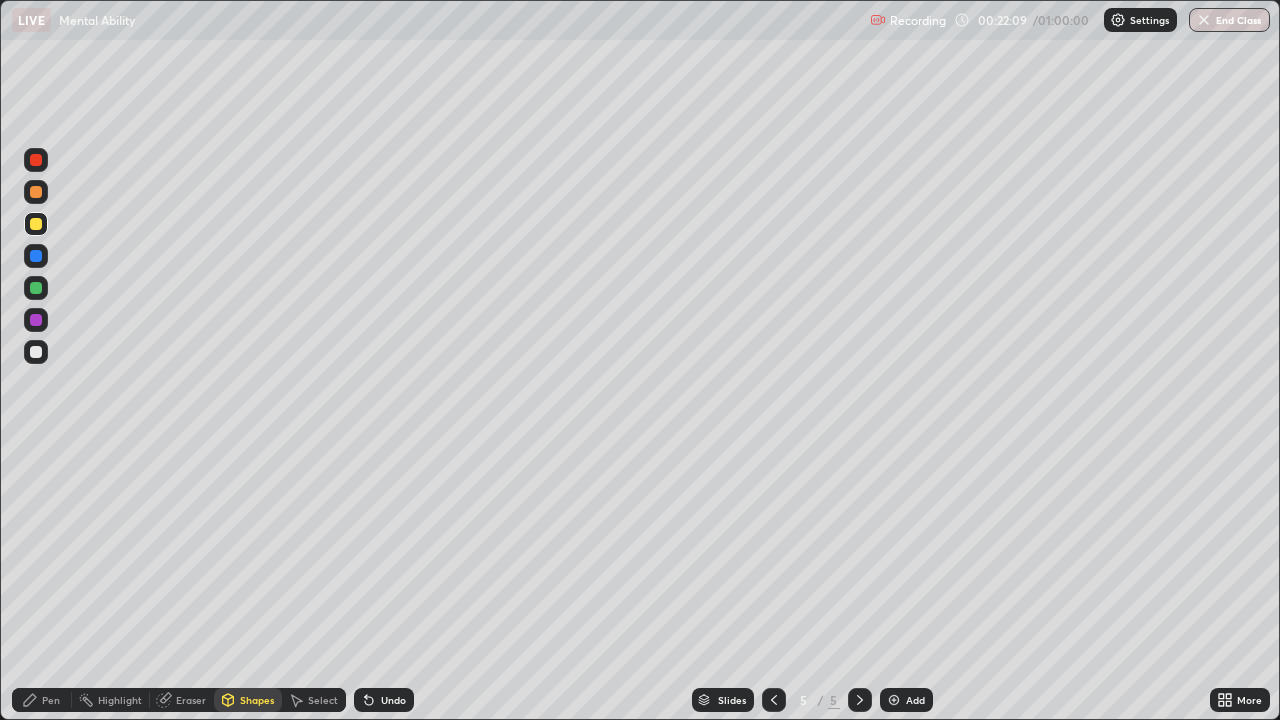 click on "Pen" at bounding box center [42, 700] 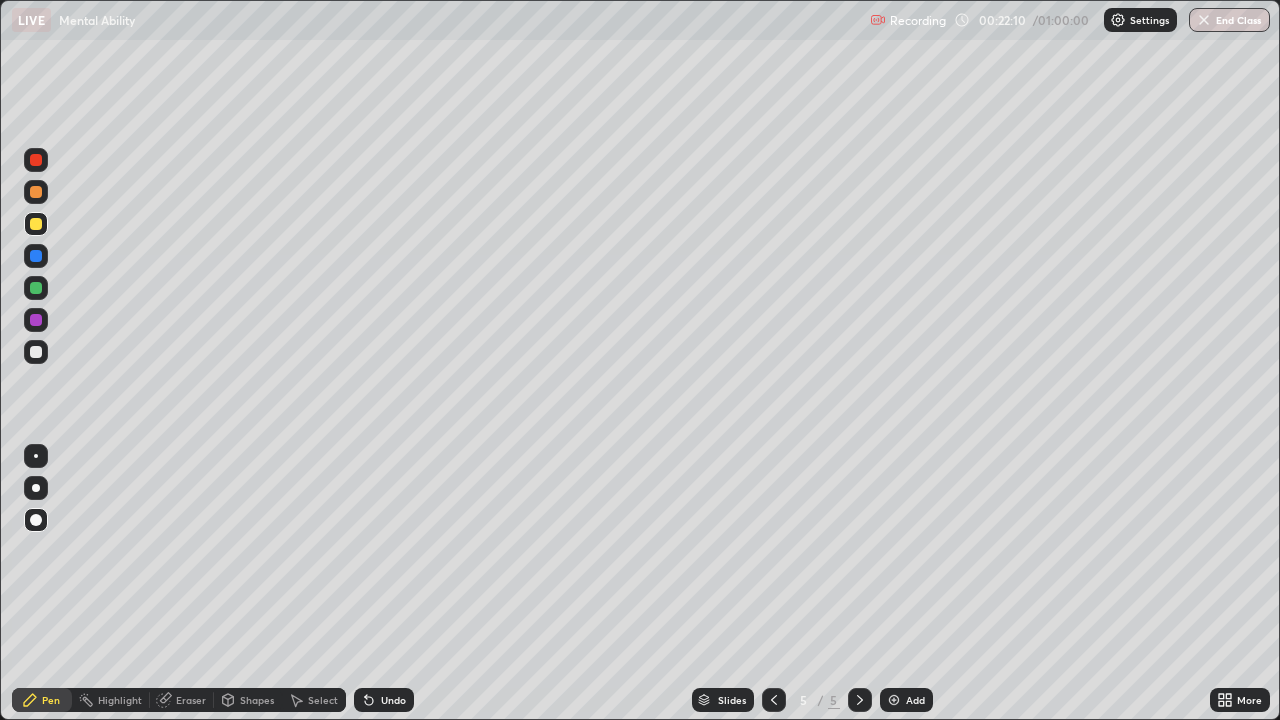 click at bounding box center [36, 352] 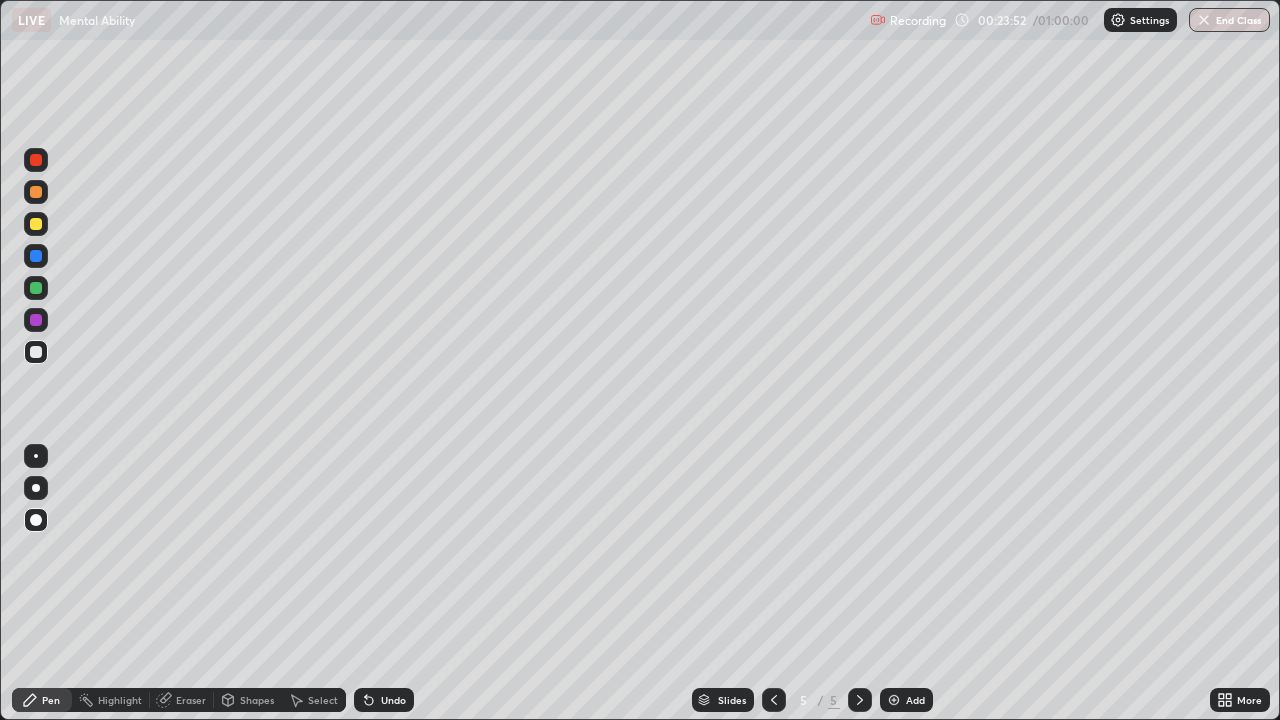 click at bounding box center (36, 488) 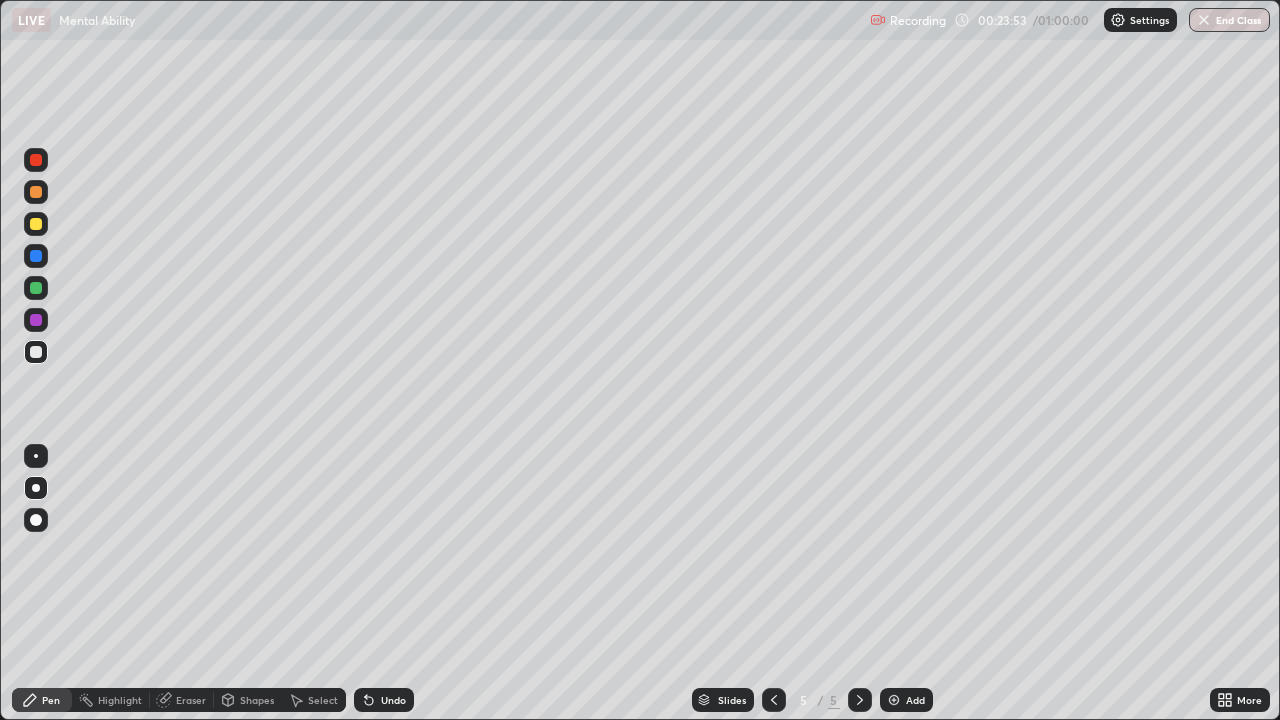 click at bounding box center (36, 288) 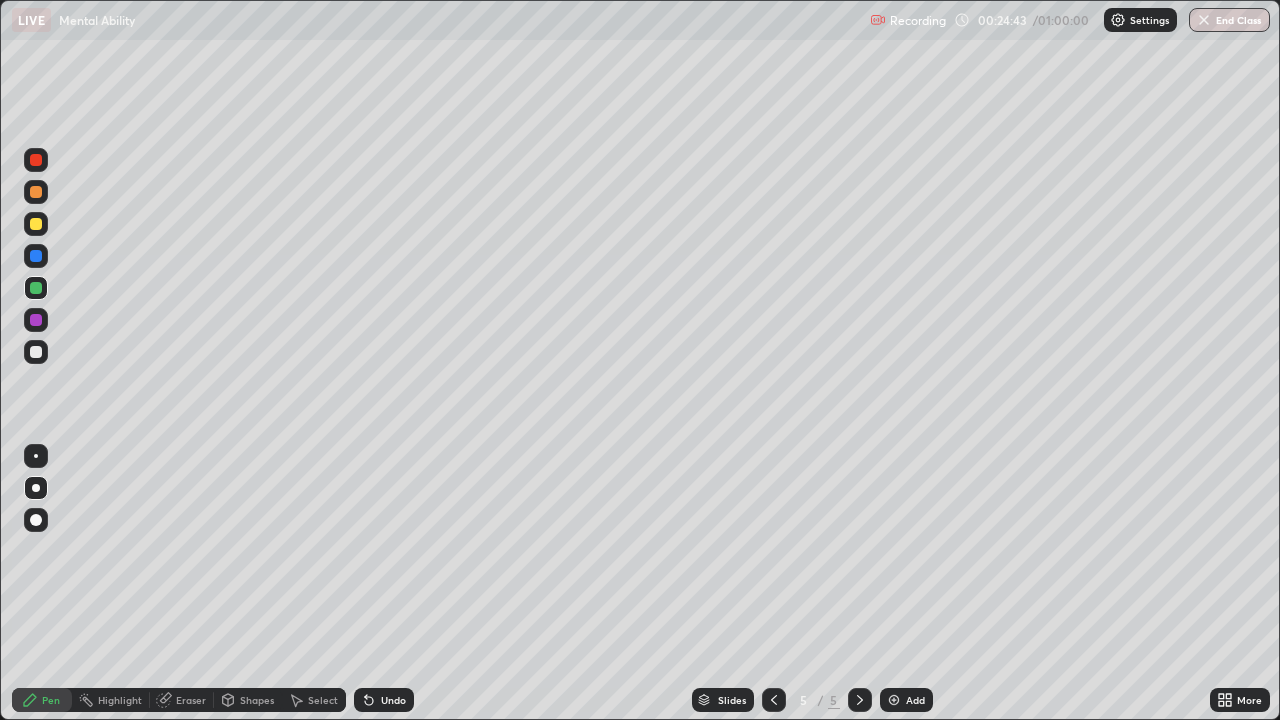 click at bounding box center (894, 700) 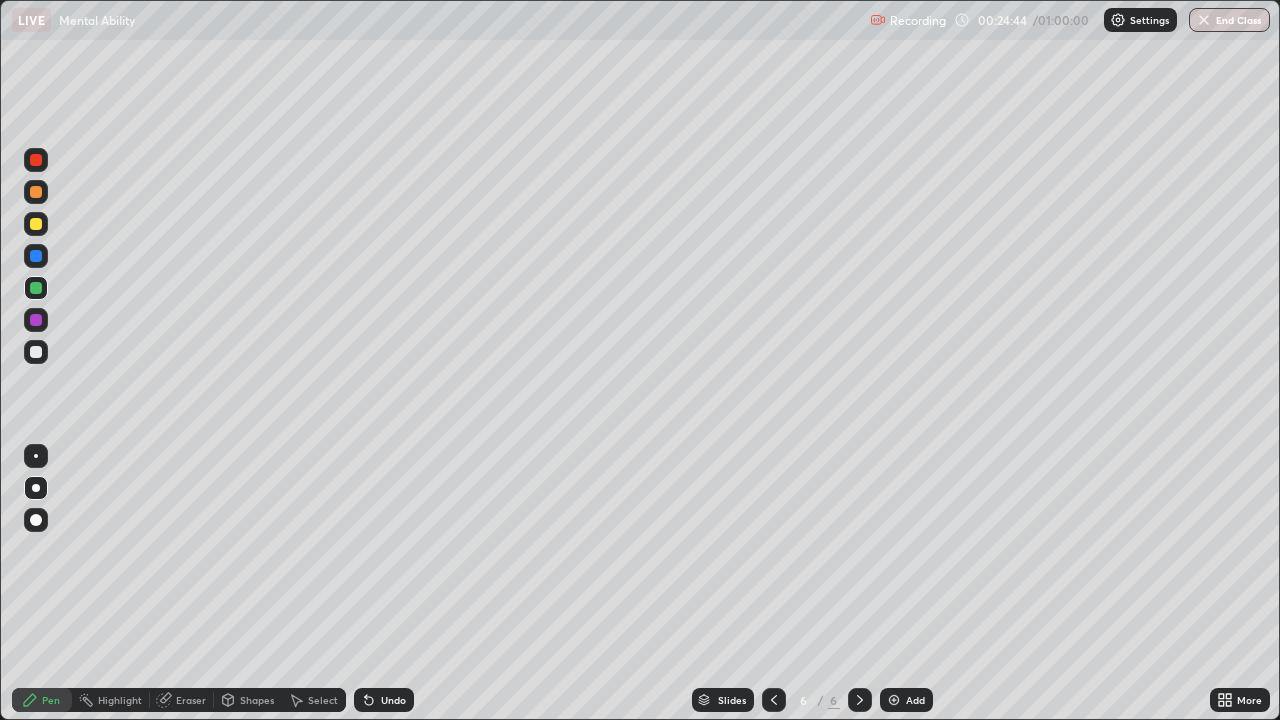 click 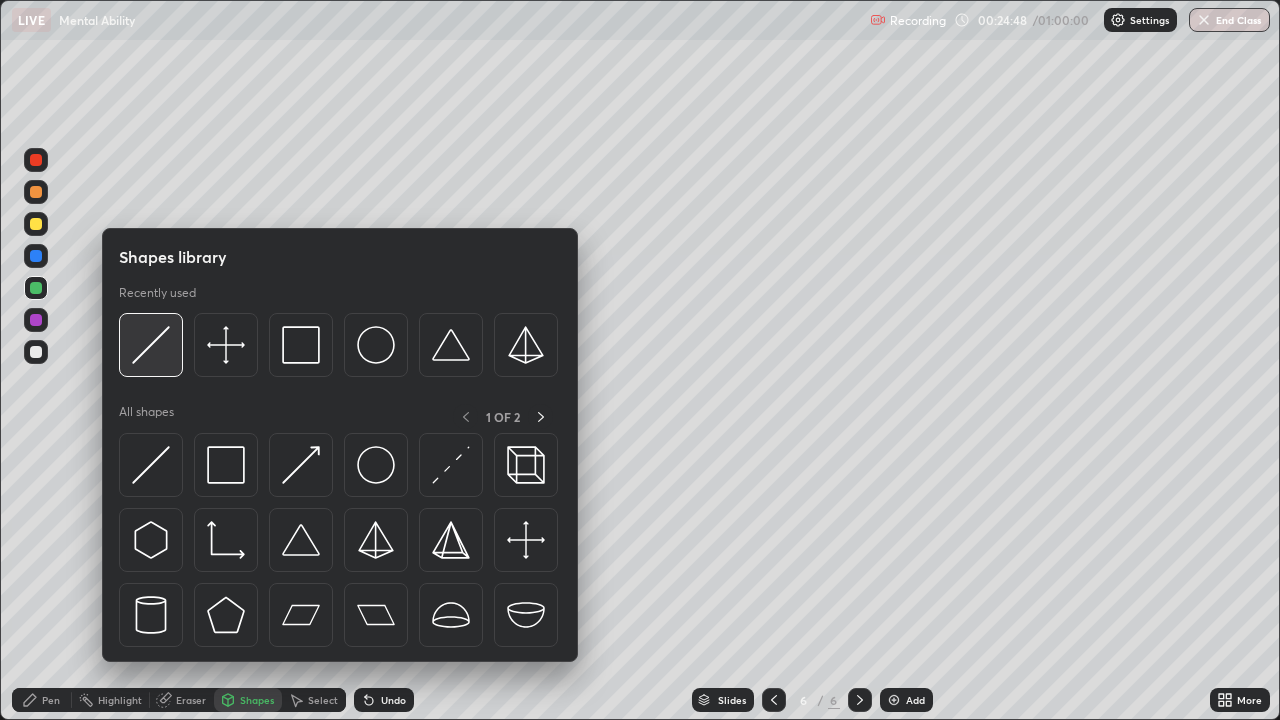click at bounding box center [151, 345] 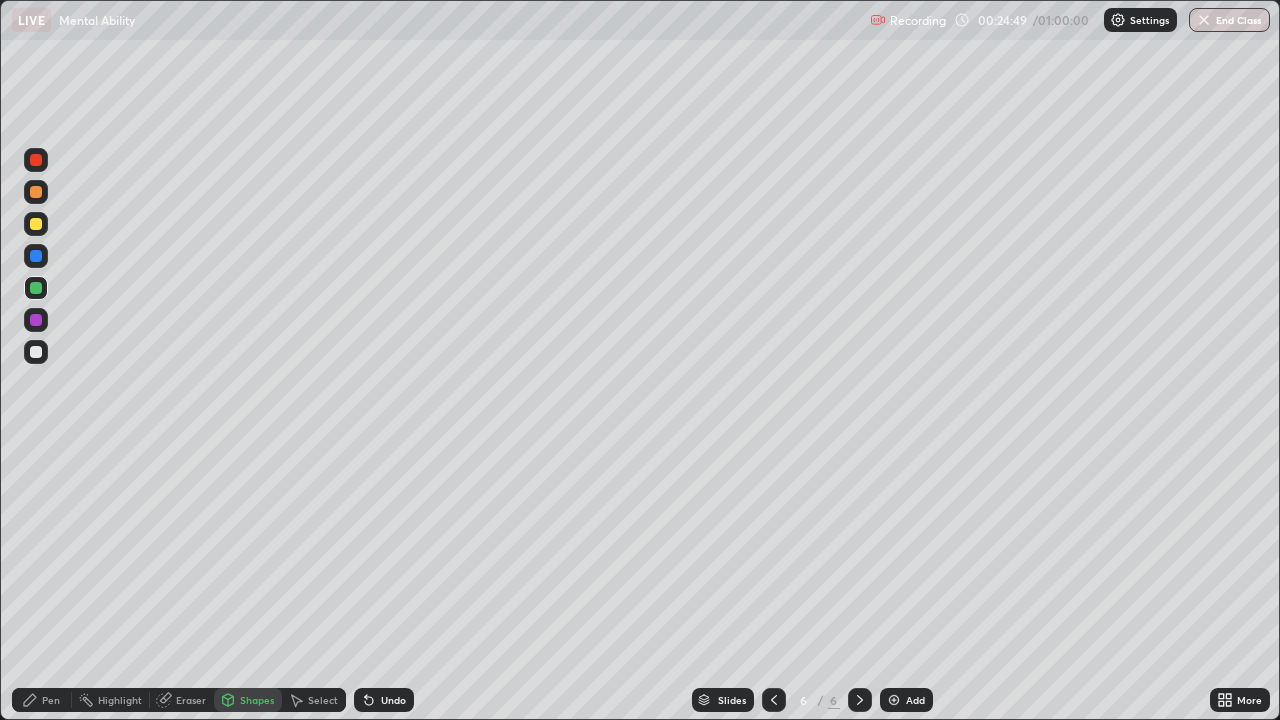 click at bounding box center [36, 224] 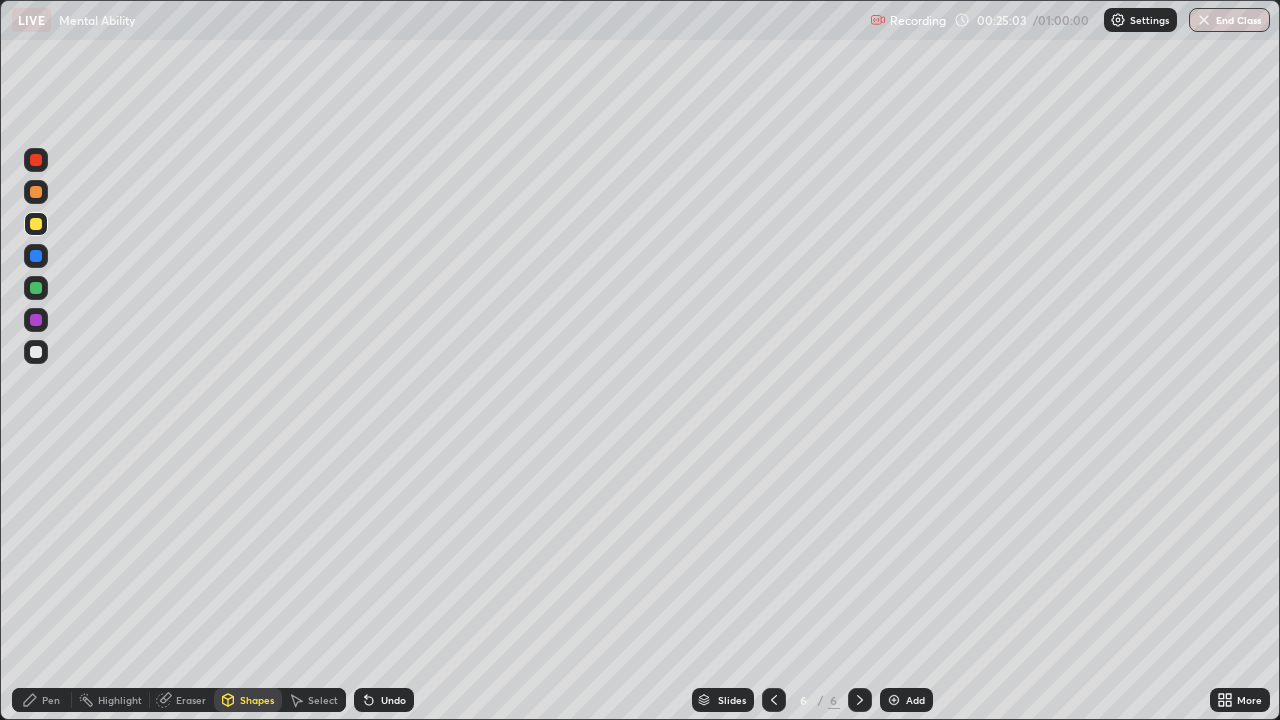click on "Pen" at bounding box center (51, 700) 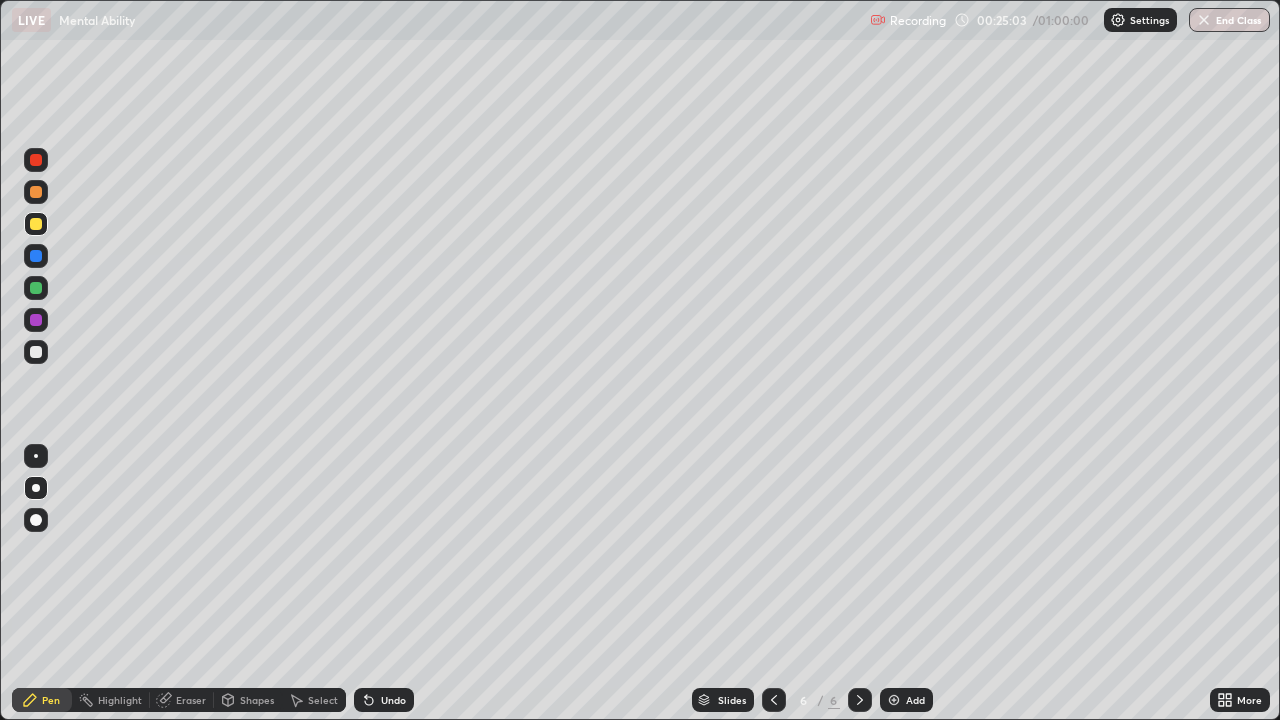 click at bounding box center (36, 352) 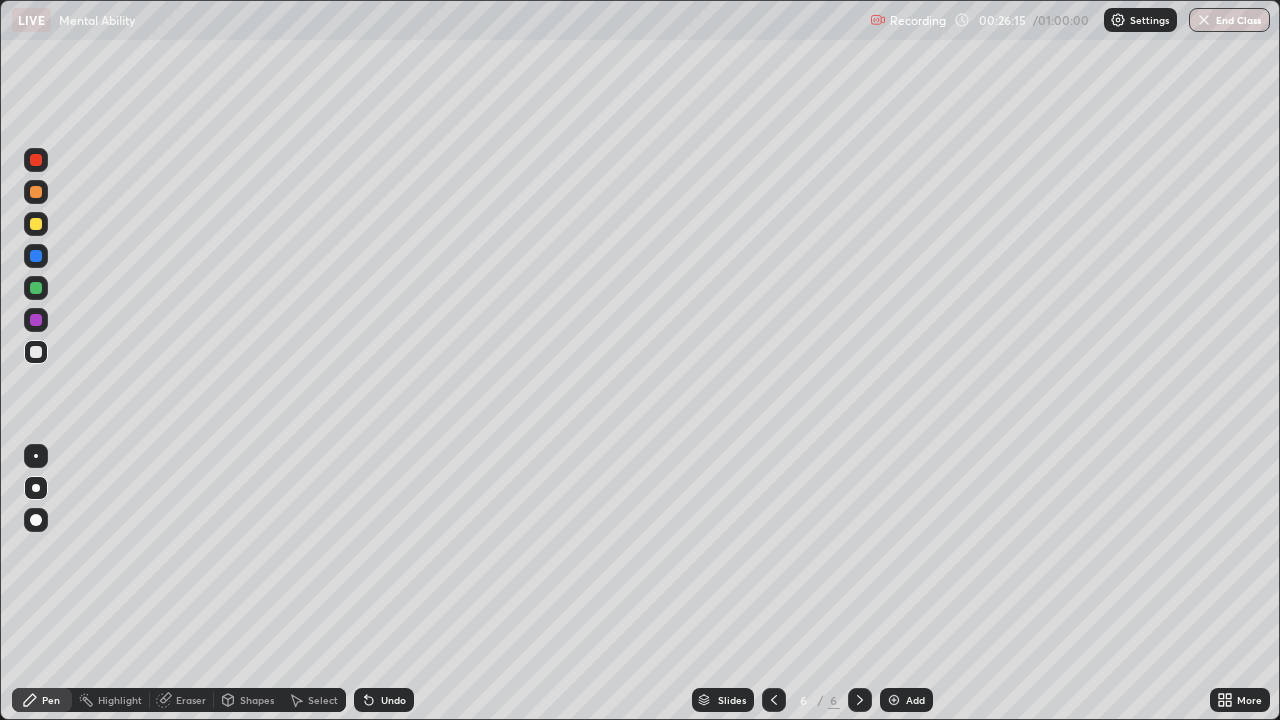 click at bounding box center [36, 288] 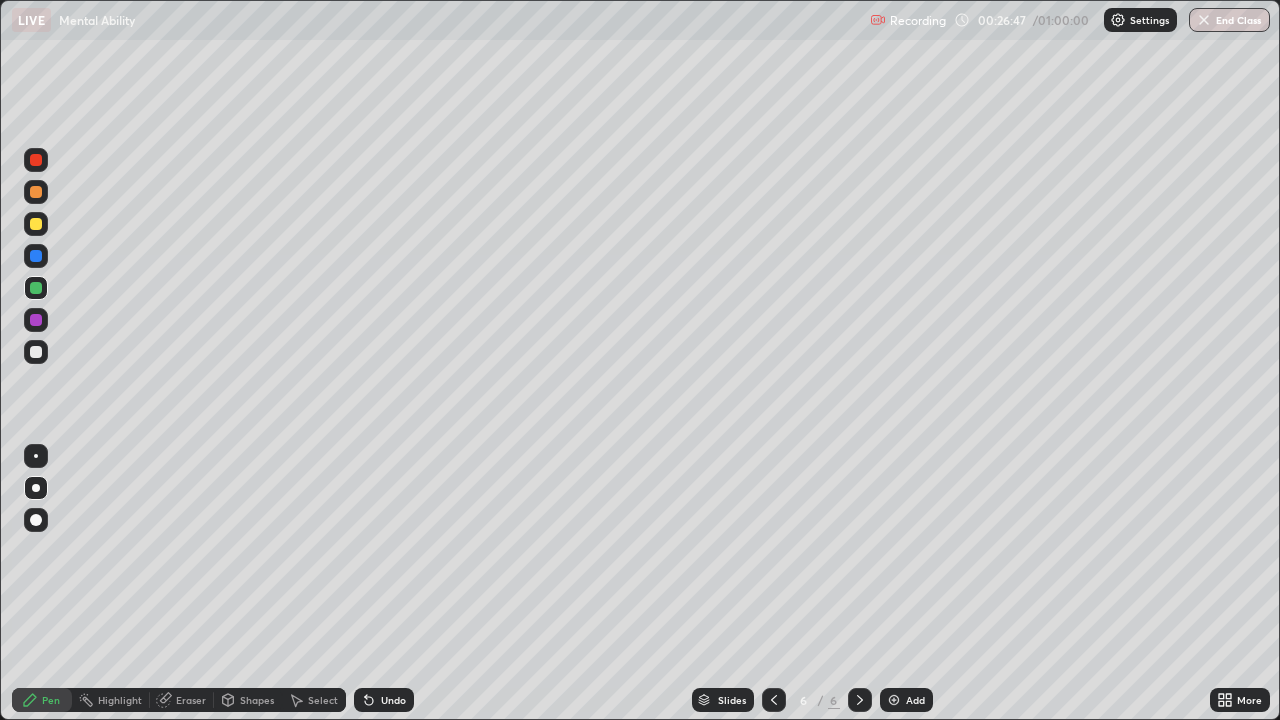 click on "Shapes" at bounding box center [257, 700] 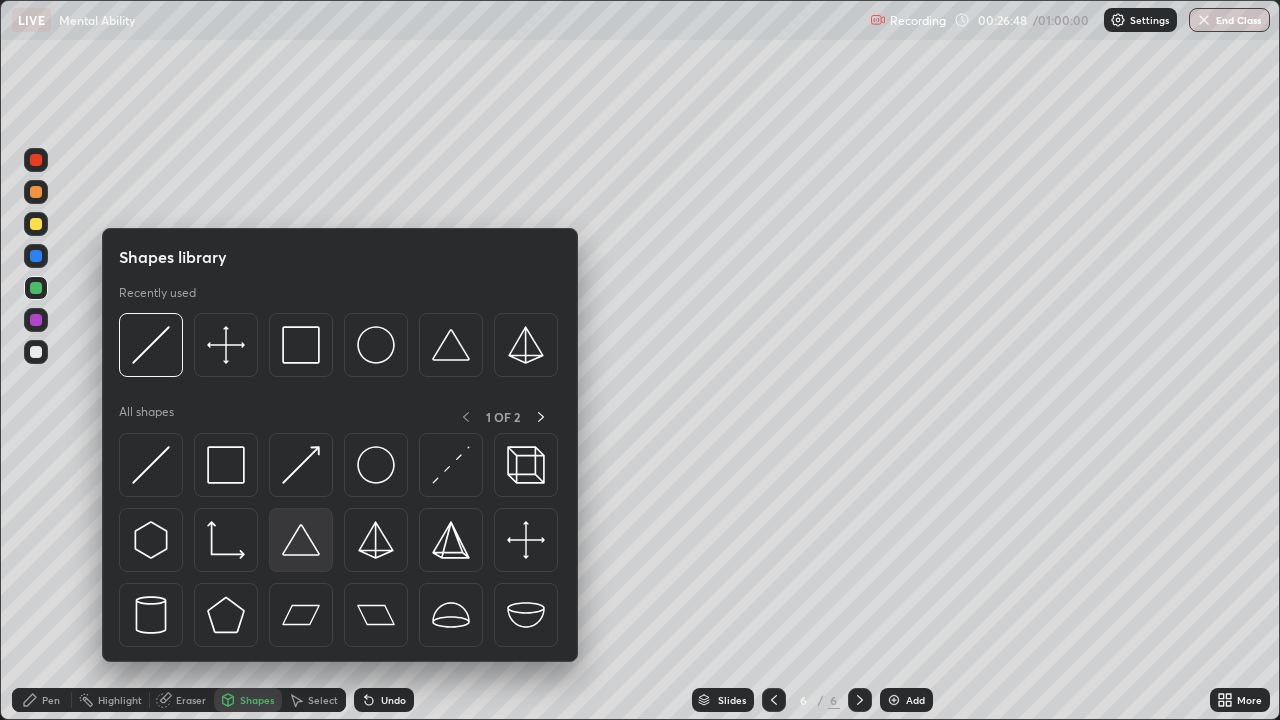 click at bounding box center [301, 540] 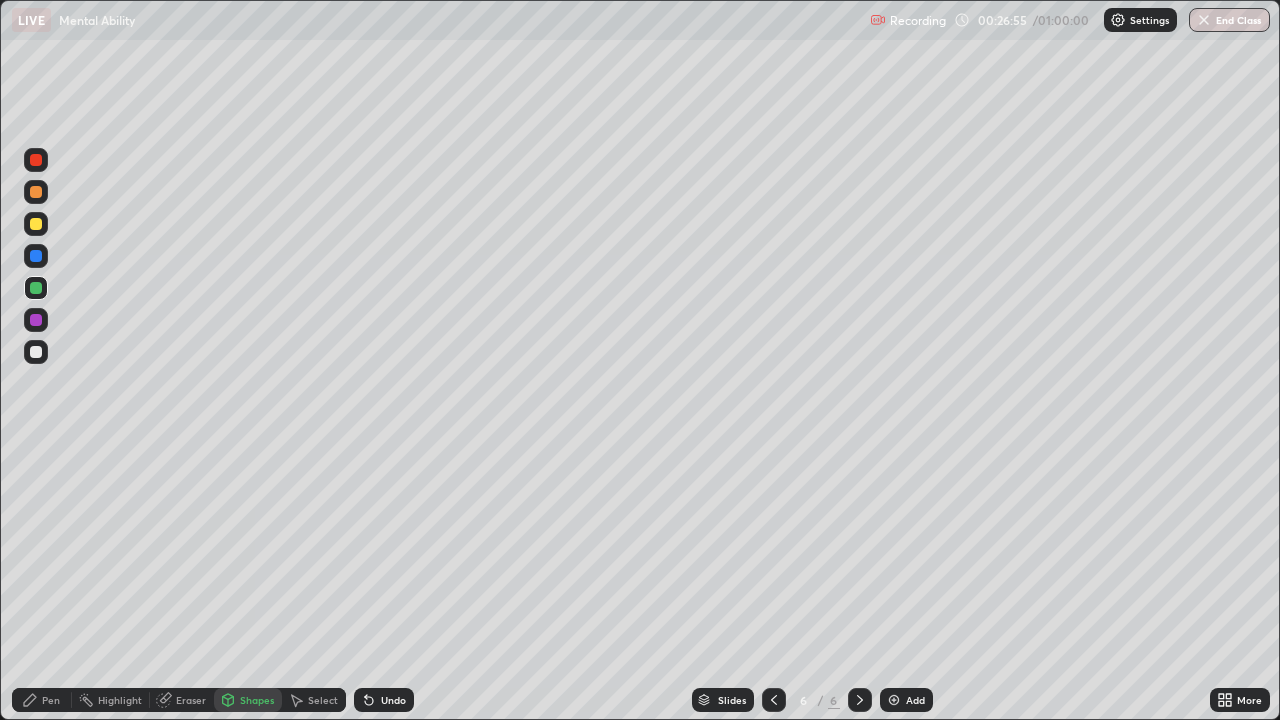 click on "Undo" at bounding box center (384, 700) 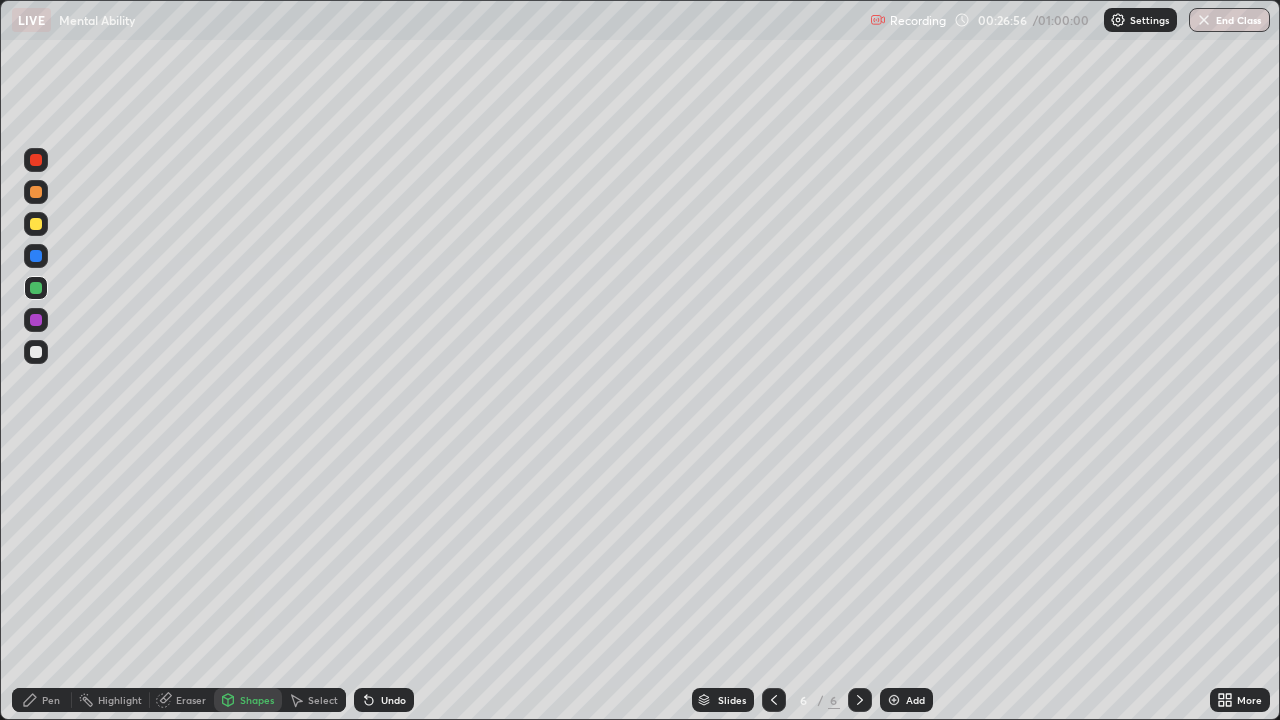 click on "Shapes" at bounding box center [257, 700] 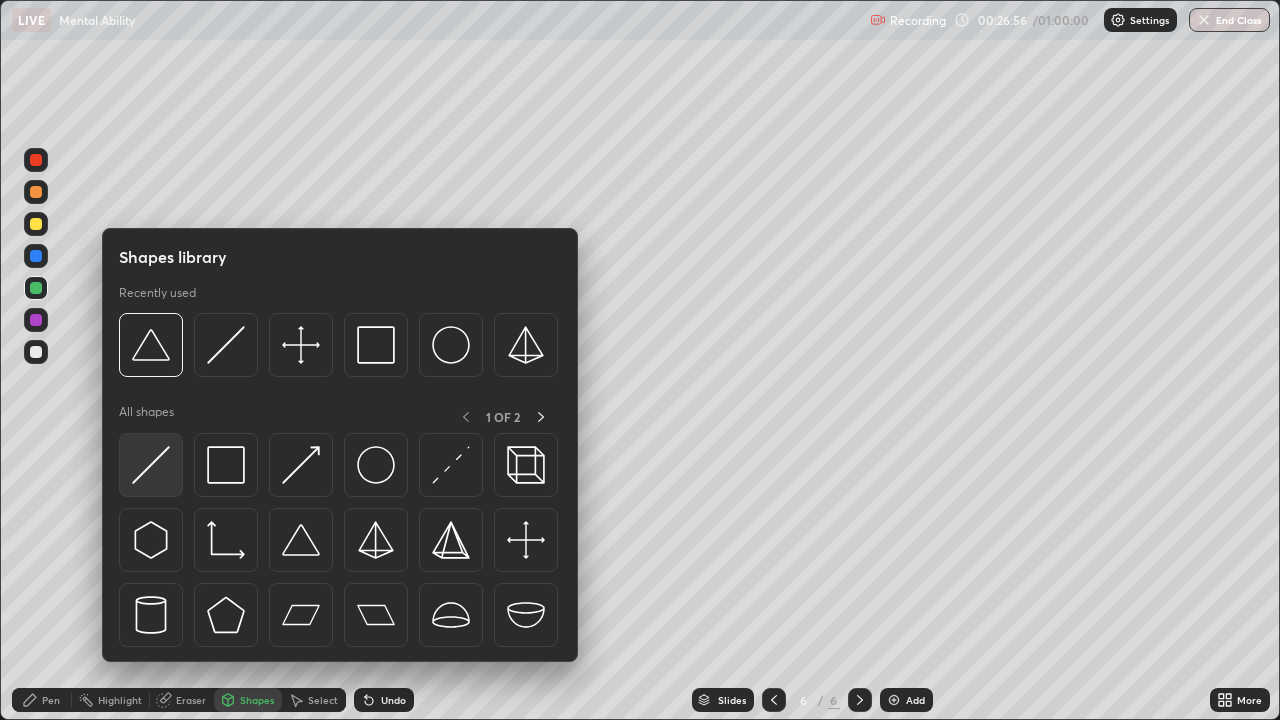 click at bounding box center (151, 465) 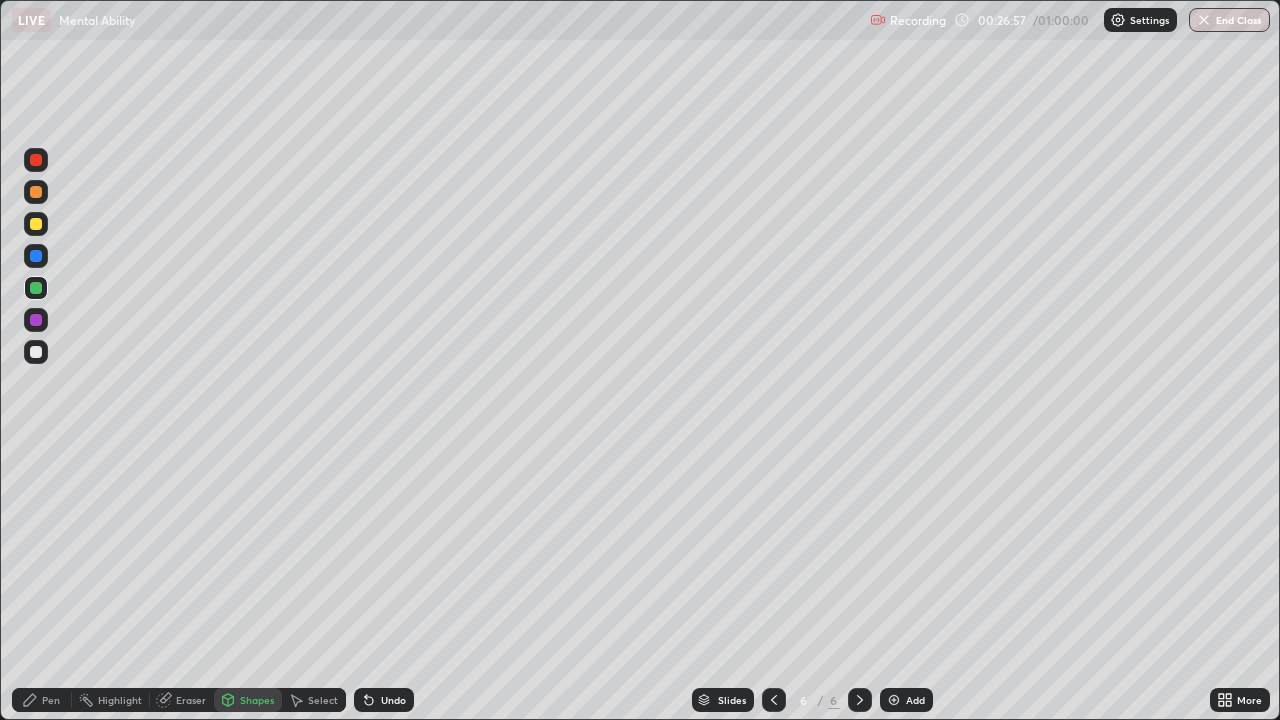 click at bounding box center [36, 224] 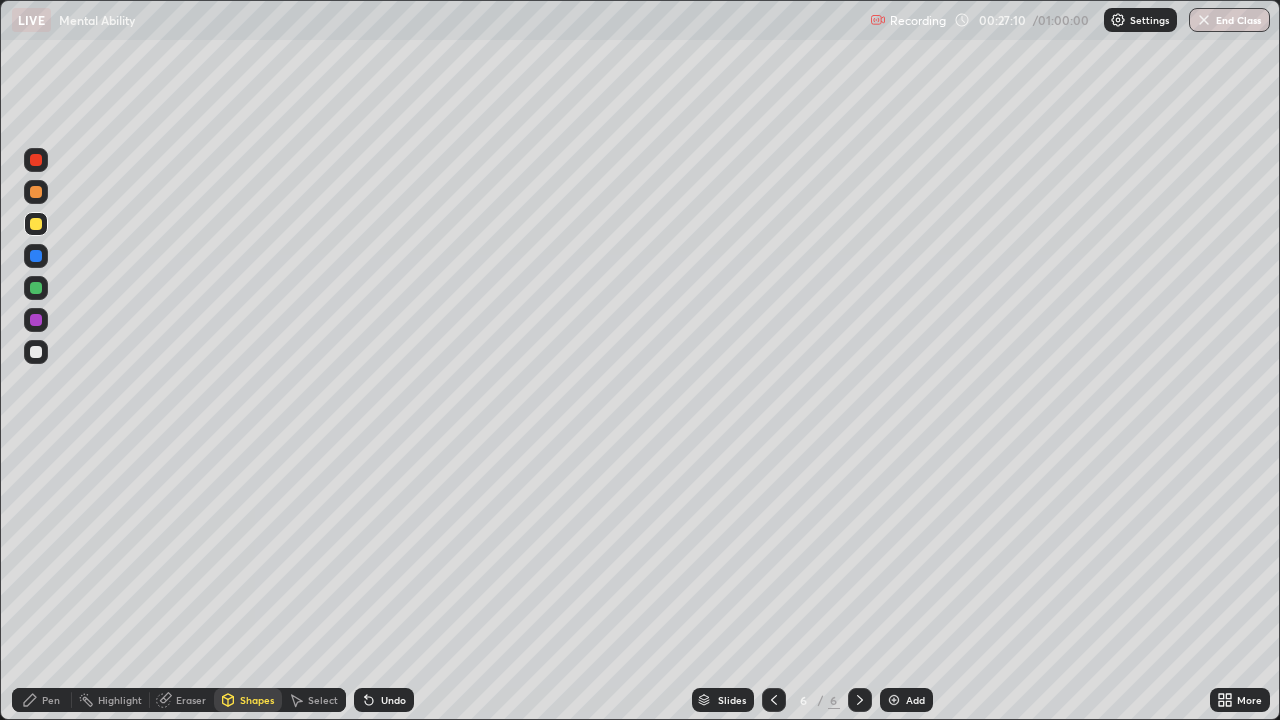 click on "Pen" at bounding box center [51, 700] 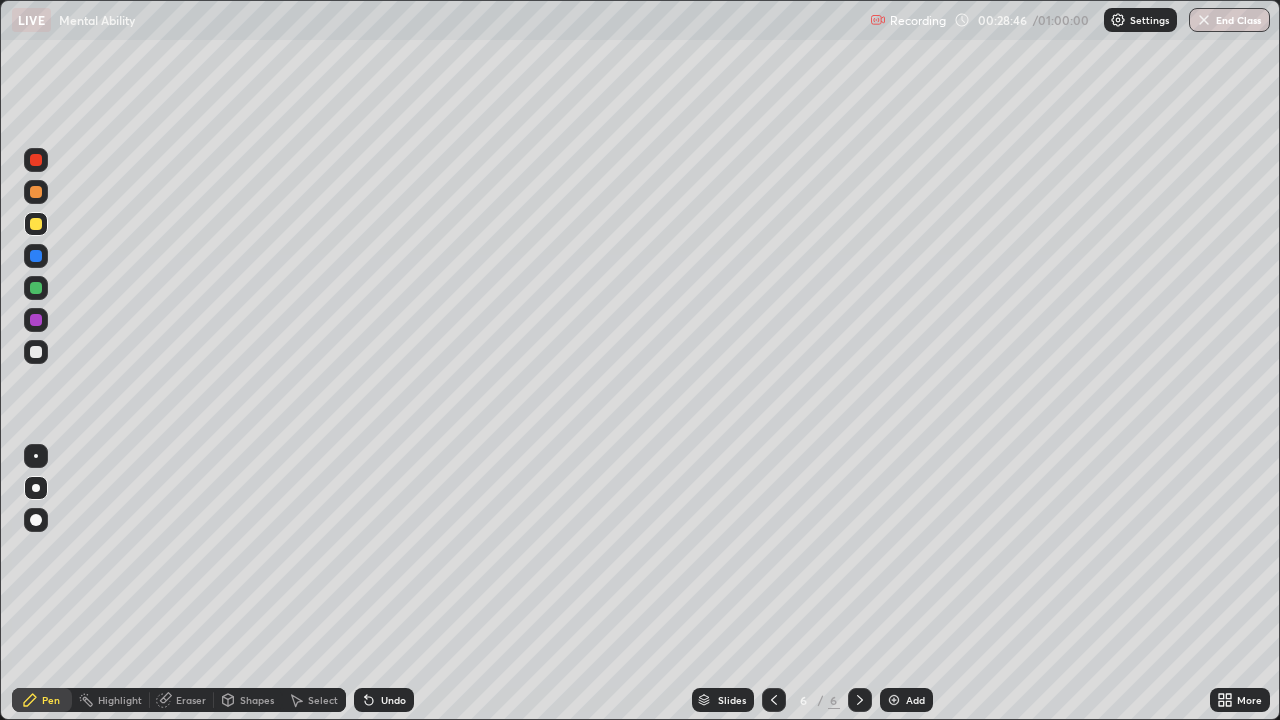 click 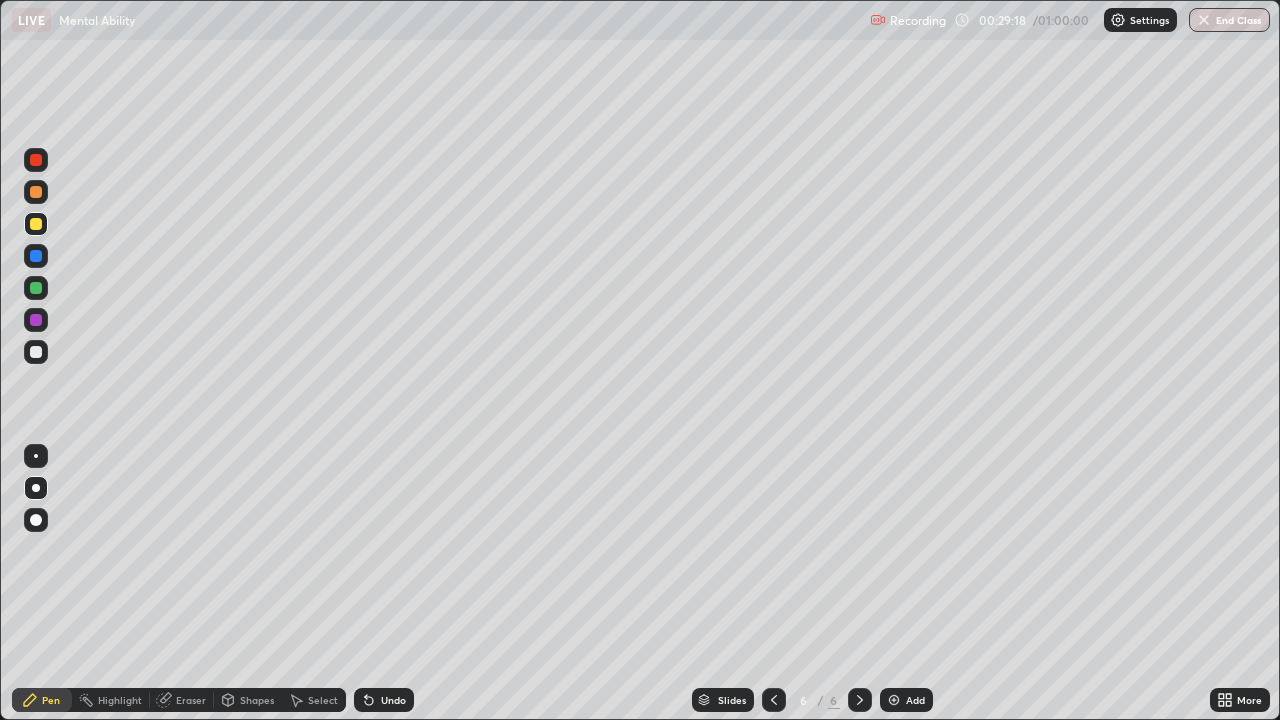 click on "Undo" at bounding box center (393, 700) 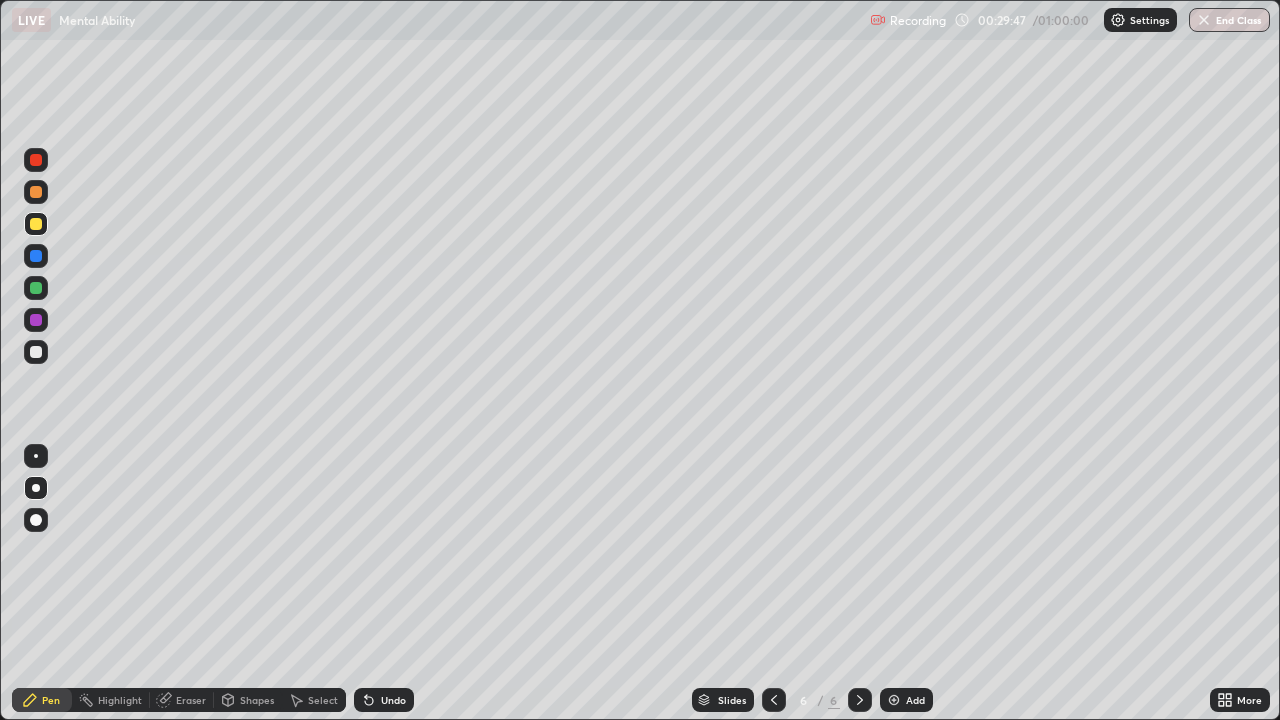 click on "Undo" at bounding box center [393, 700] 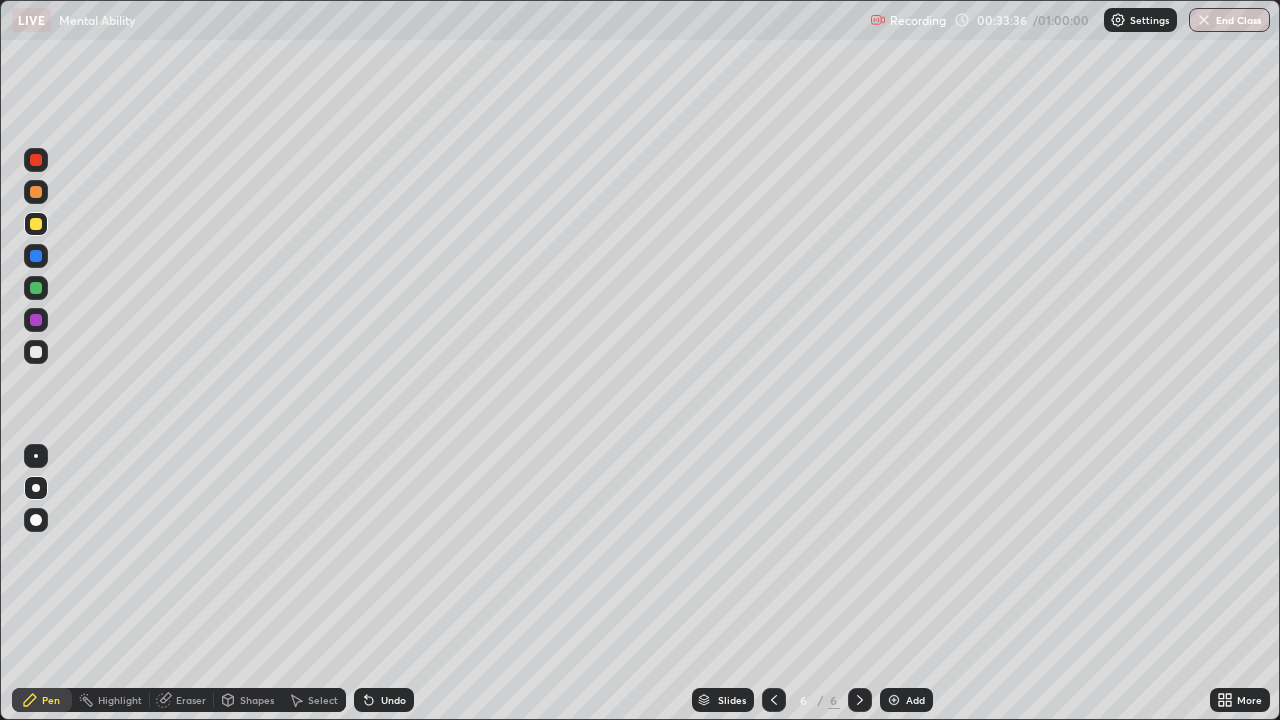 click at bounding box center (894, 700) 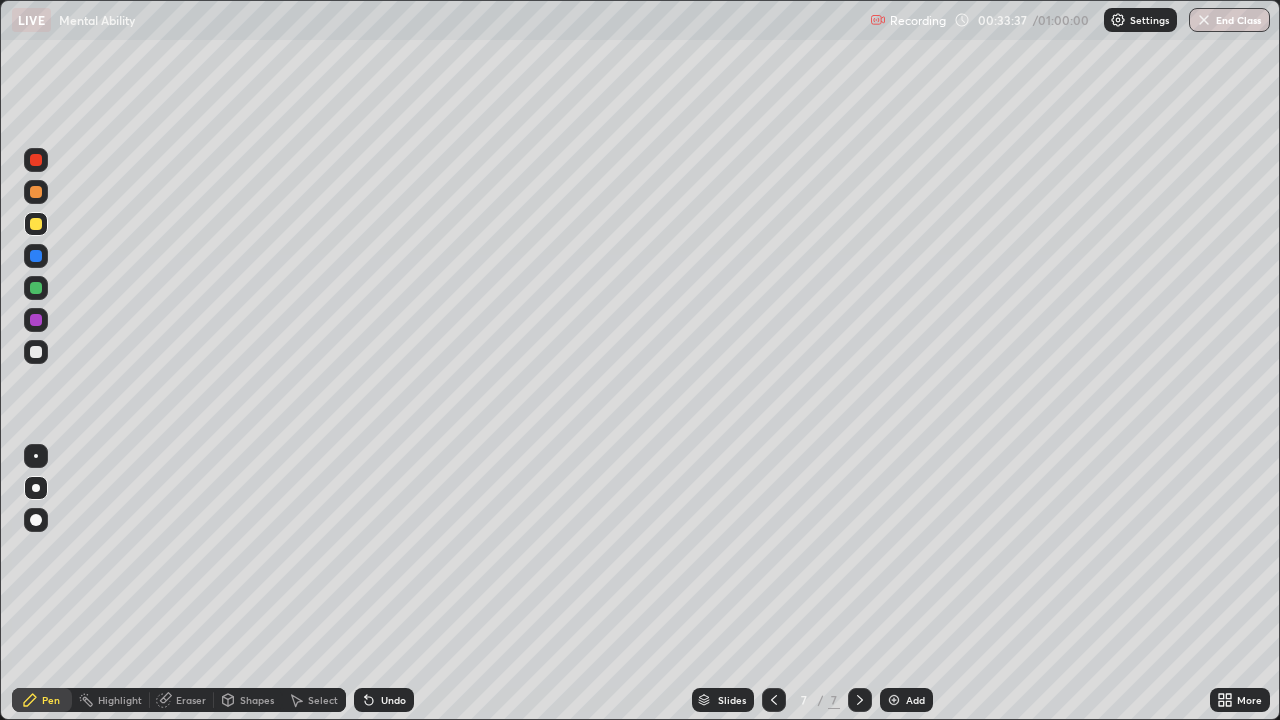 click at bounding box center [36, 224] 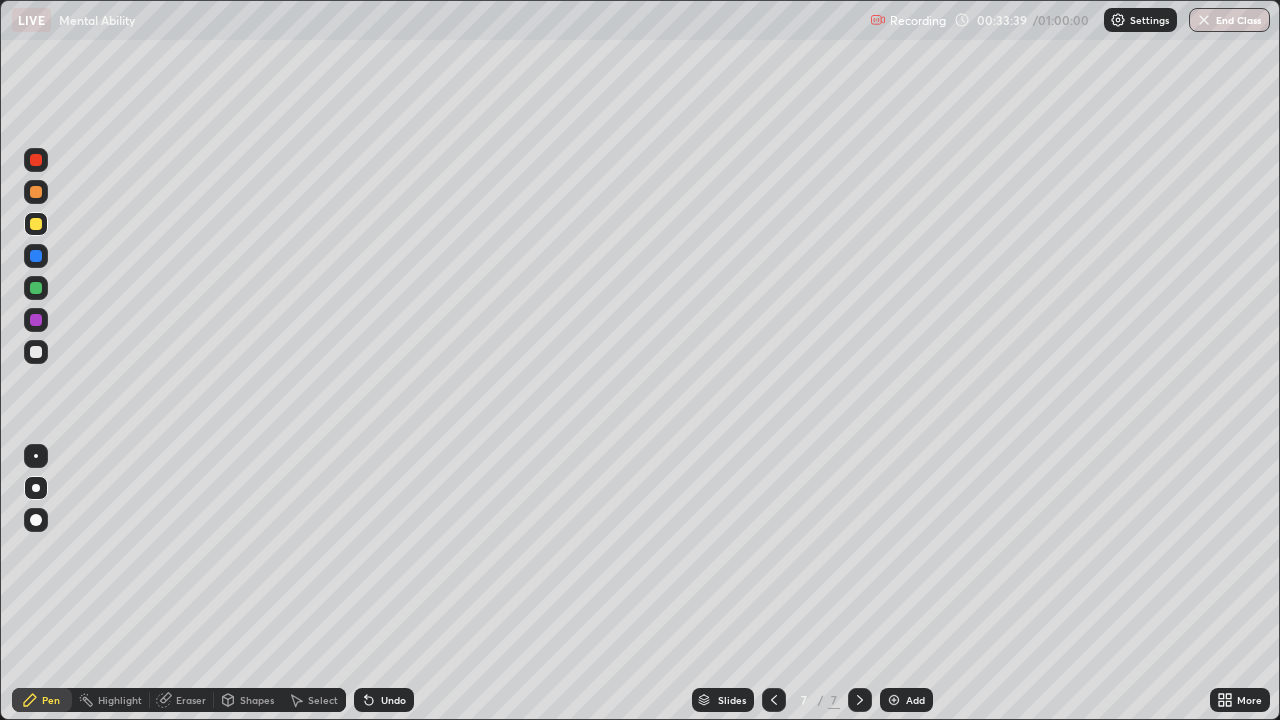 click on "Shapes" at bounding box center (248, 700) 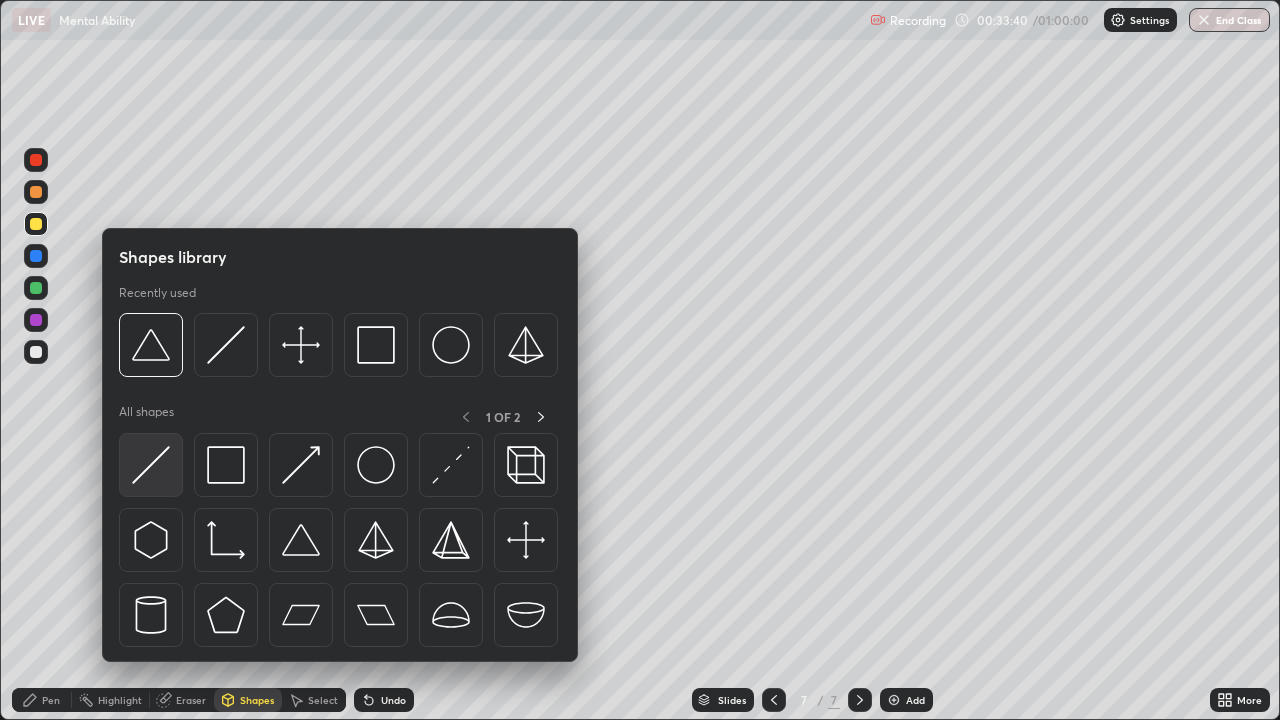 click at bounding box center [151, 465] 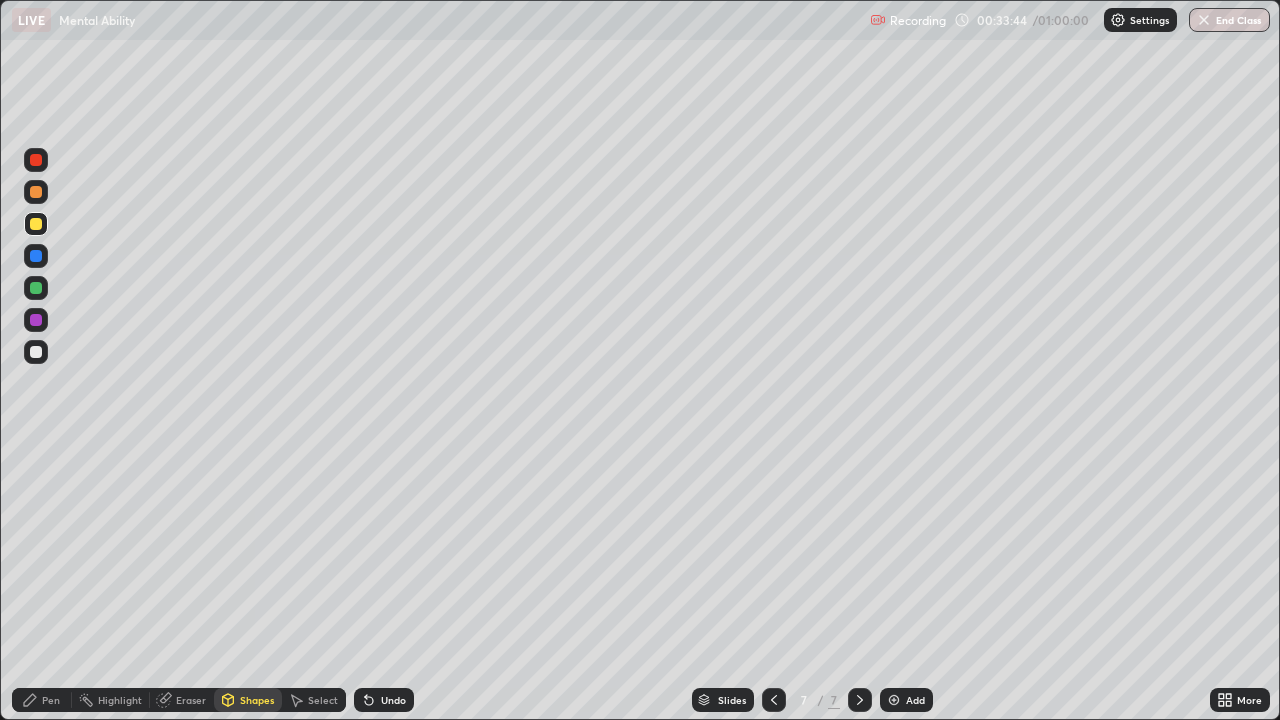 click on "Pen" at bounding box center [42, 700] 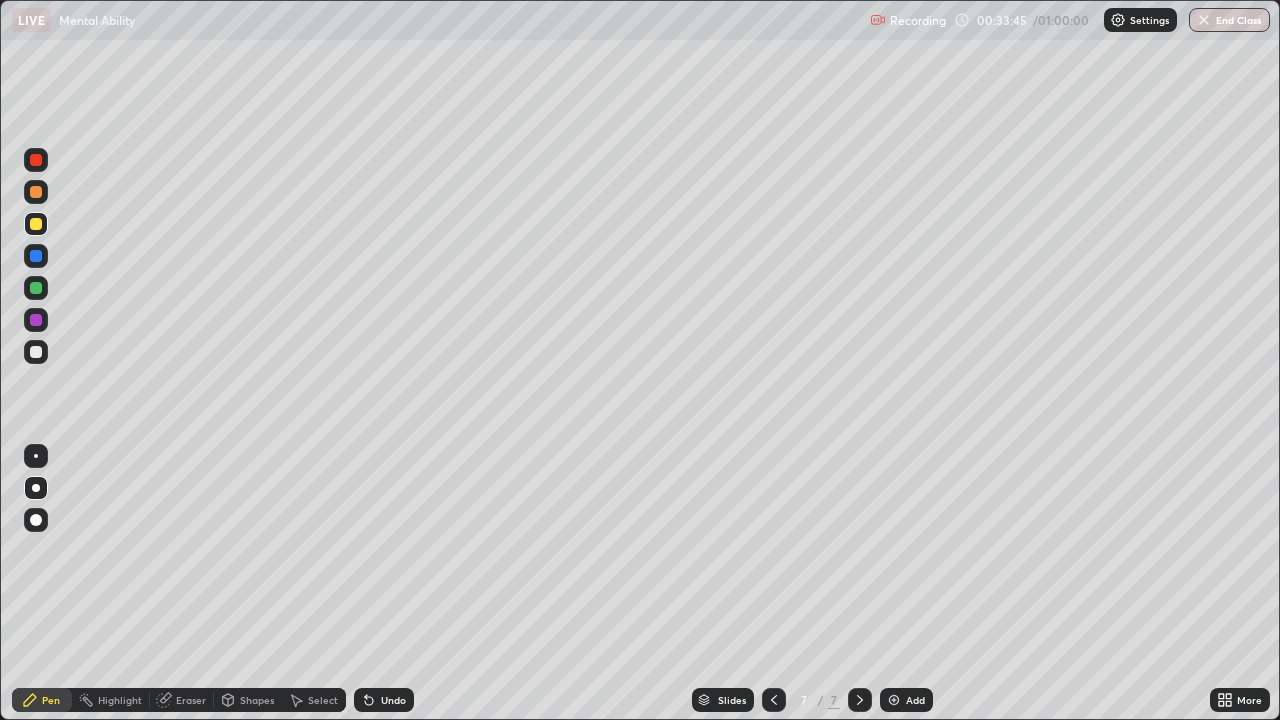 click at bounding box center [36, 352] 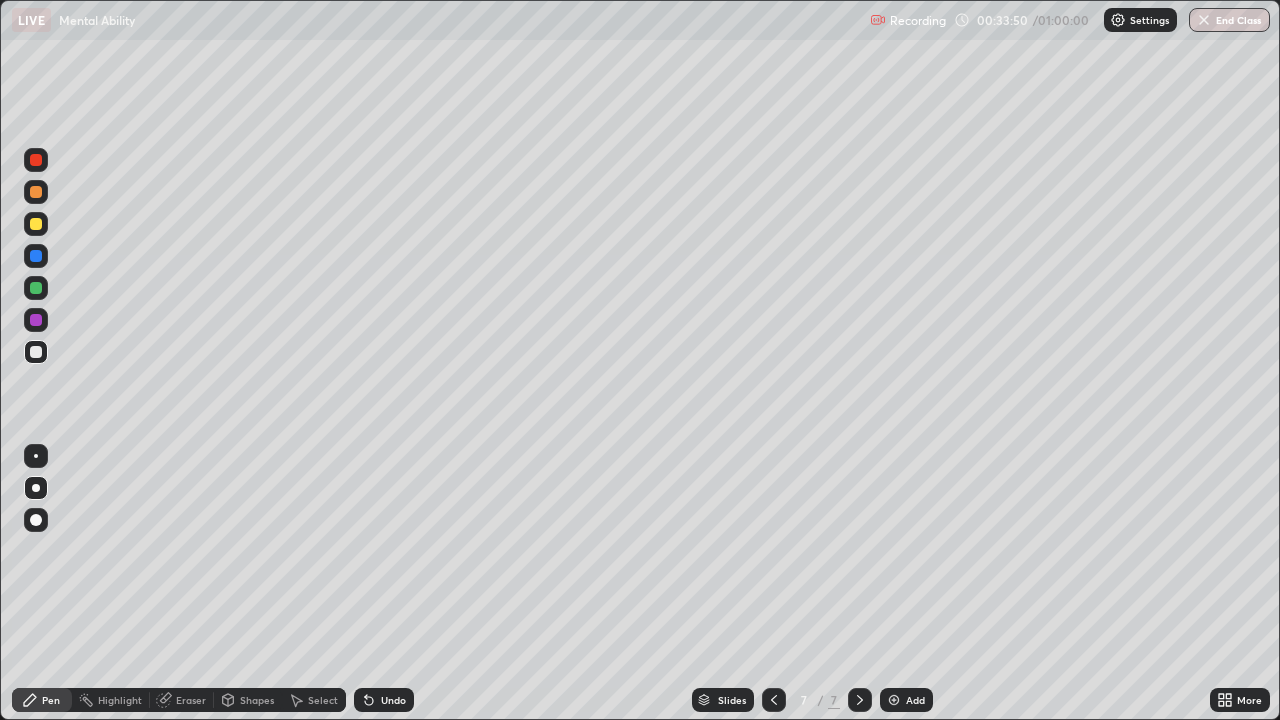 click on "Undo" at bounding box center (384, 700) 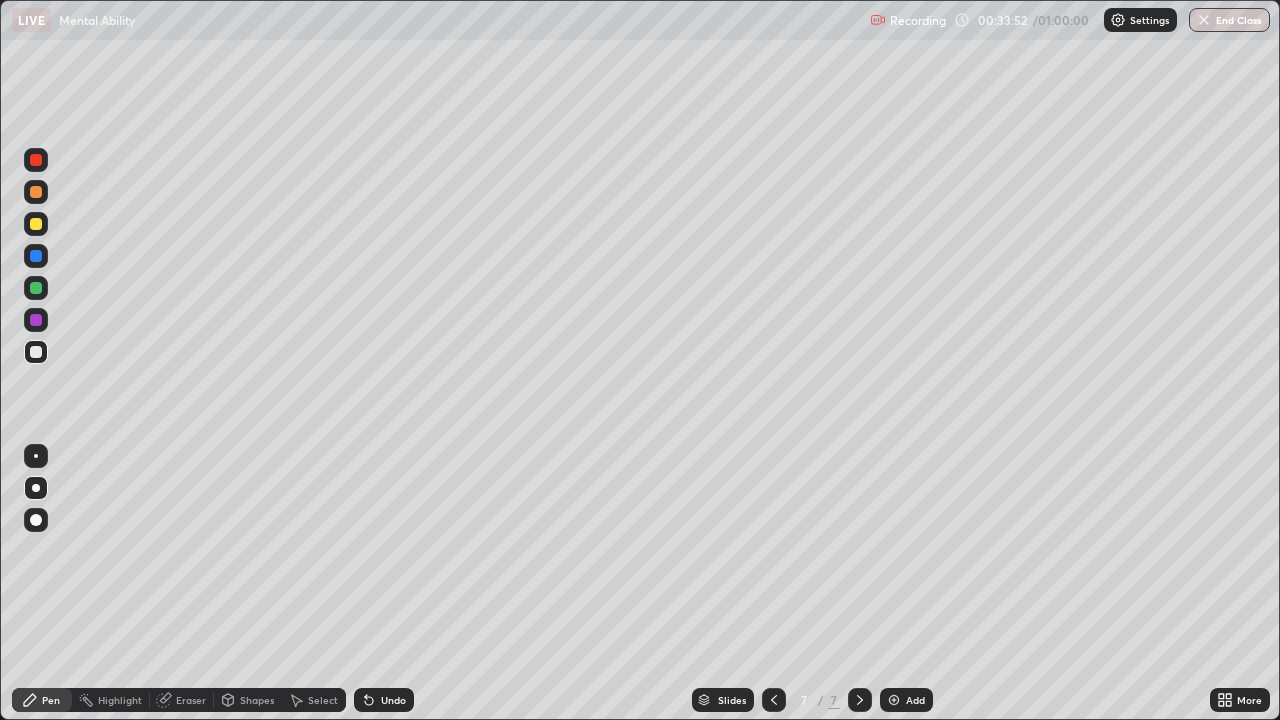 click on "Undo" at bounding box center (393, 700) 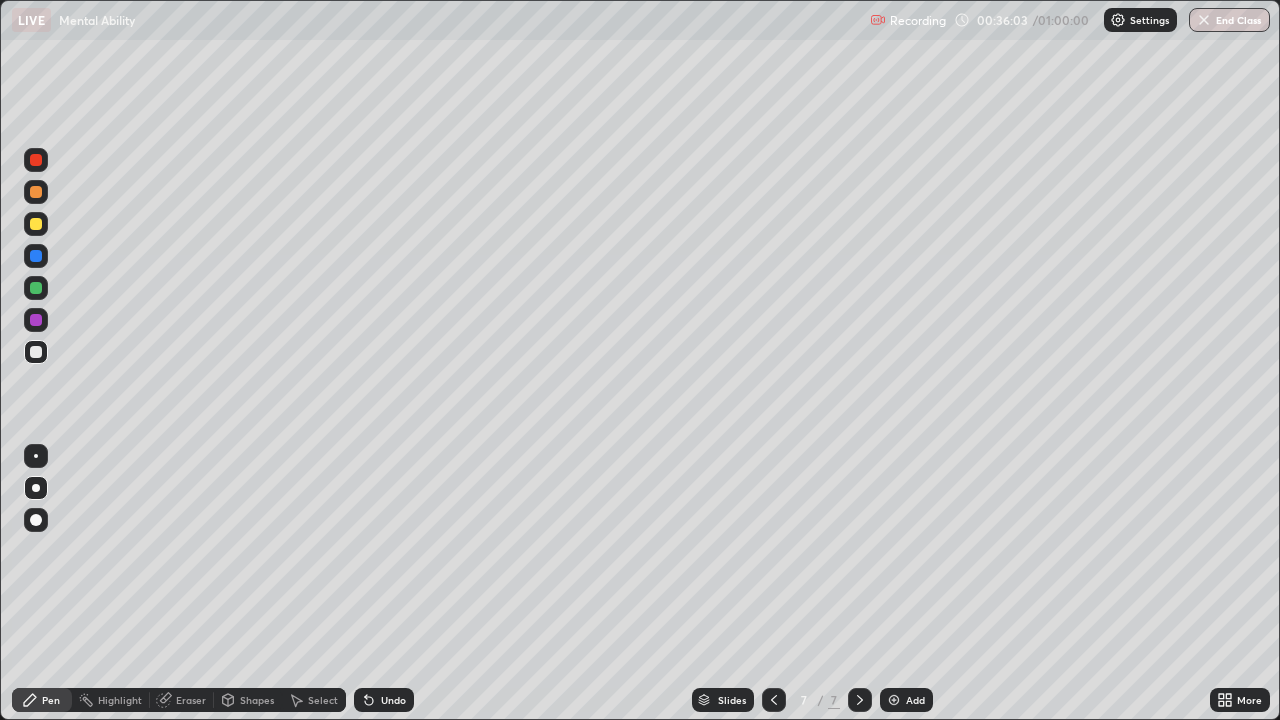 click on "Eraser" at bounding box center [191, 700] 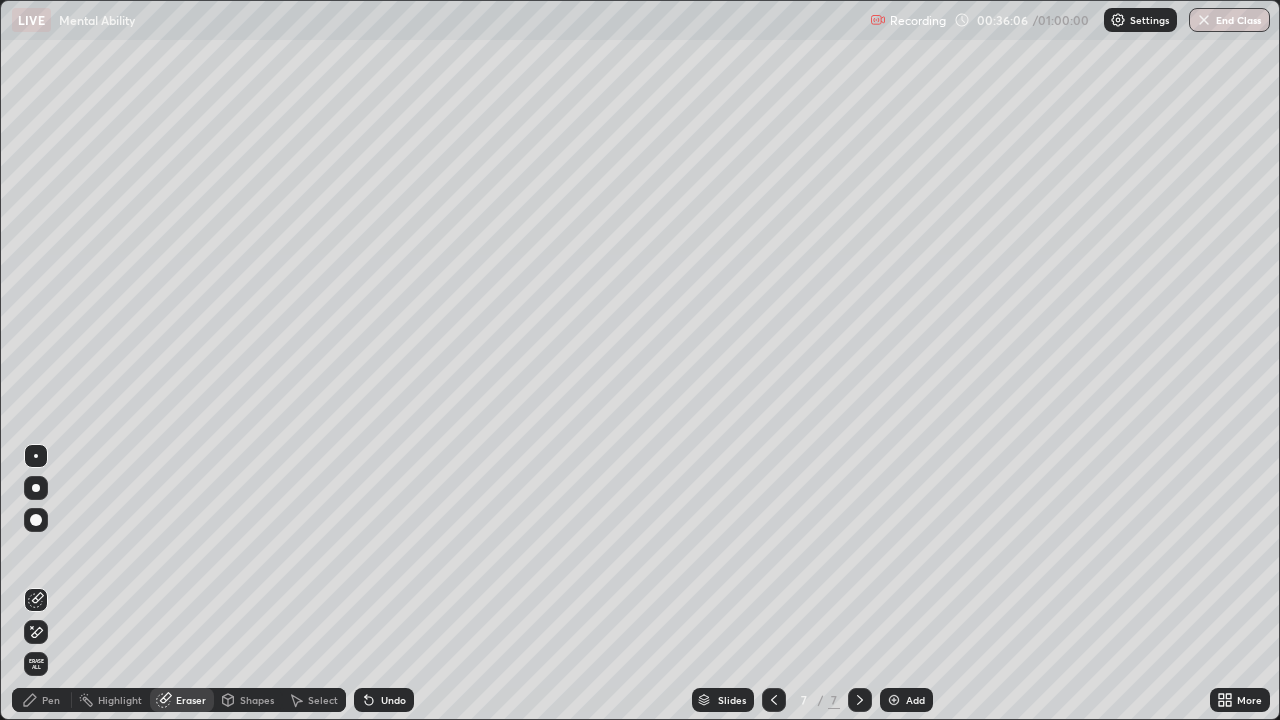 click on "Pen" at bounding box center (51, 700) 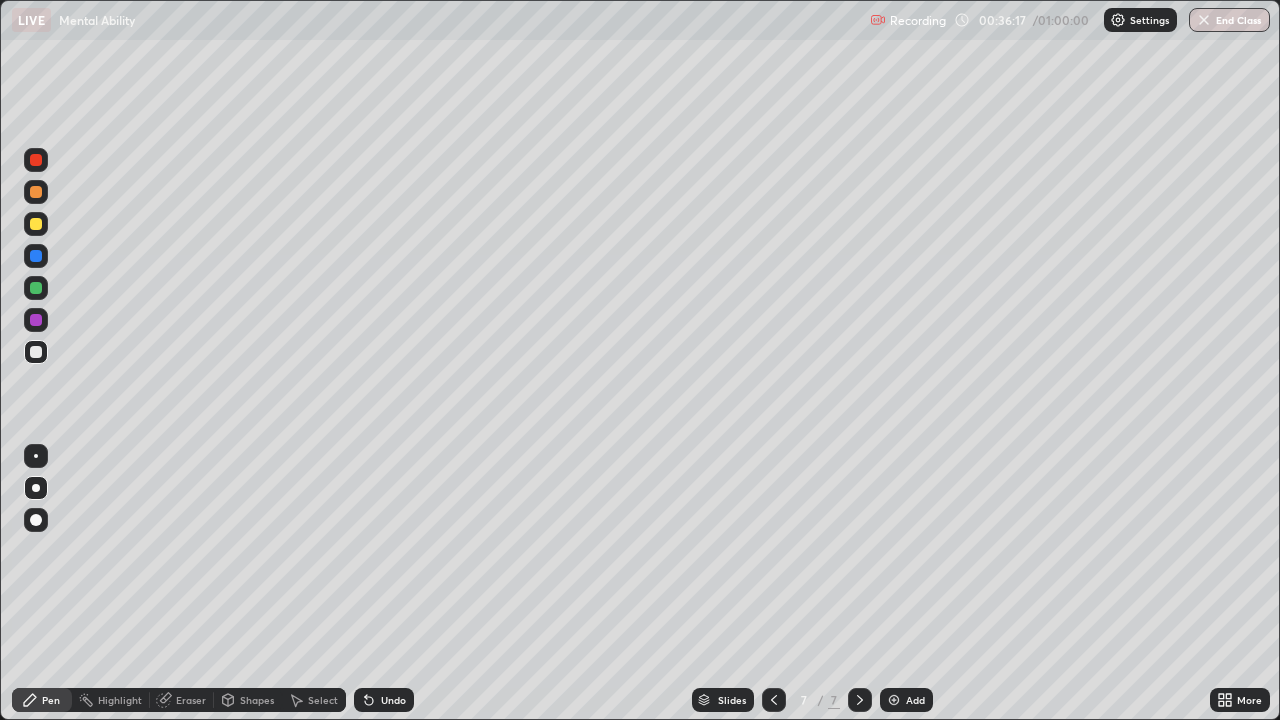 click at bounding box center [36, 288] 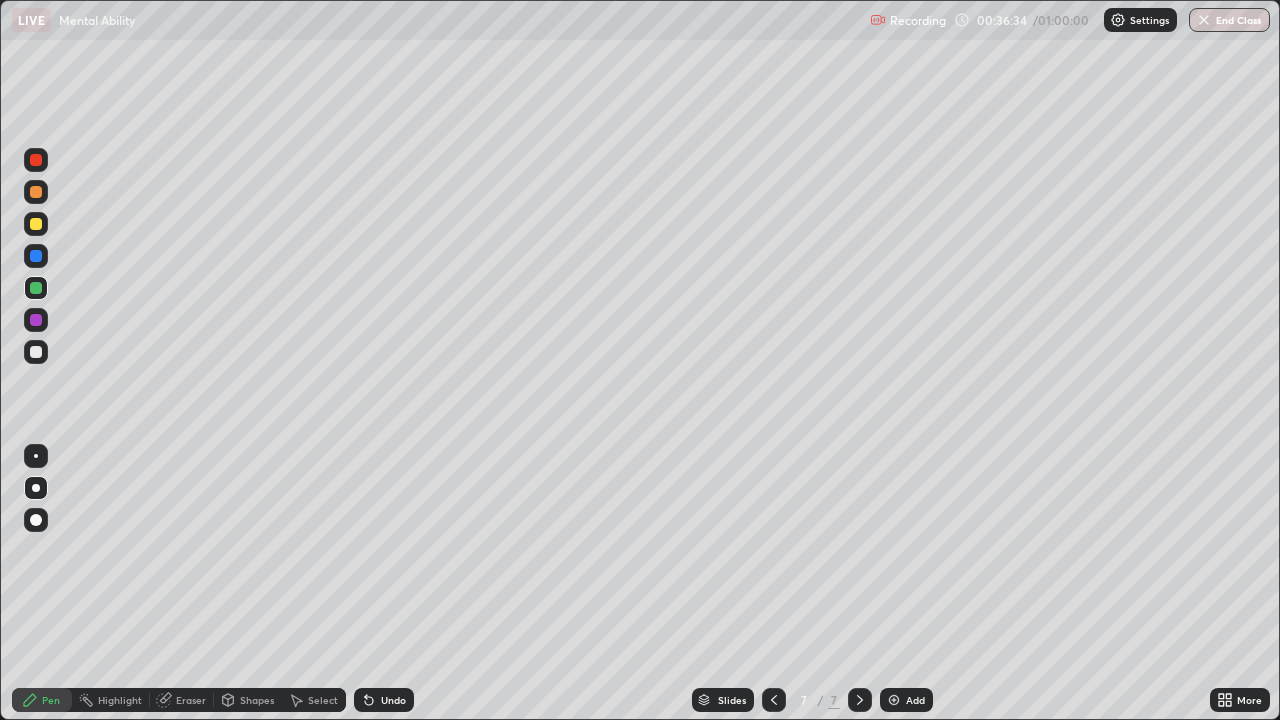 click on "Erase all" at bounding box center [36, 360] 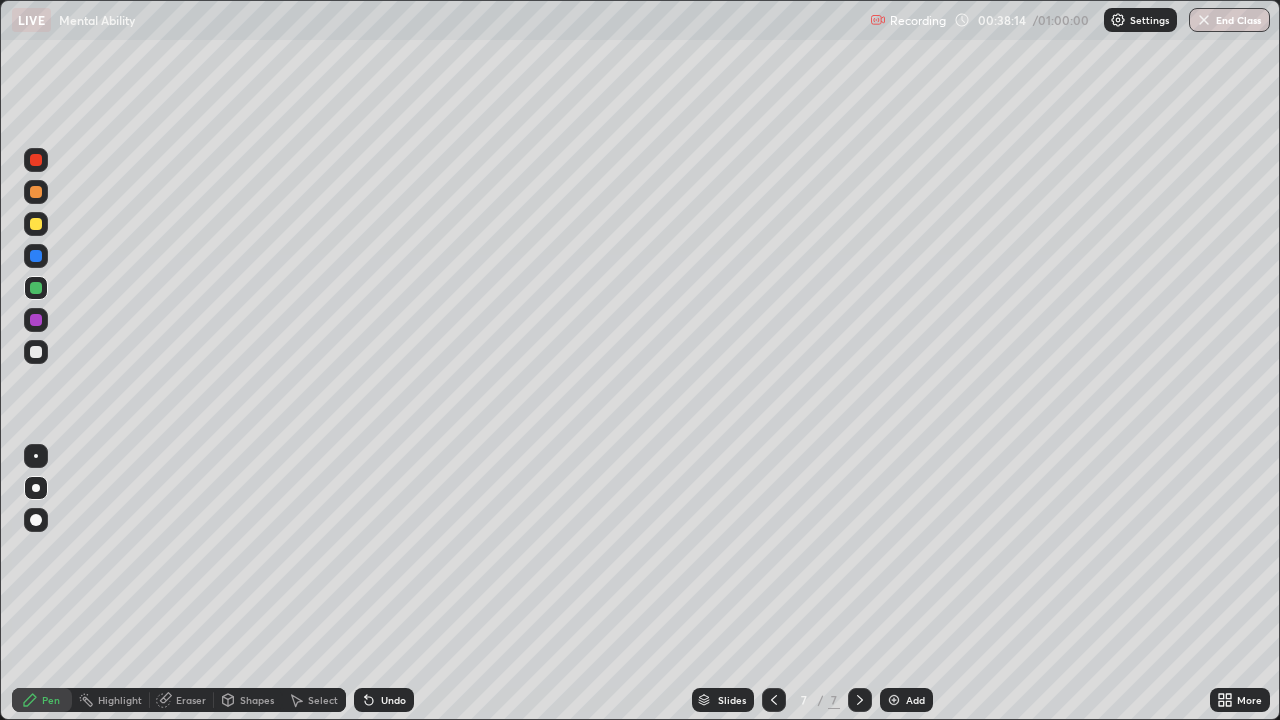 click on "Undo" at bounding box center (393, 700) 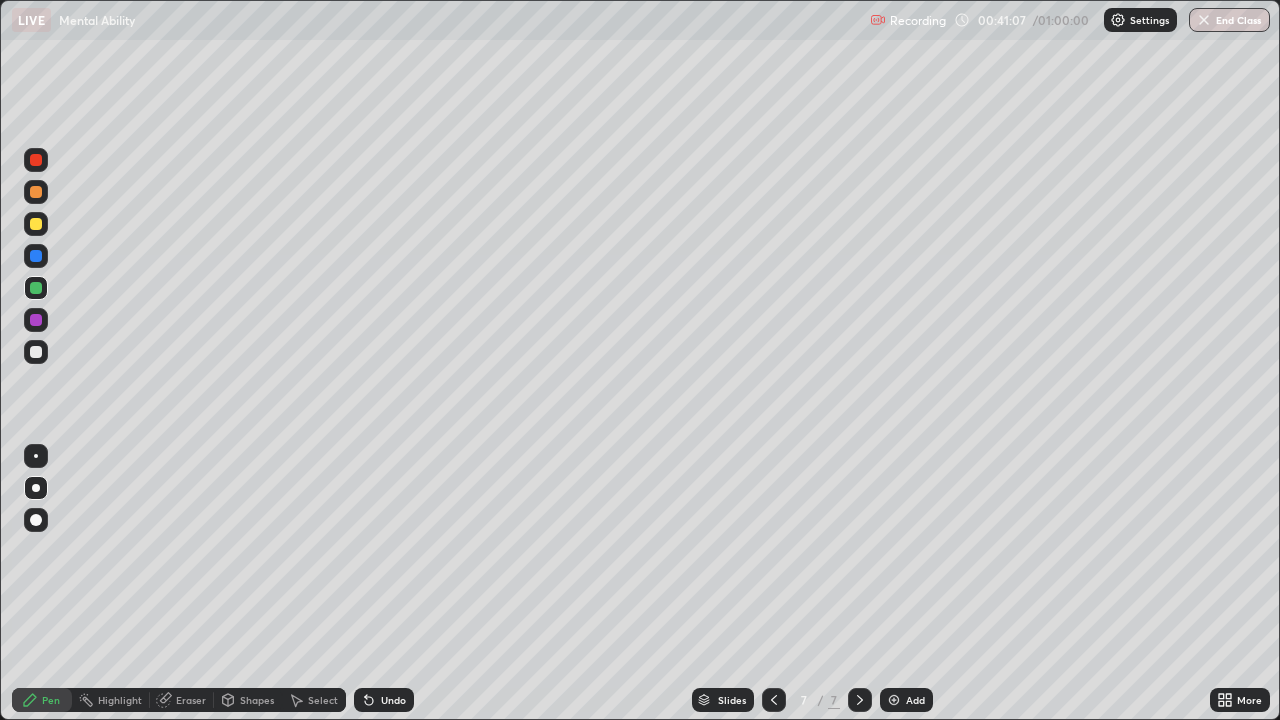 click on "Add" at bounding box center (915, 700) 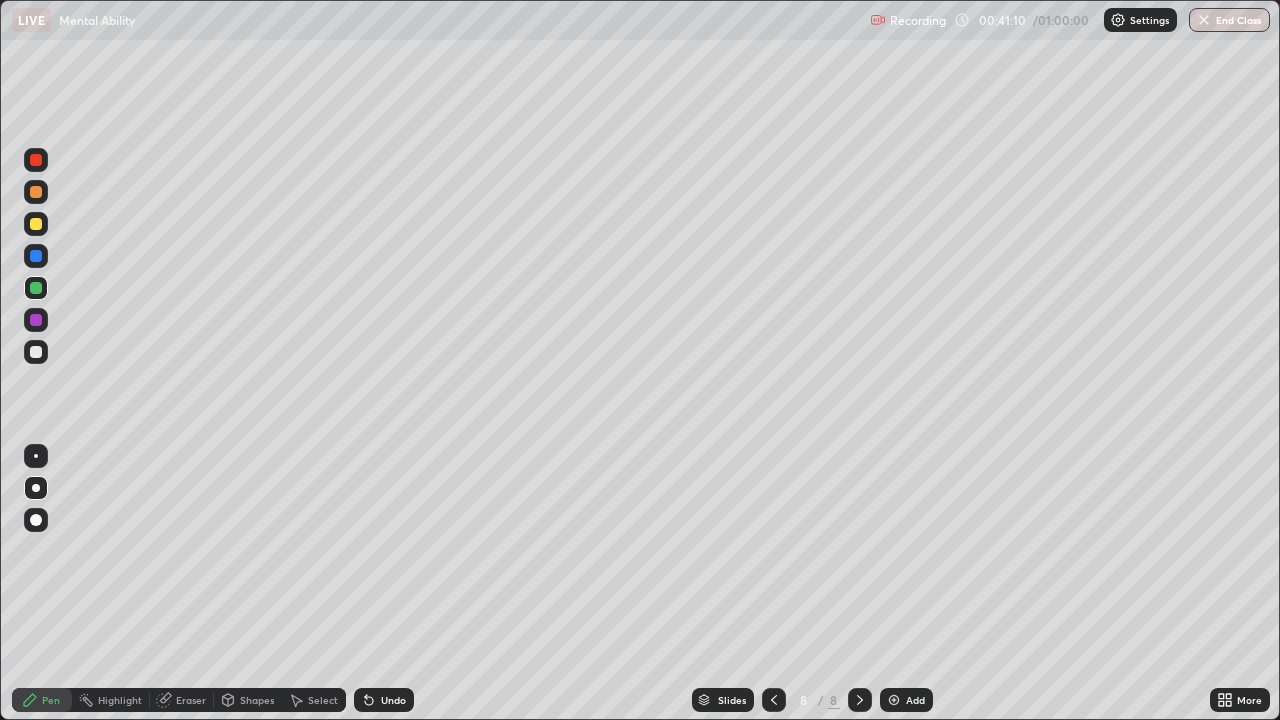 click at bounding box center [36, 352] 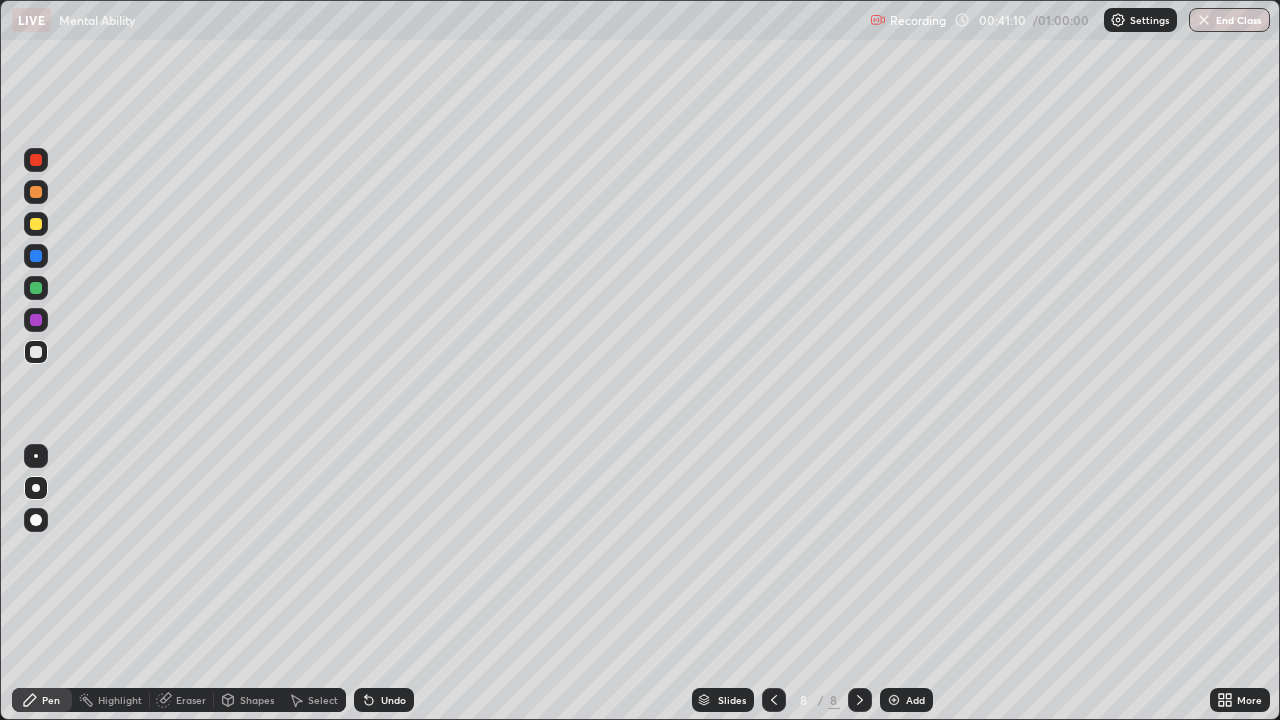 click at bounding box center [36, 224] 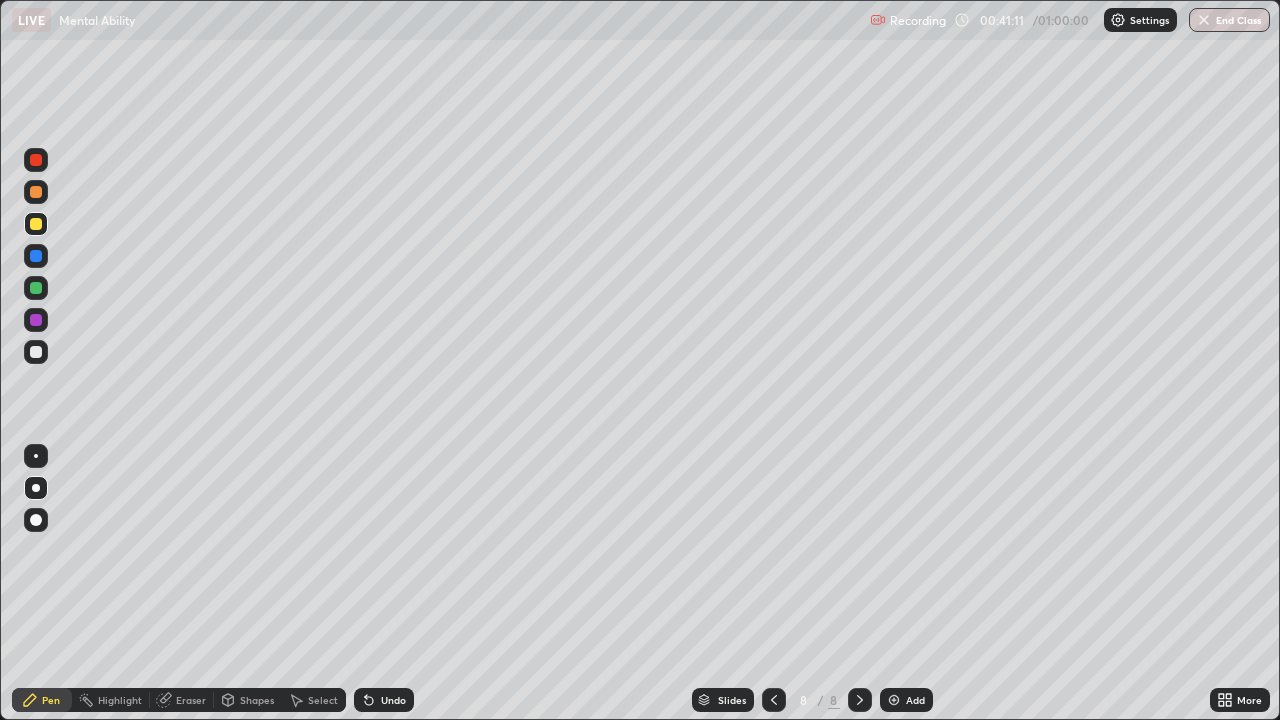 click at bounding box center [36, 520] 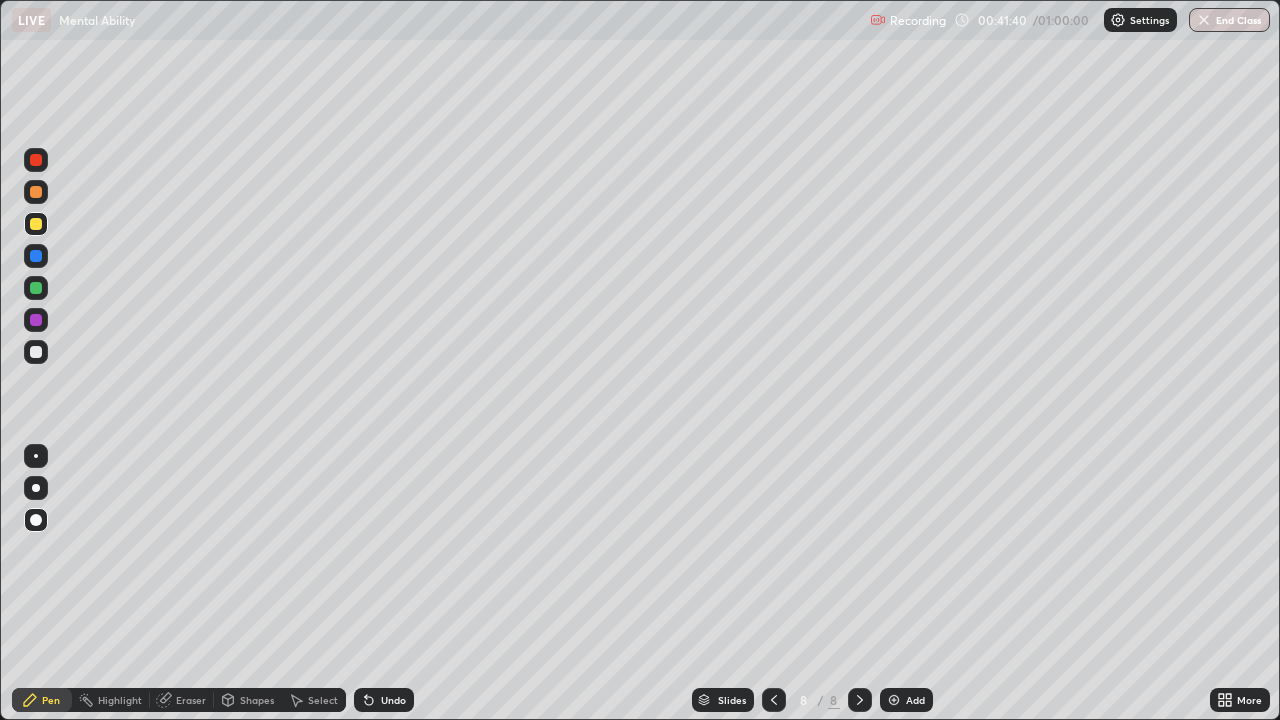 click on "Undo" at bounding box center [393, 700] 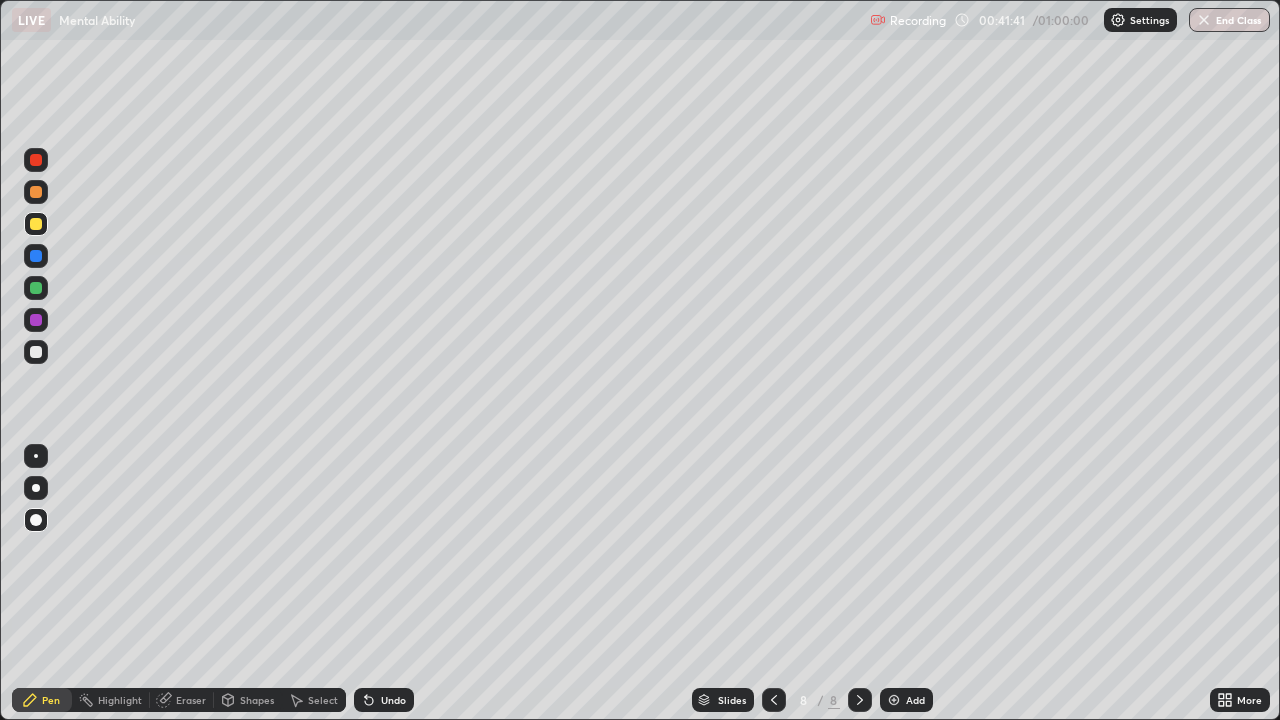click at bounding box center [36, 288] 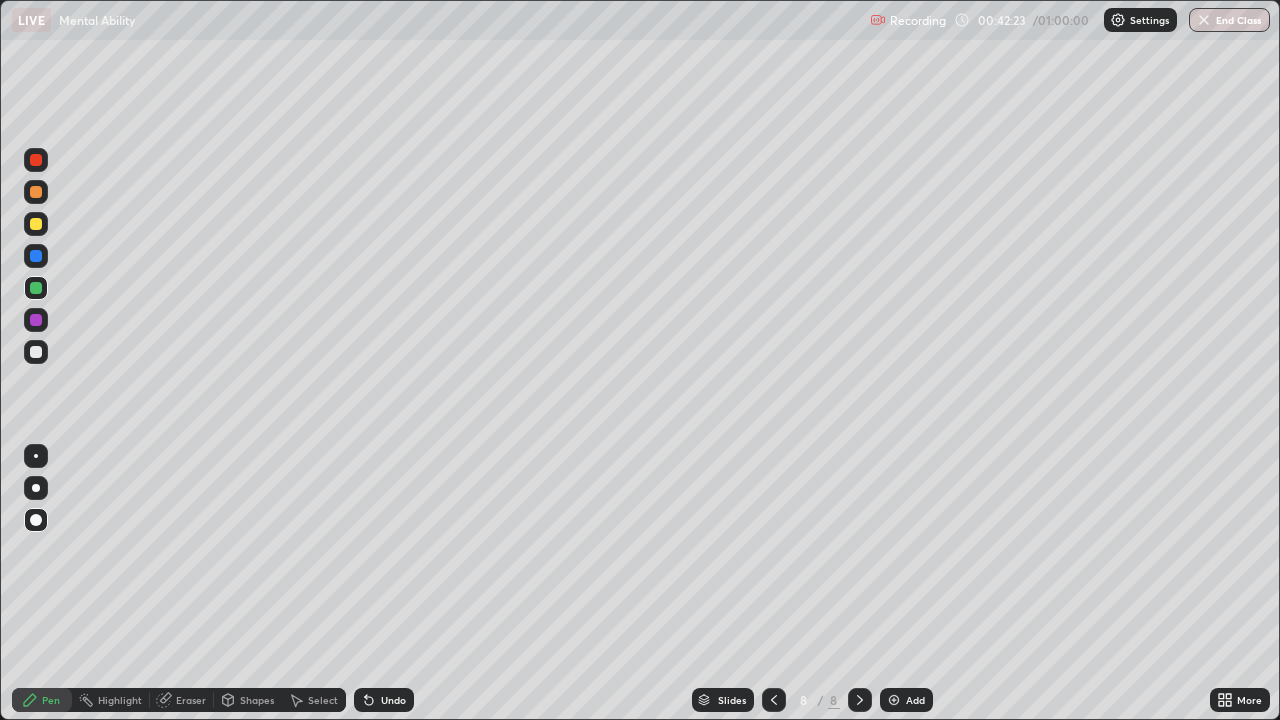 click at bounding box center [36, 288] 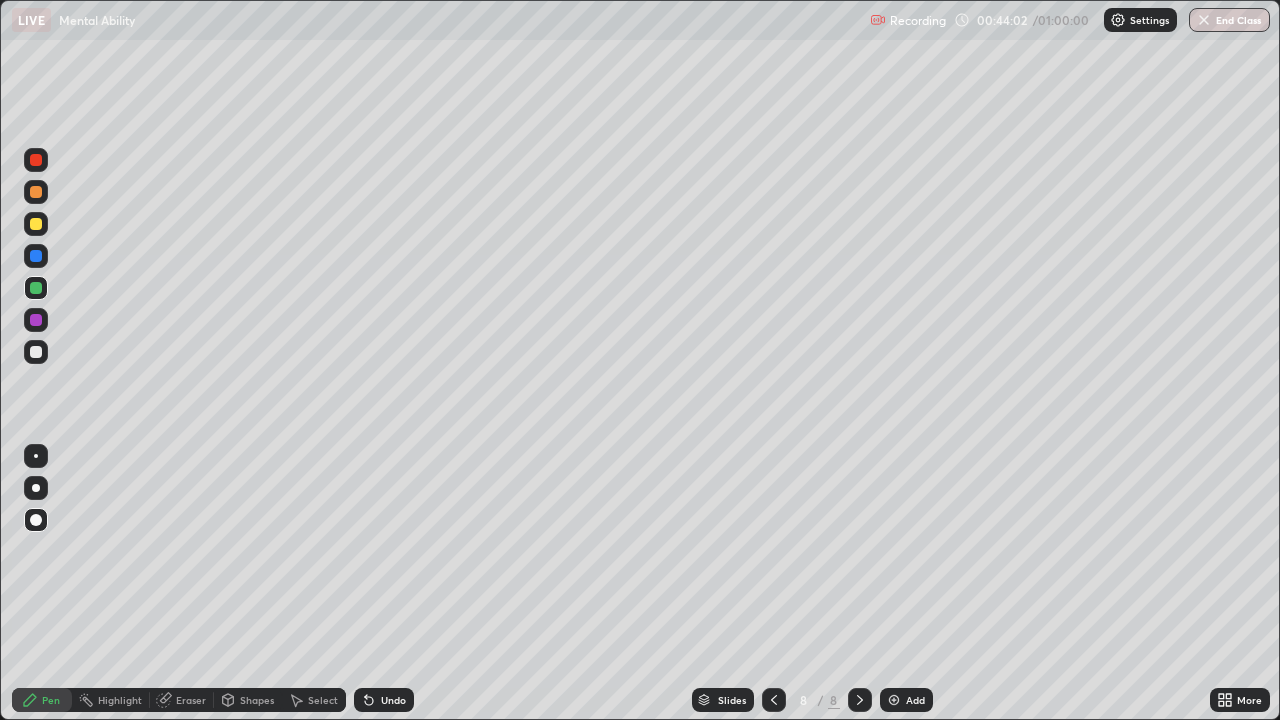 click at bounding box center (36, 224) 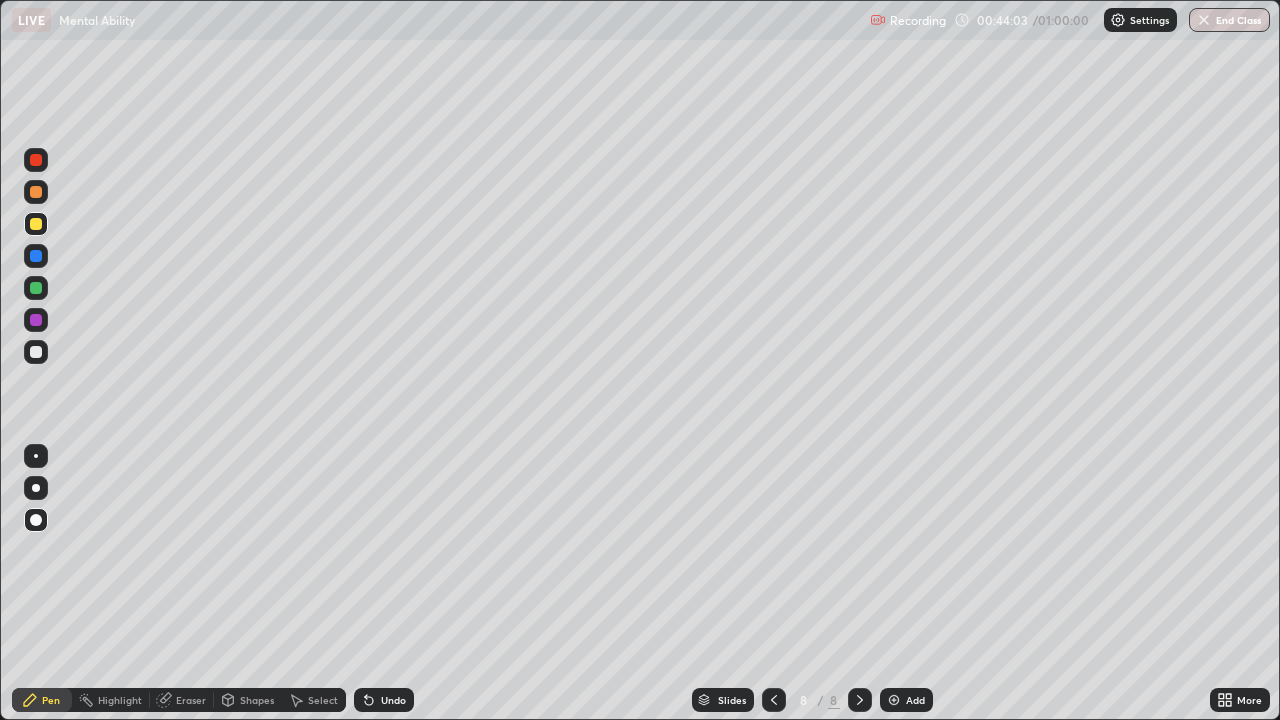 click at bounding box center (36, 192) 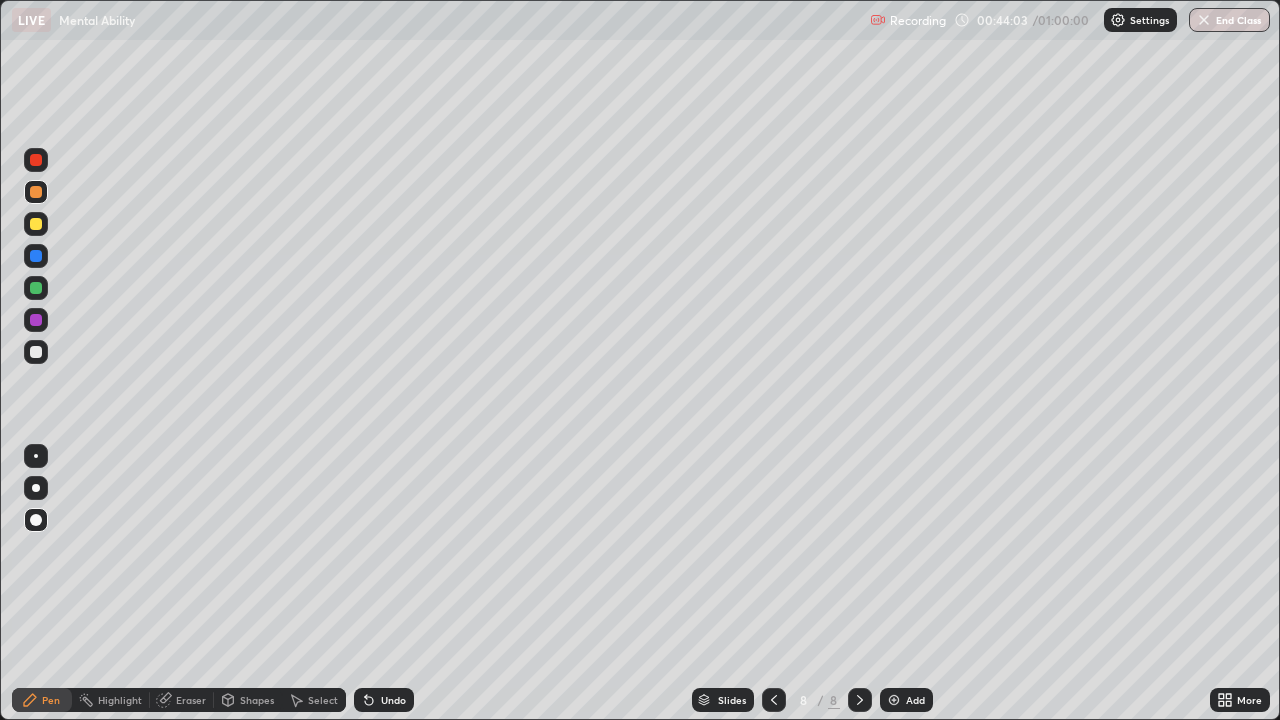 click at bounding box center (36, 160) 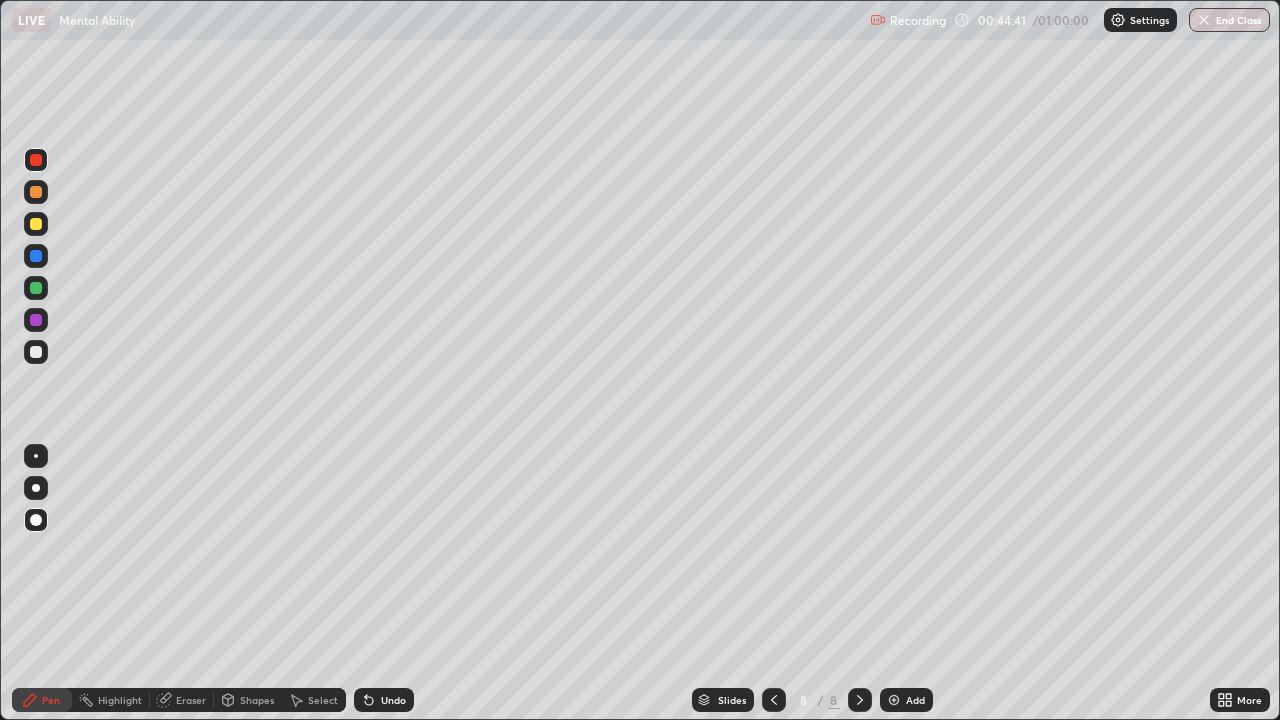 click on "Undo" at bounding box center (393, 700) 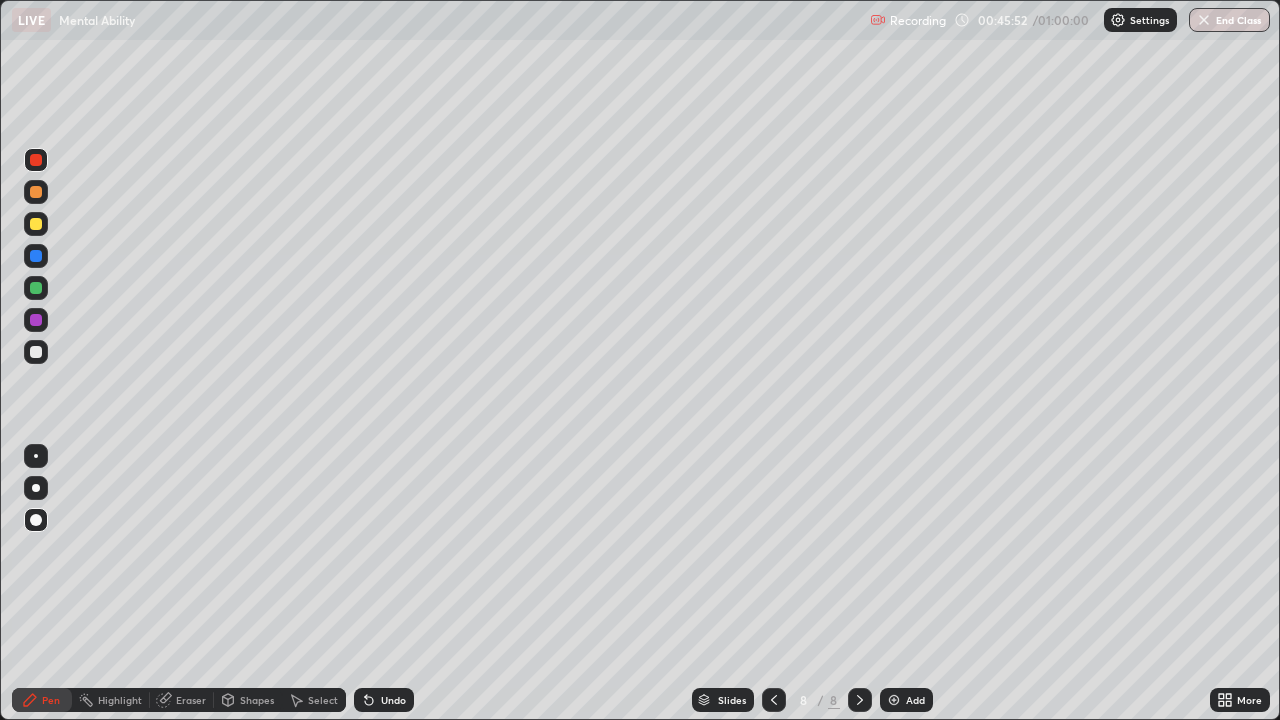 click on "Undo" at bounding box center (384, 700) 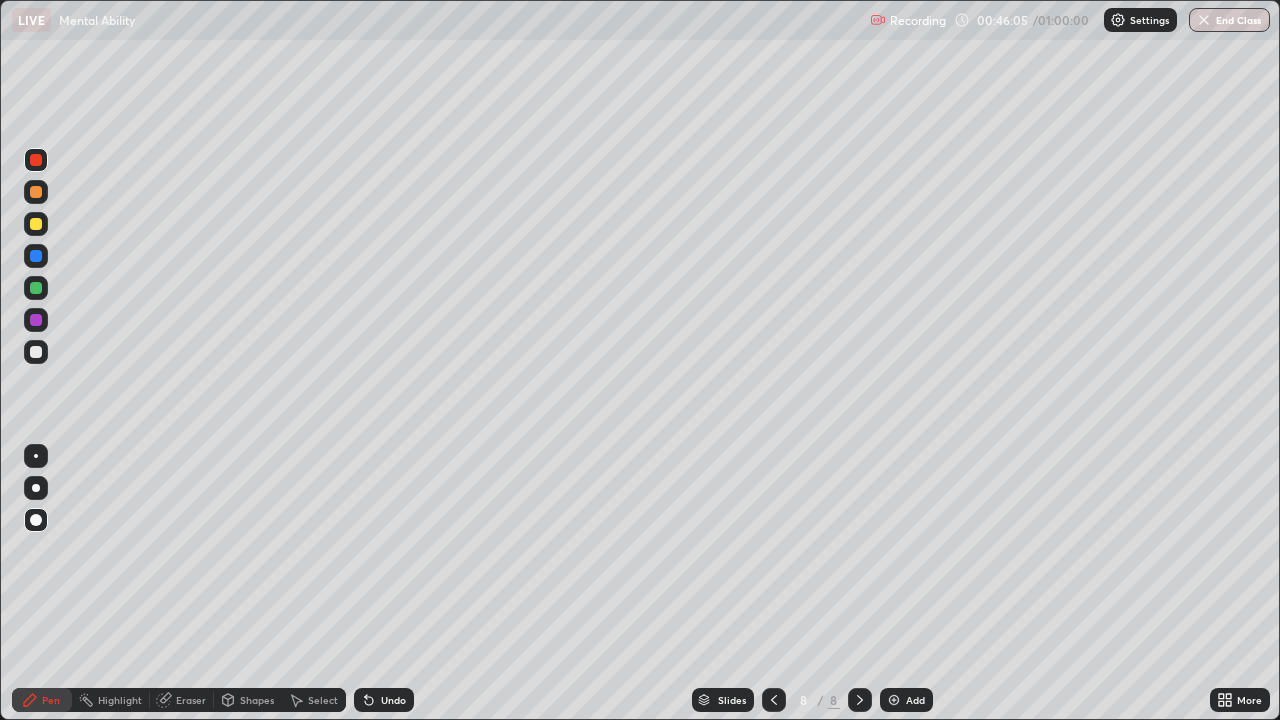 click on "Add" at bounding box center (915, 700) 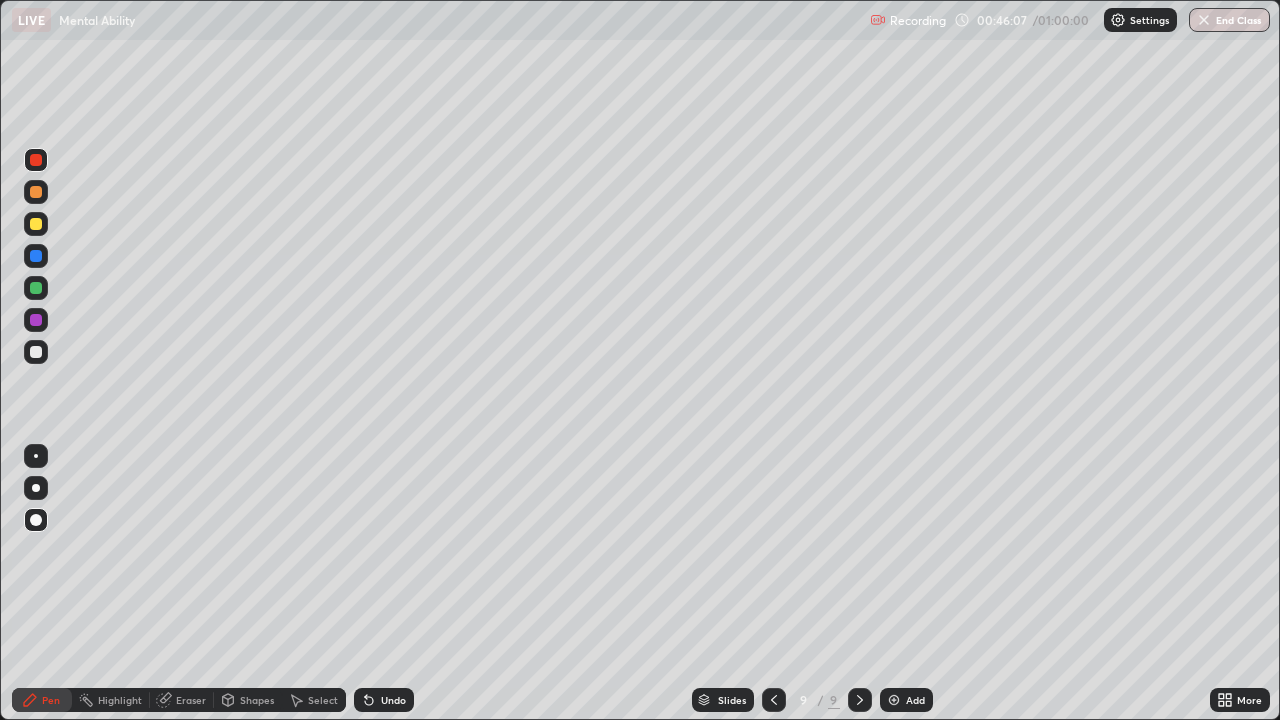 click 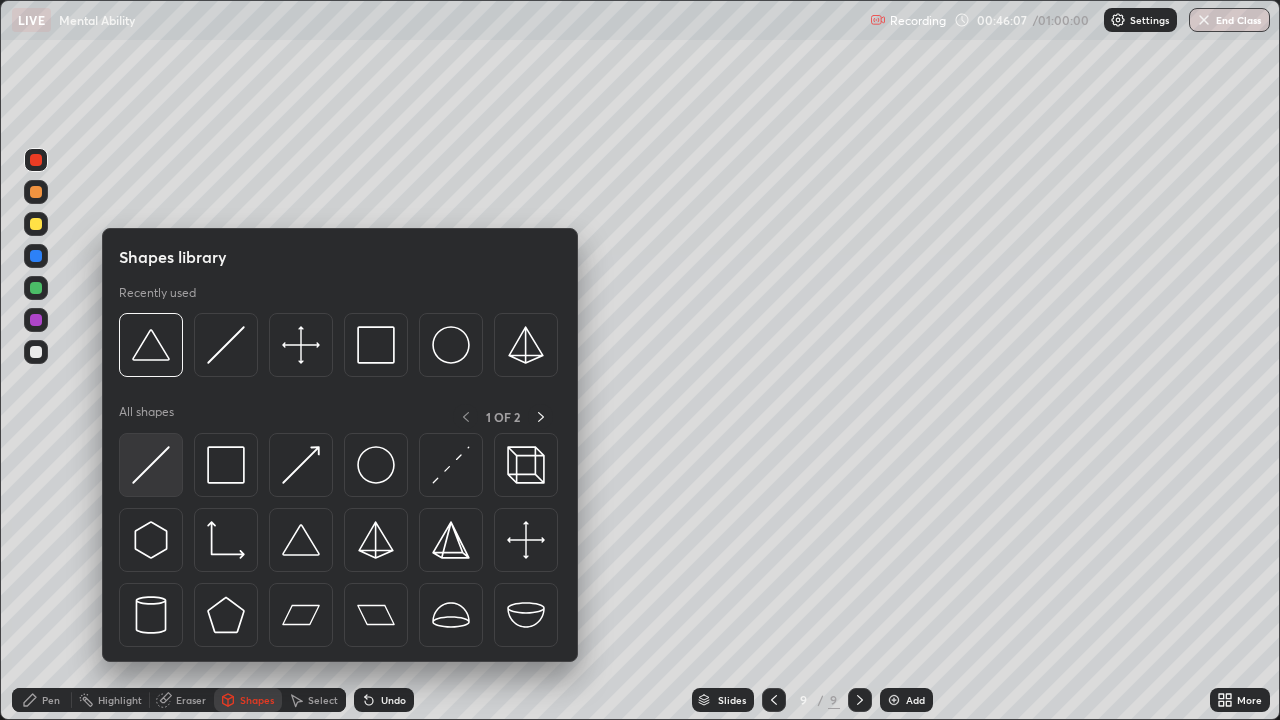 click at bounding box center (151, 465) 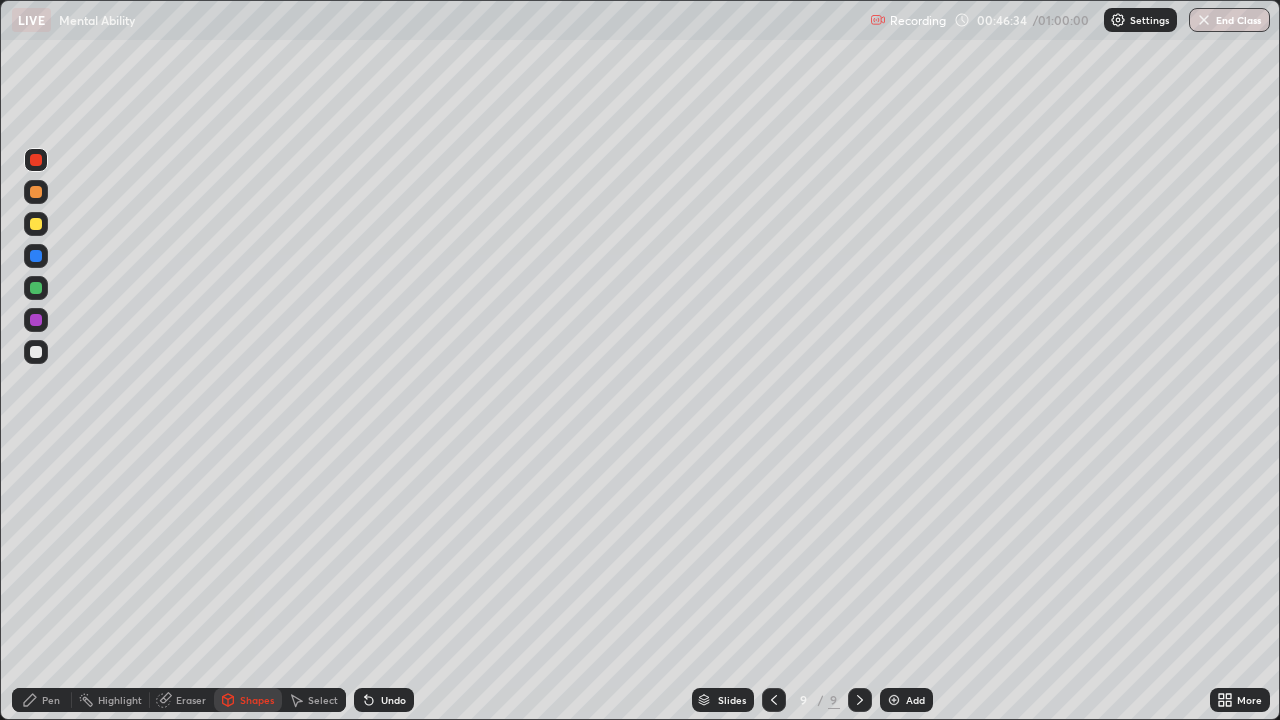 click on "Undo" at bounding box center (384, 700) 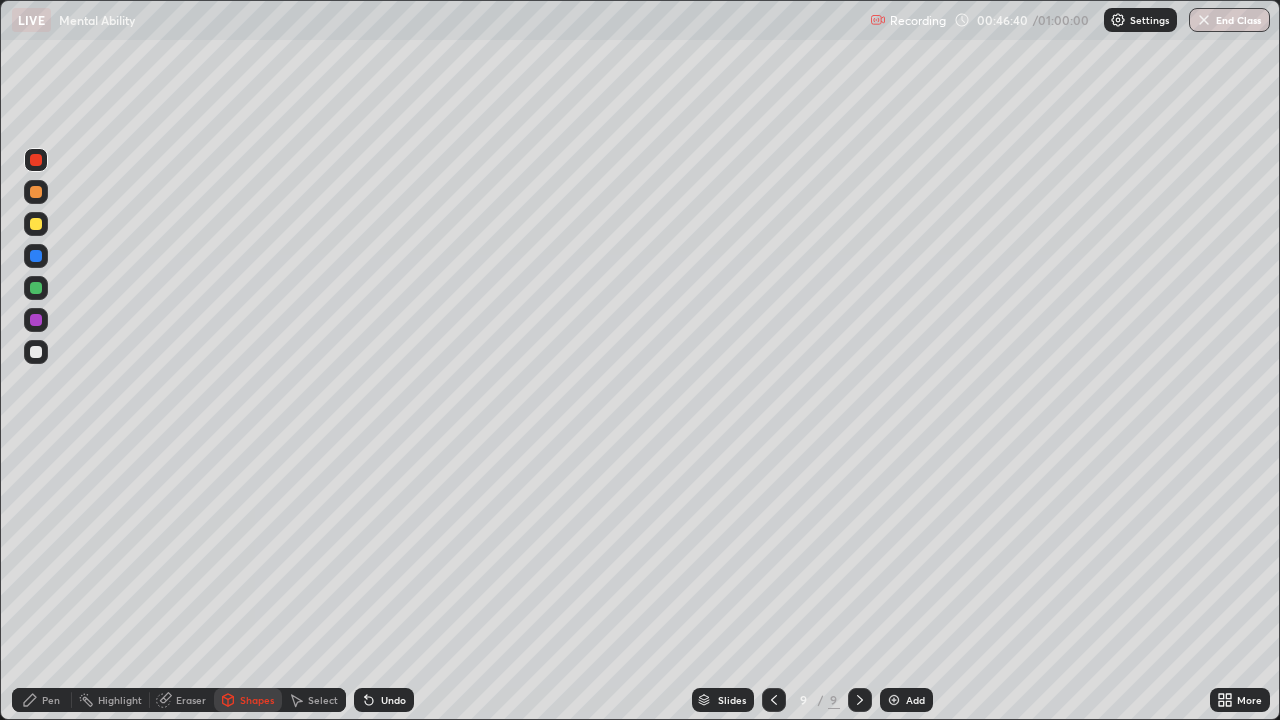 click on "Pen" at bounding box center (51, 700) 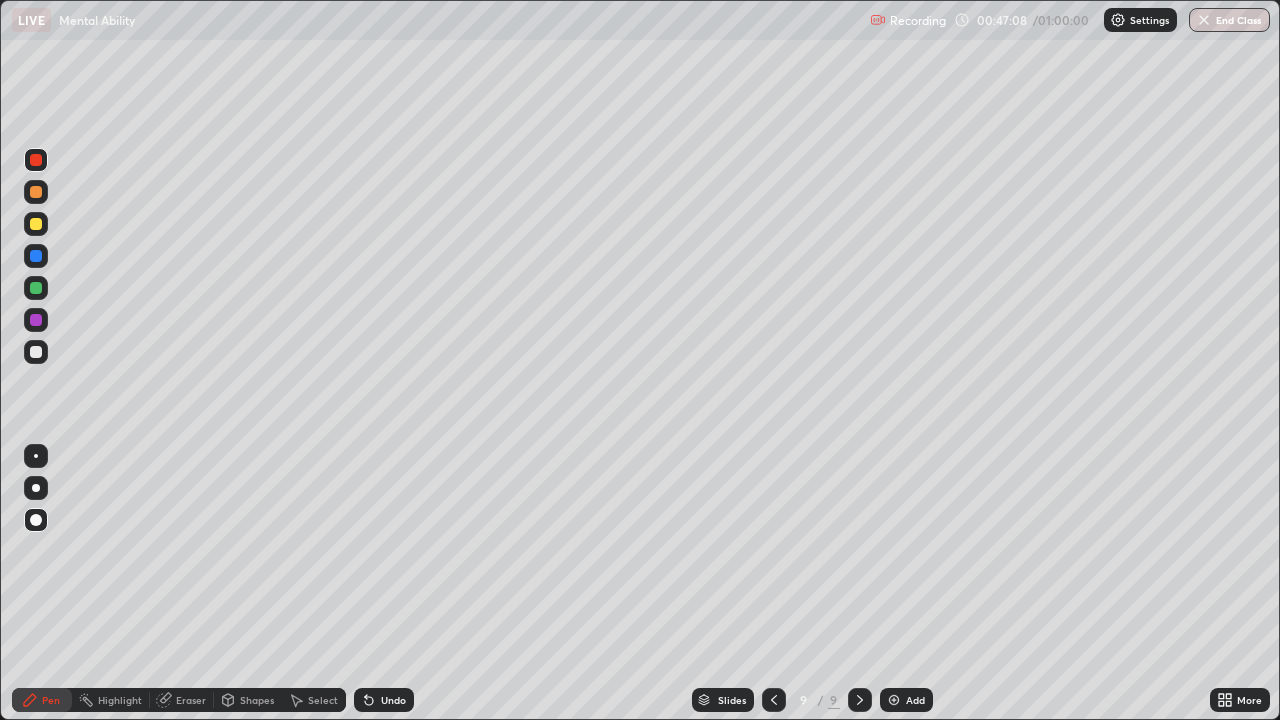 click at bounding box center [36, 352] 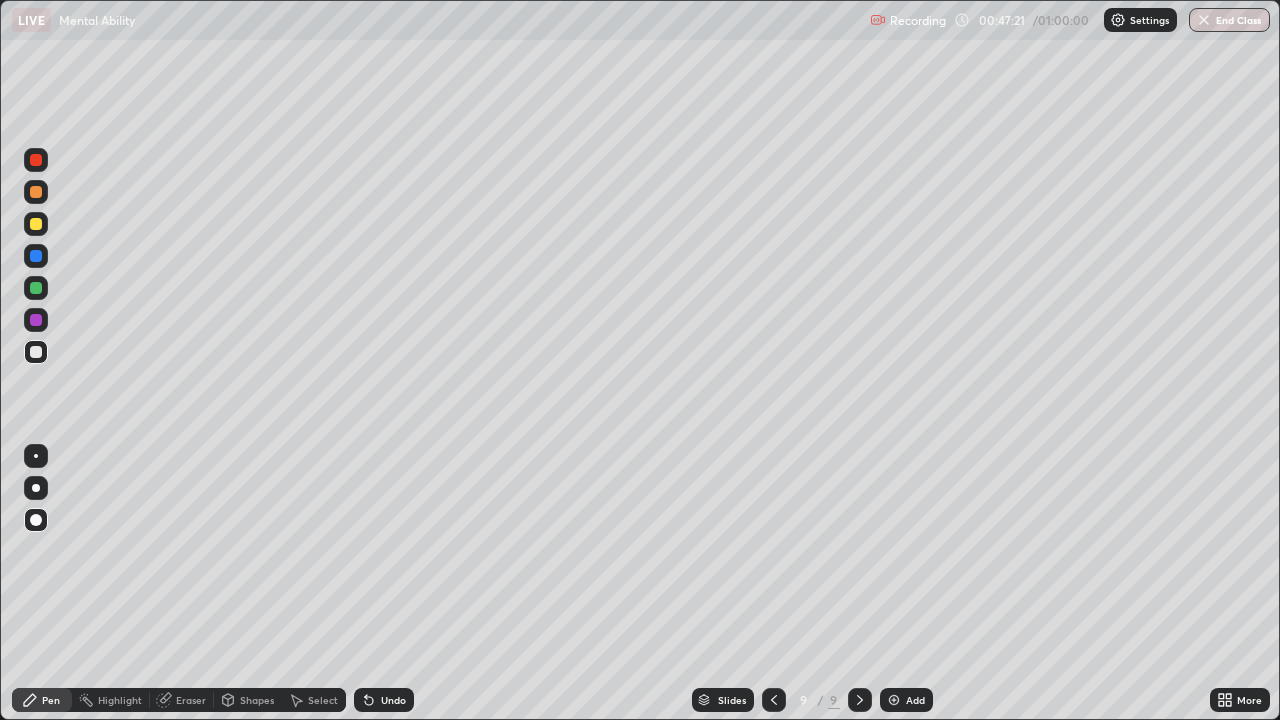 click on "Undo" at bounding box center (393, 700) 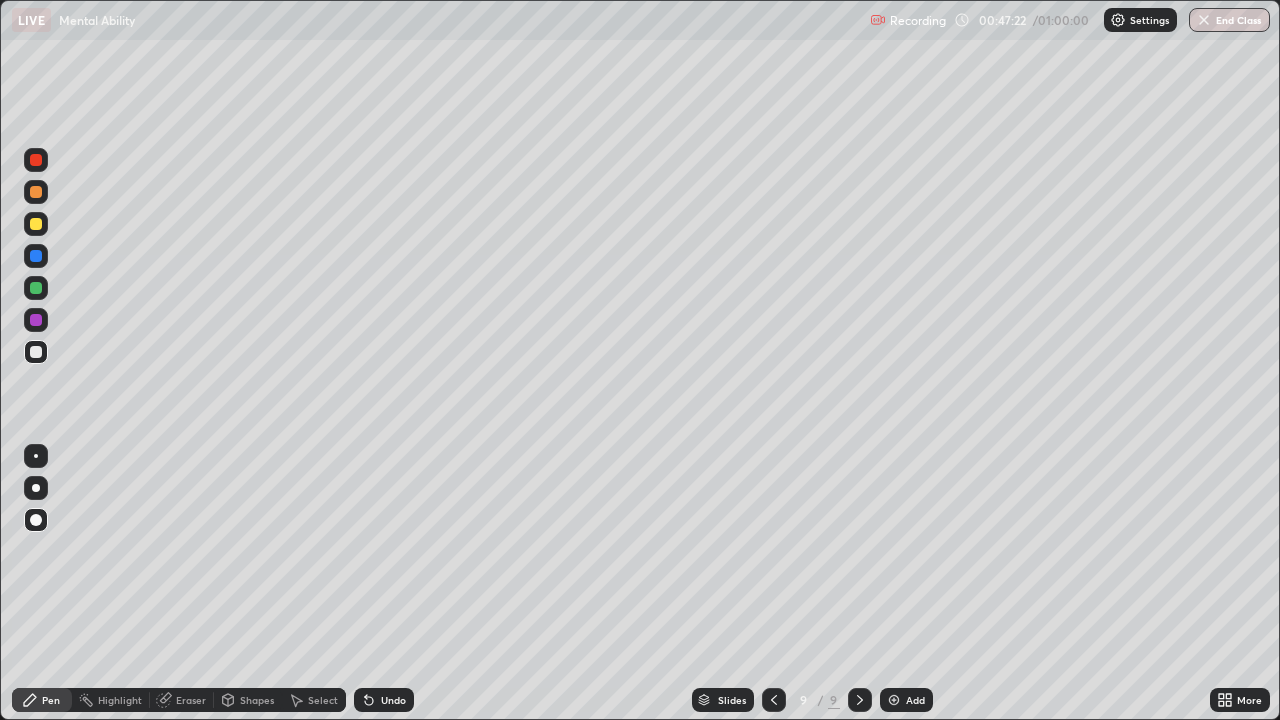 click on "Undo" at bounding box center (393, 700) 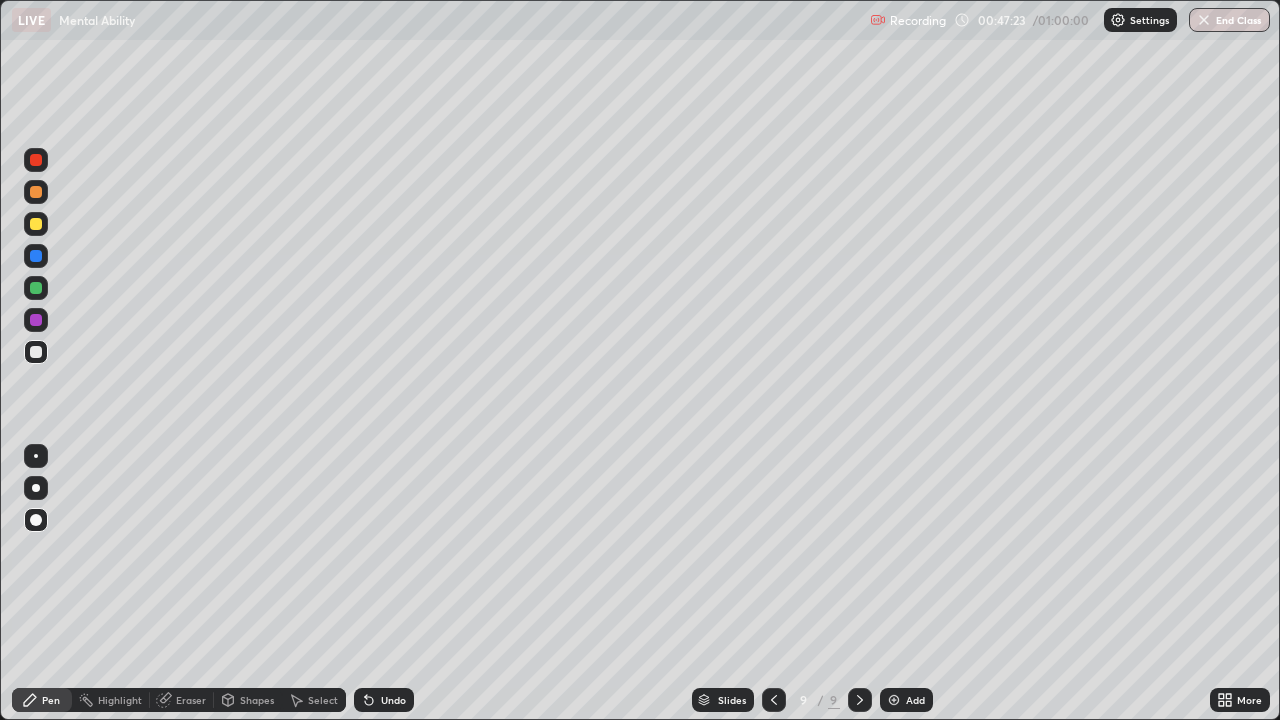 click on "Undo" at bounding box center (393, 700) 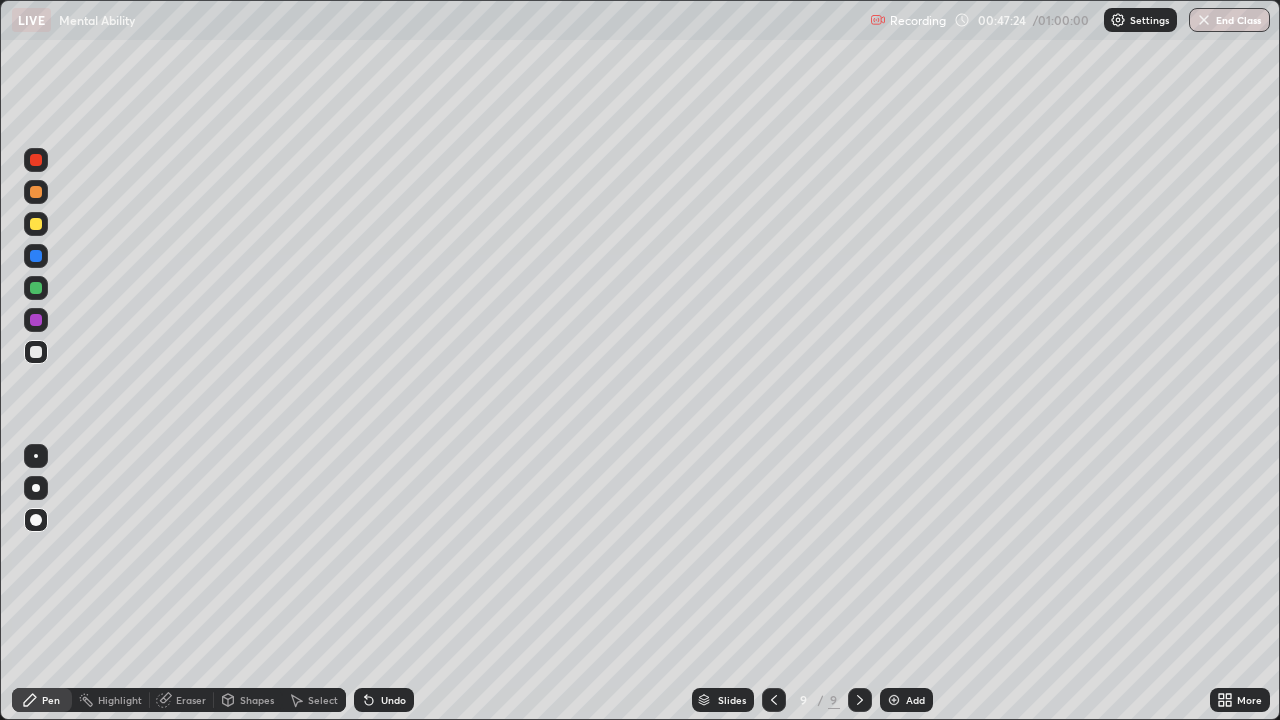 click on "Undo" at bounding box center [384, 700] 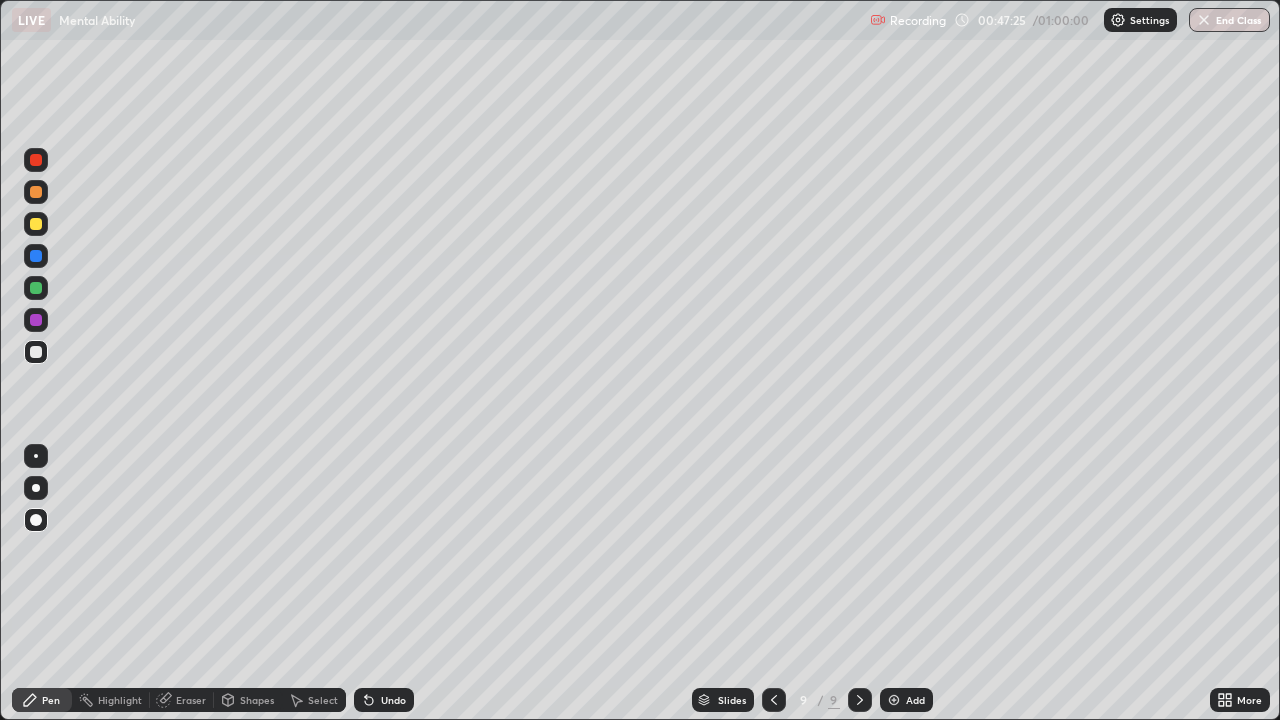 click on "Undo" at bounding box center [393, 700] 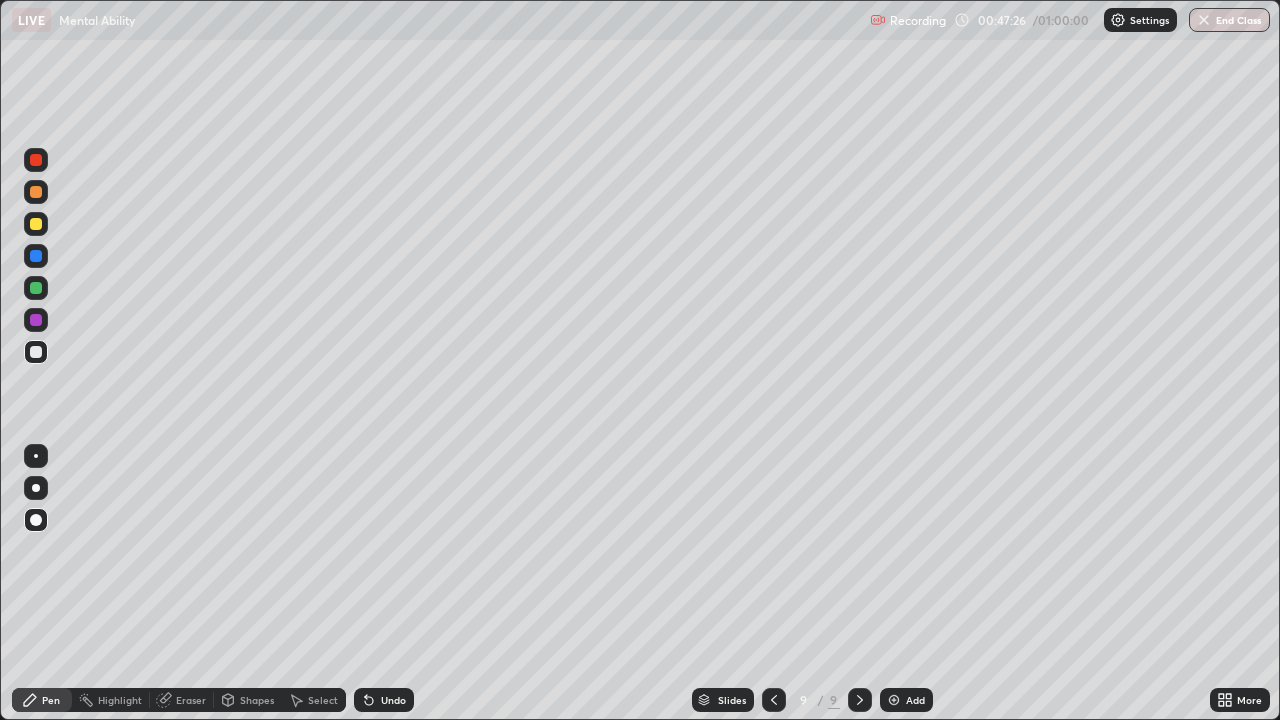 click on "Undo" at bounding box center [393, 700] 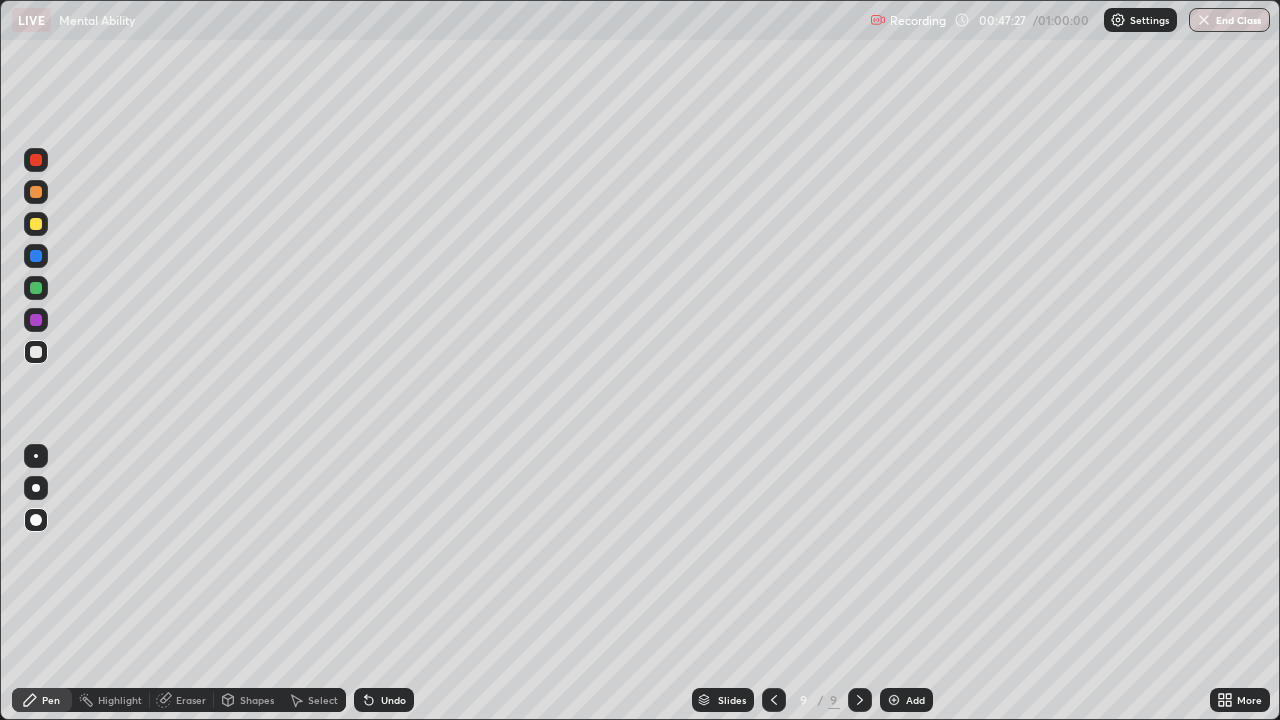 click on "Undo" at bounding box center (393, 700) 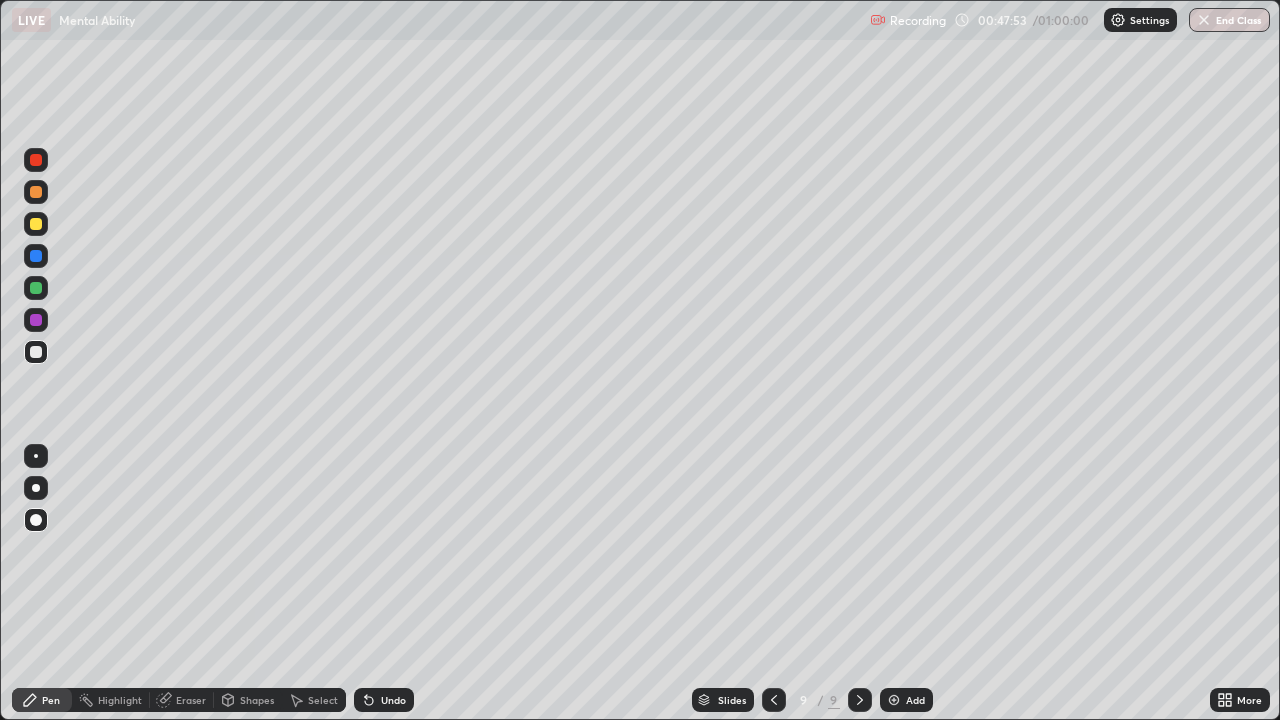 click at bounding box center [36, 488] 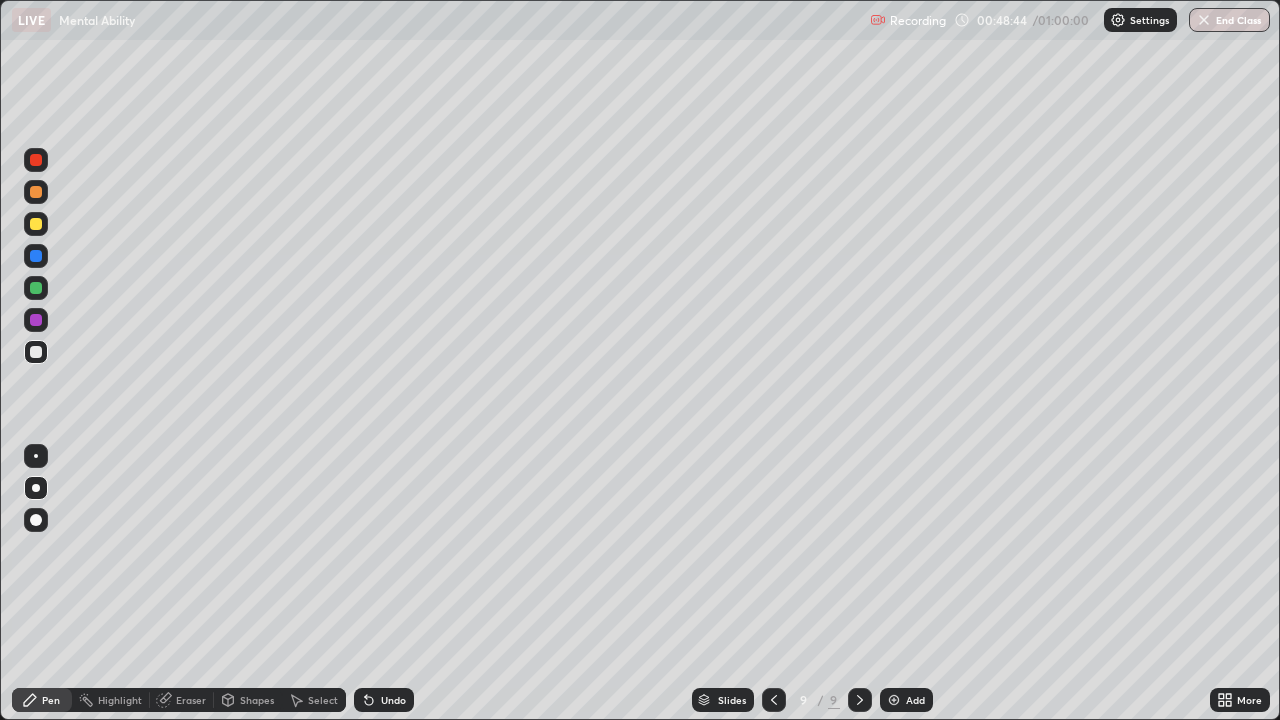 click on "Undo" at bounding box center [384, 700] 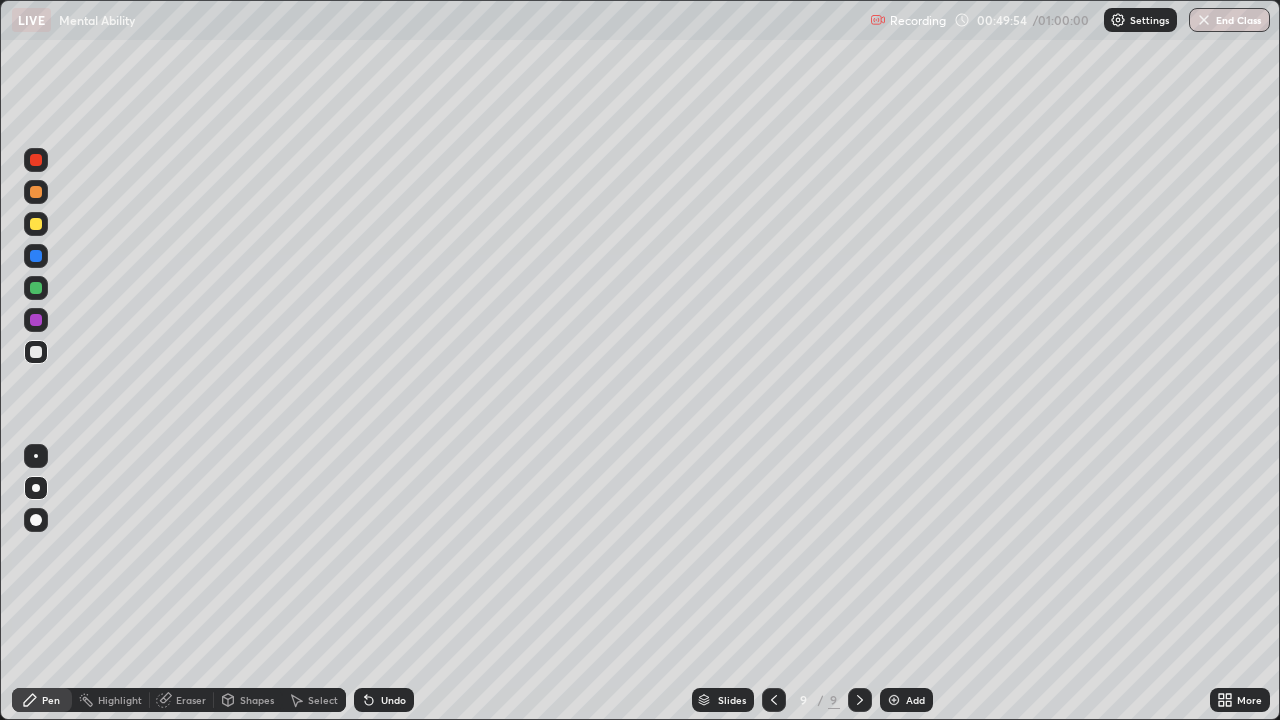 click at bounding box center (36, 288) 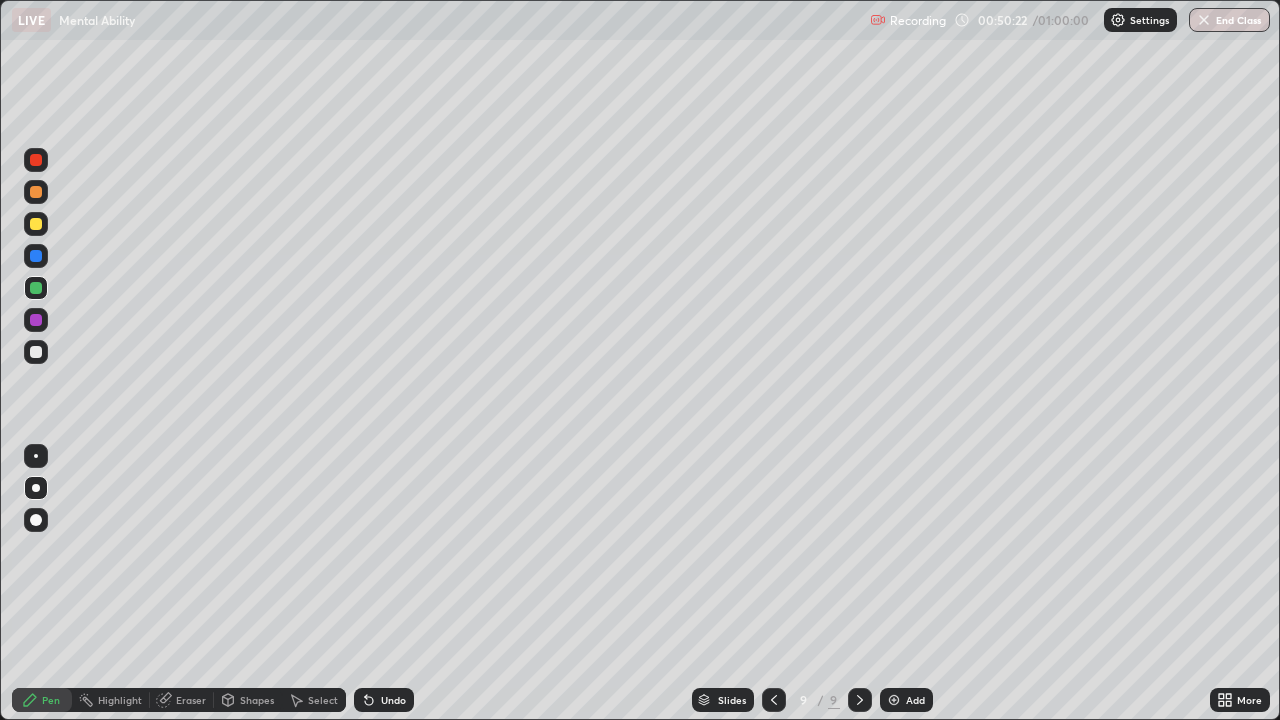 click on "Undo" at bounding box center [393, 700] 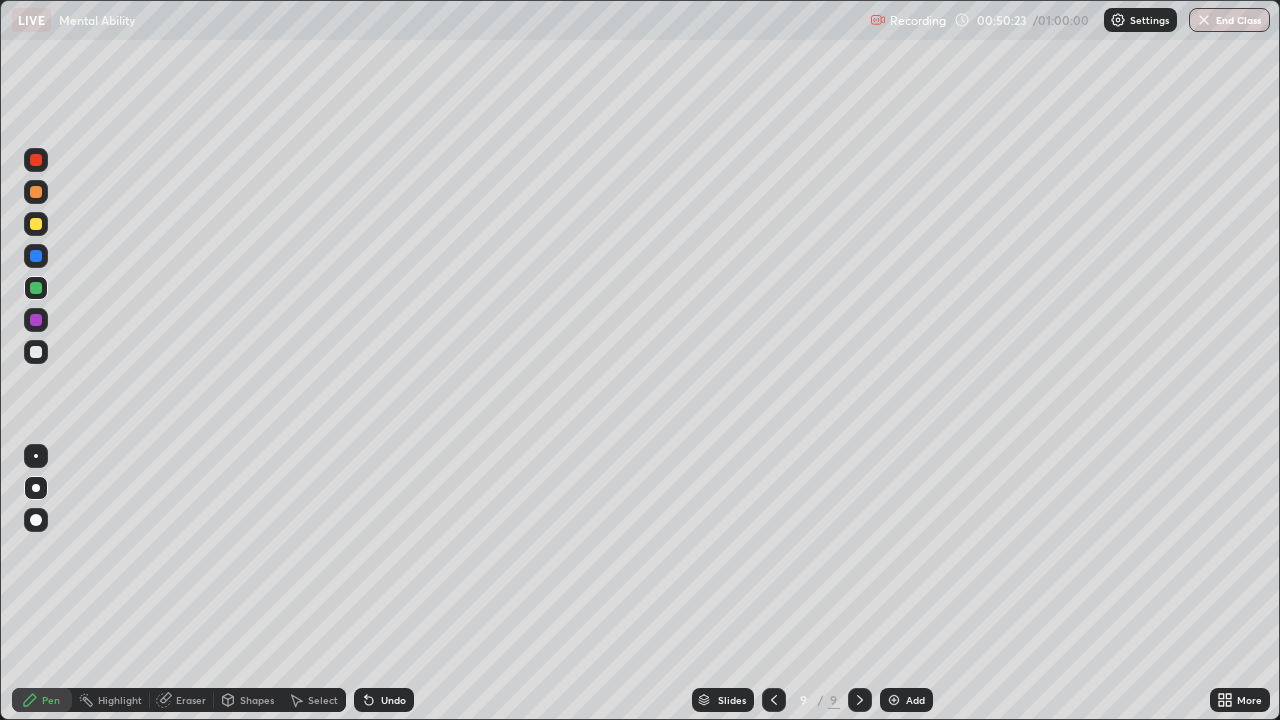 click on "Undo" at bounding box center [393, 700] 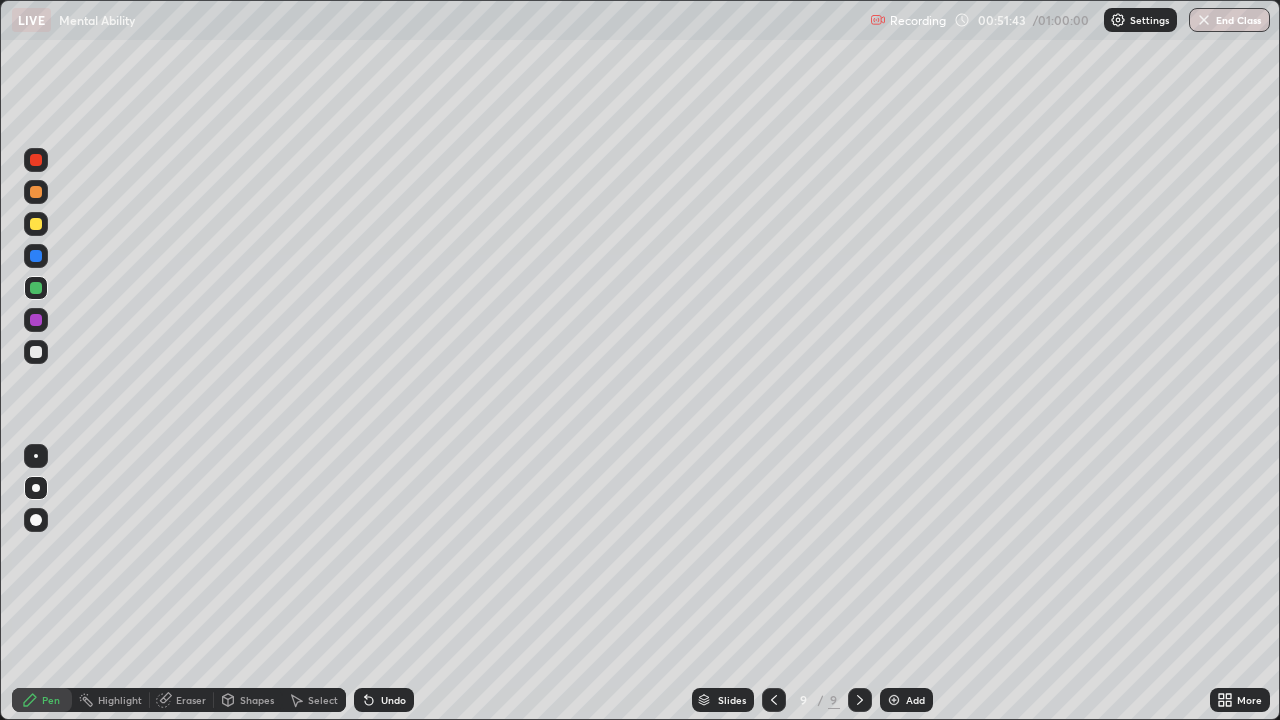 click at bounding box center [36, 320] 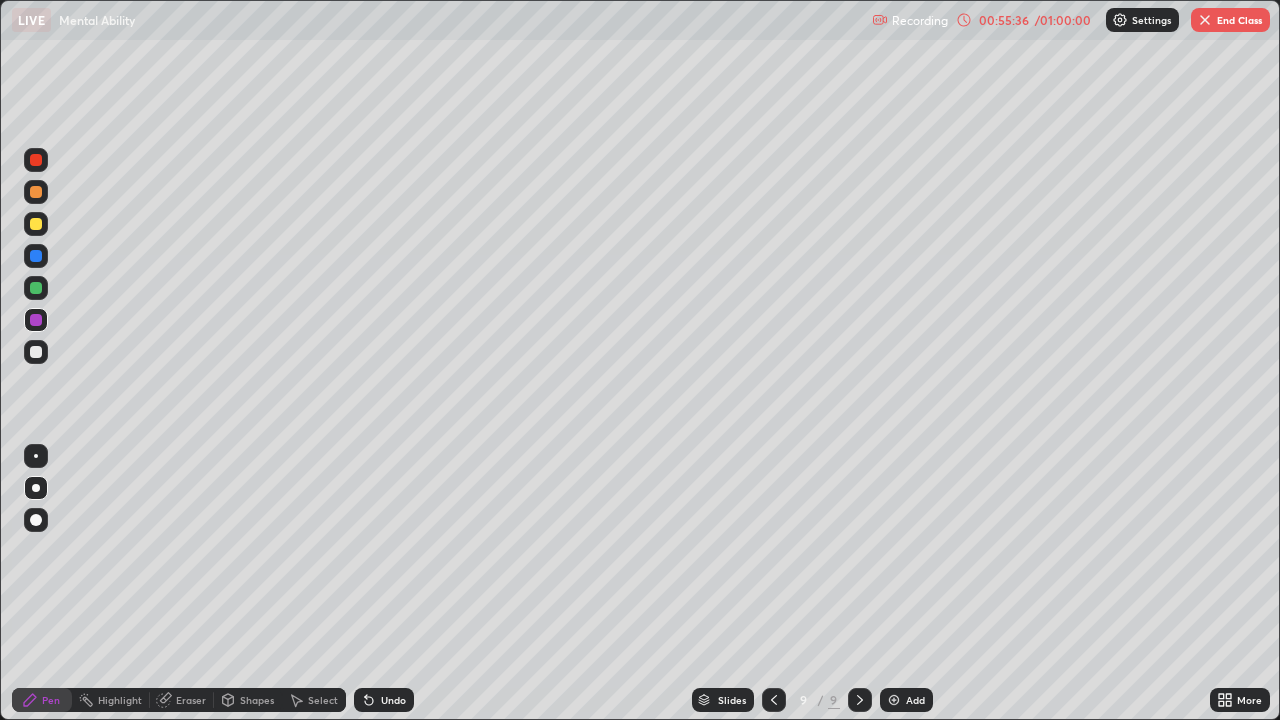 click on "Undo" at bounding box center [393, 700] 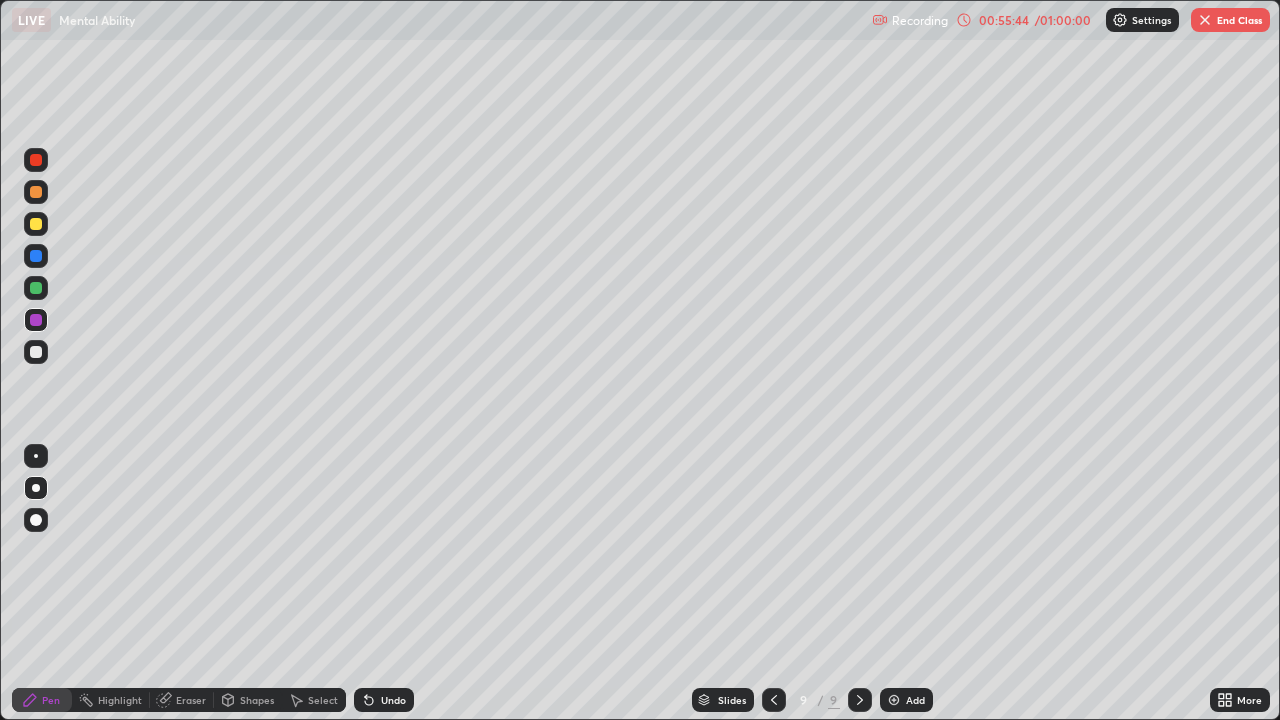 click on "Undo" at bounding box center [393, 700] 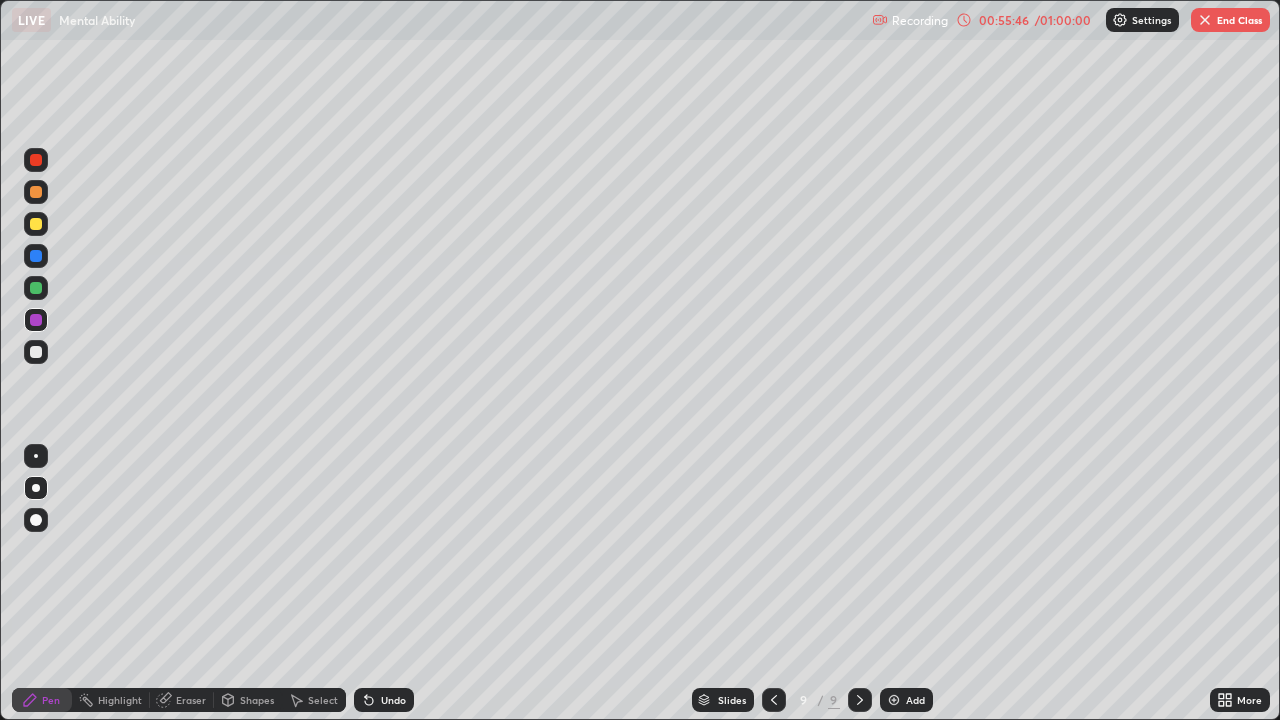 click on "Undo" at bounding box center [384, 700] 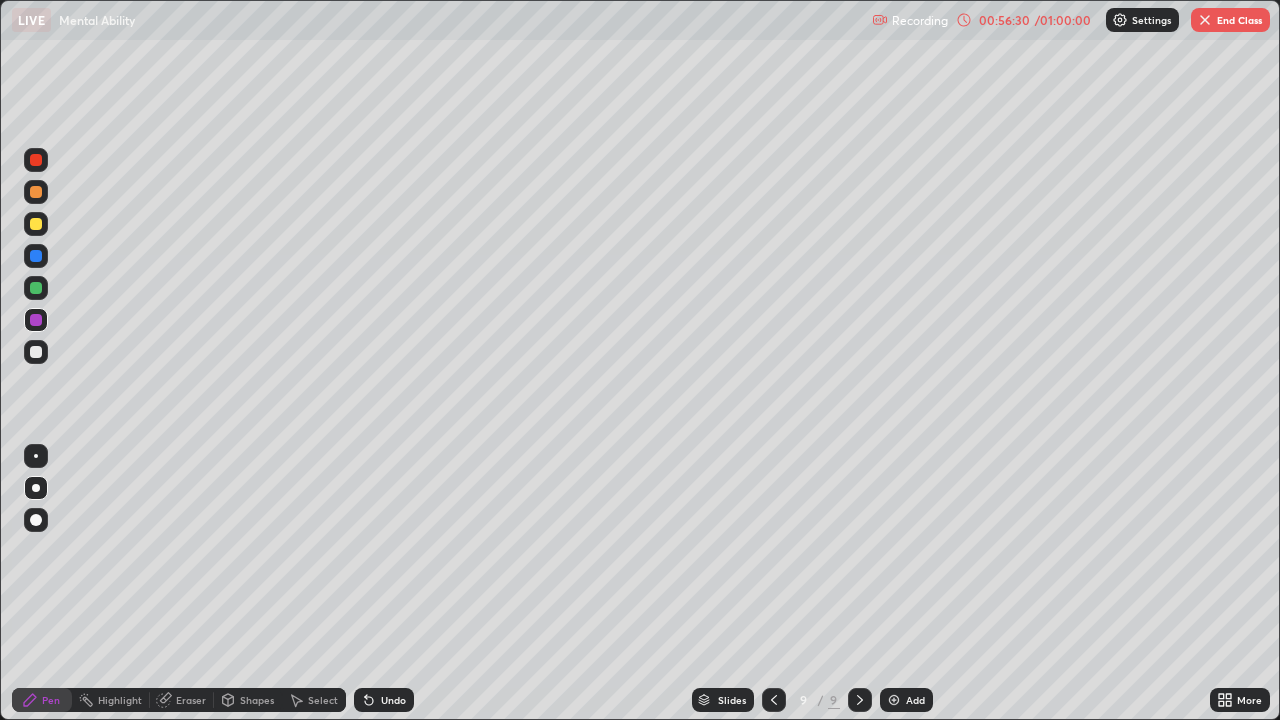 click at bounding box center (894, 700) 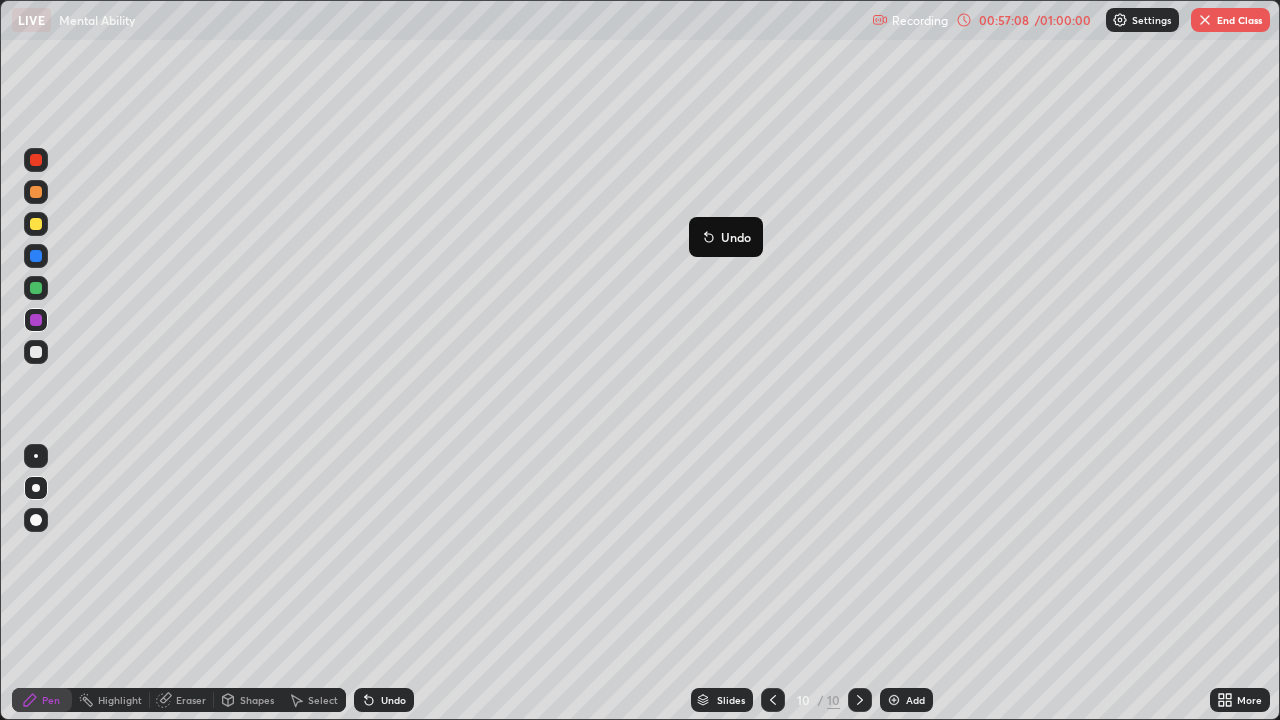 click on "Undo" at bounding box center [726, 237] 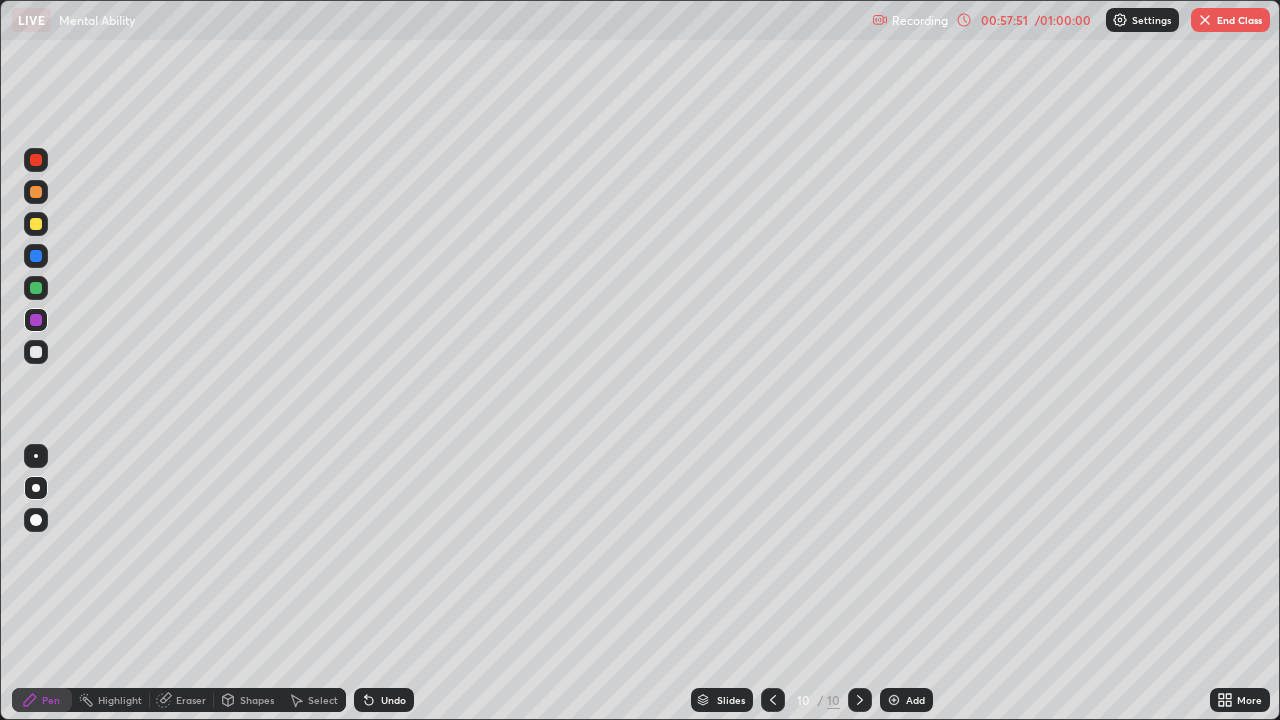 click at bounding box center (36, 224) 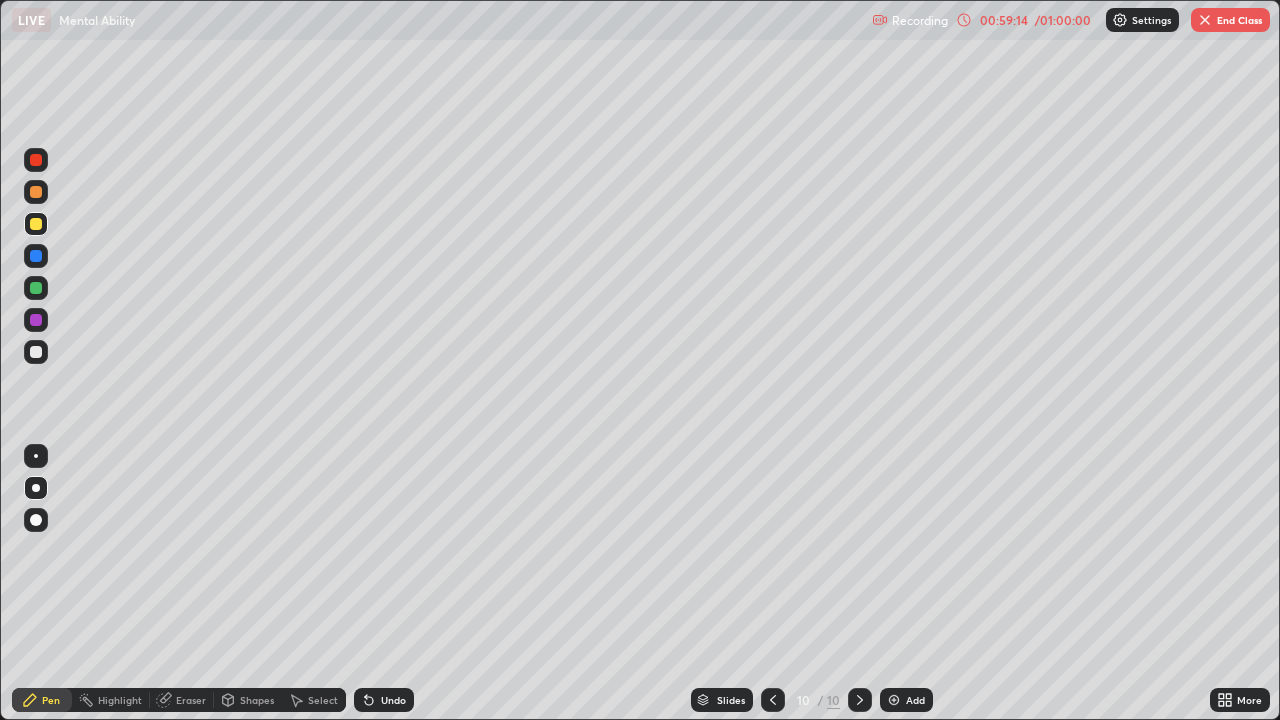 click on "End Class" at bounding box center (1230, 20) 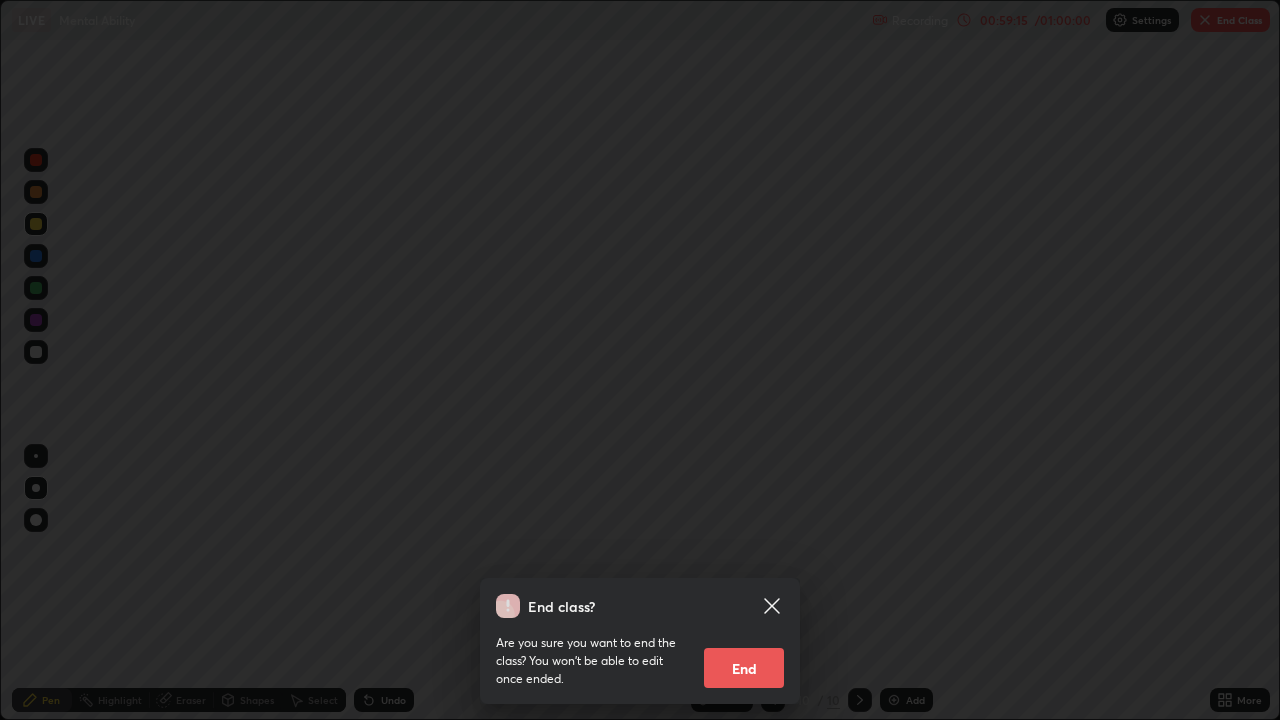 click on "End" at bounding box center [744, 668] 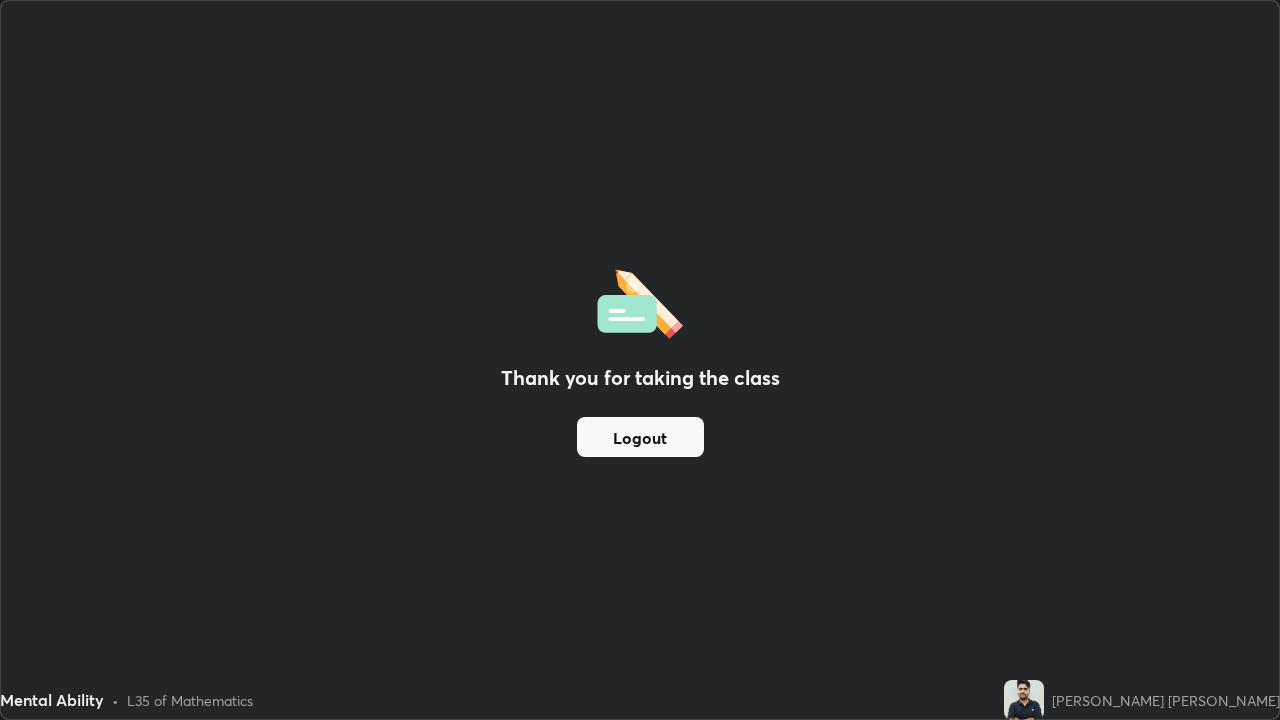 click on "Logout" at bounding box center (640, 437) 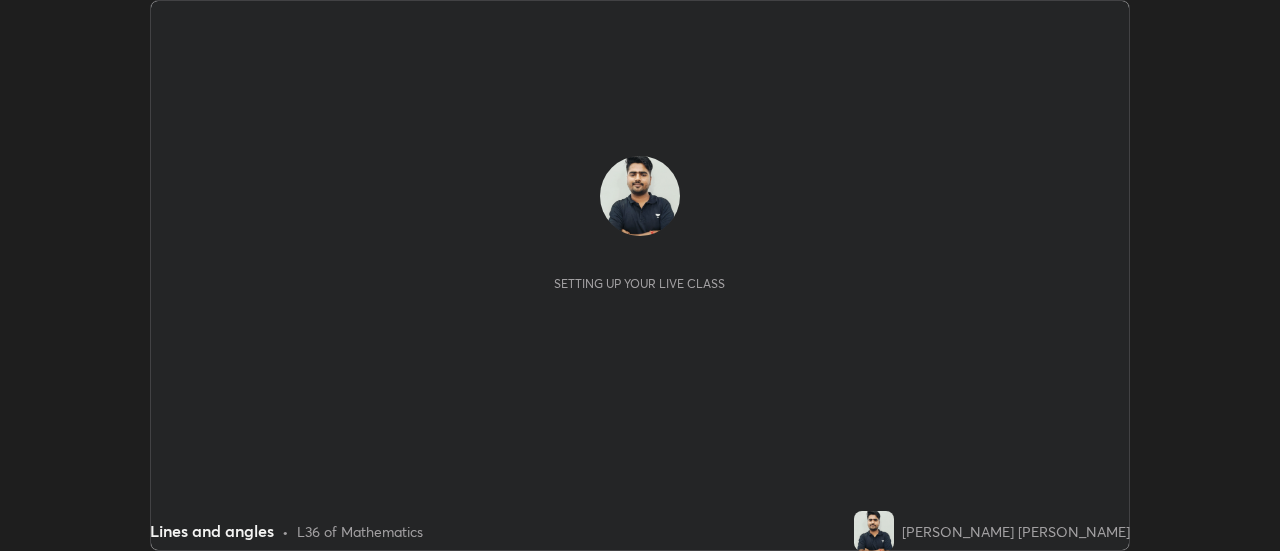 scroll, scrollTop: 0, scrollLeft: 0, axis: both 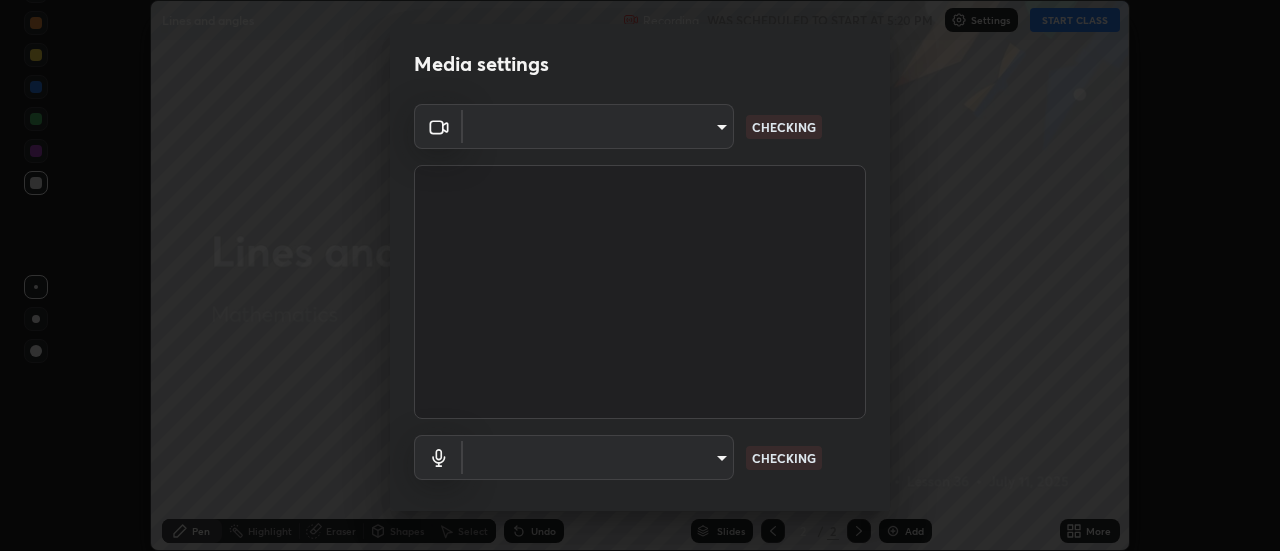 type on "0ade6c1a2b09329684cd28a63f80ec040423d12f5d12a0ebf447b2472701ef61" 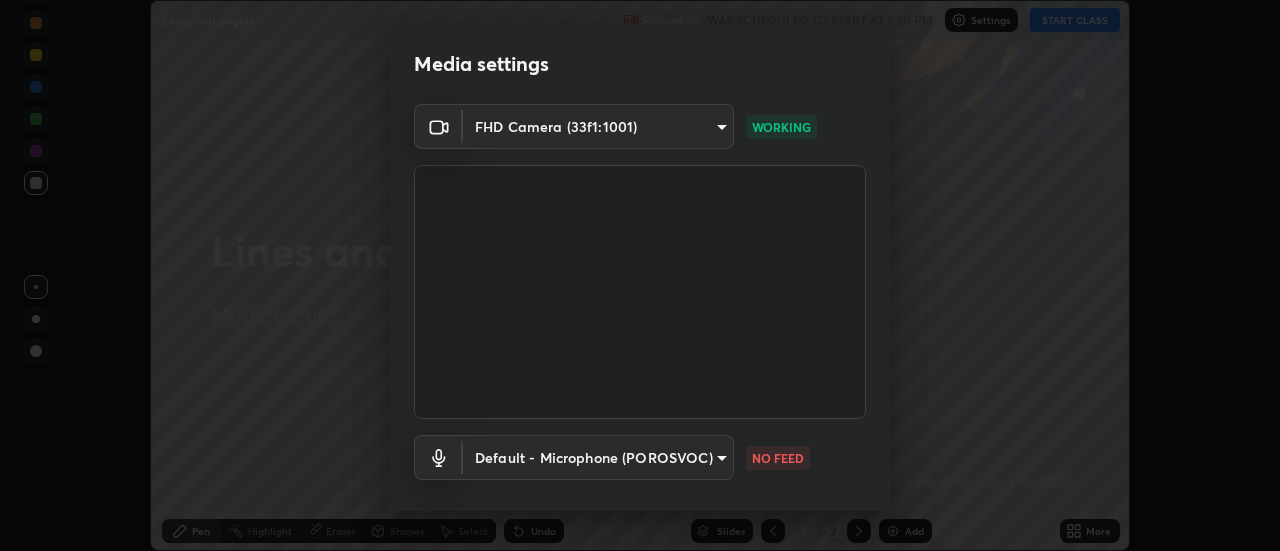 click on "Erase all Lines and angles Recording WAS SCHEDULED TO START AT  5:20 PM Settings START CLASS Setting up your live class Lines and angles • L36 of Mathematics Raj Kishor Kumar Pen Highlight Eraser Shapes Select Undo Slides 2 / 2 Add More No doubts shared Encourage your learners to ask a doubt for better clarity Report an issue Reason for reporting Buffering Chat not working Audio - Video sync issue Educator video quality low ​ Attach an image Report Media settings FHD Camera (33f1:1001) 0ade6c1a2b09329684cd28a63f80ec040423d12f5d12a0ebf447b2472701ef61 WORKING Default - Microphone (POROSVOC) default NO FEED 1 / 5 Next" at bounding box center (640, 275) 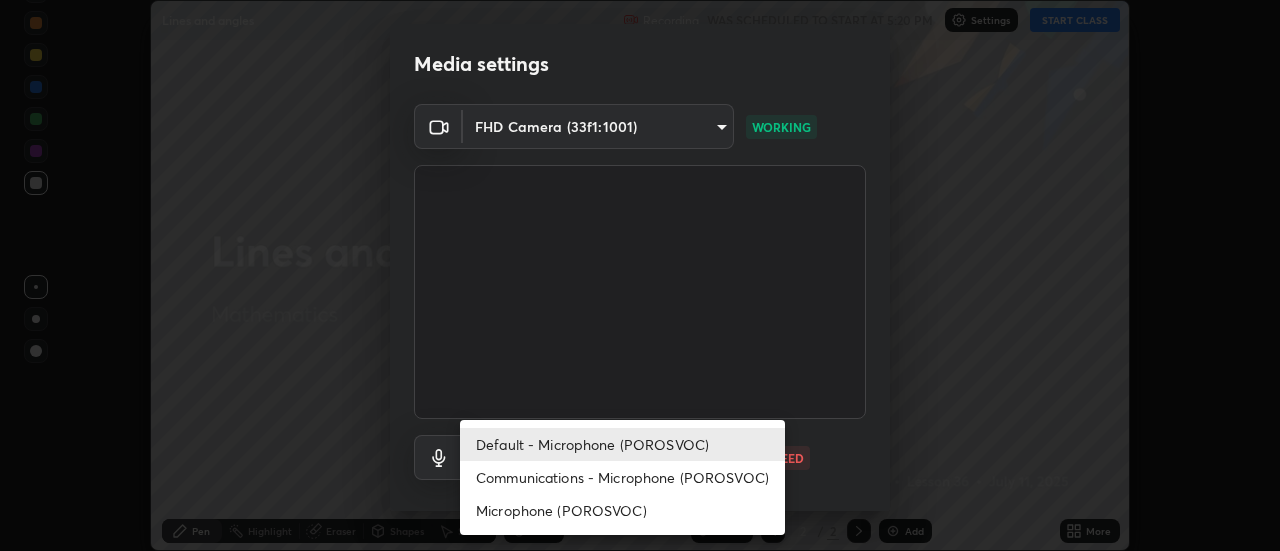 click on "Communications - Microphone (POROSVOC)" at bounding box center (622, 477) 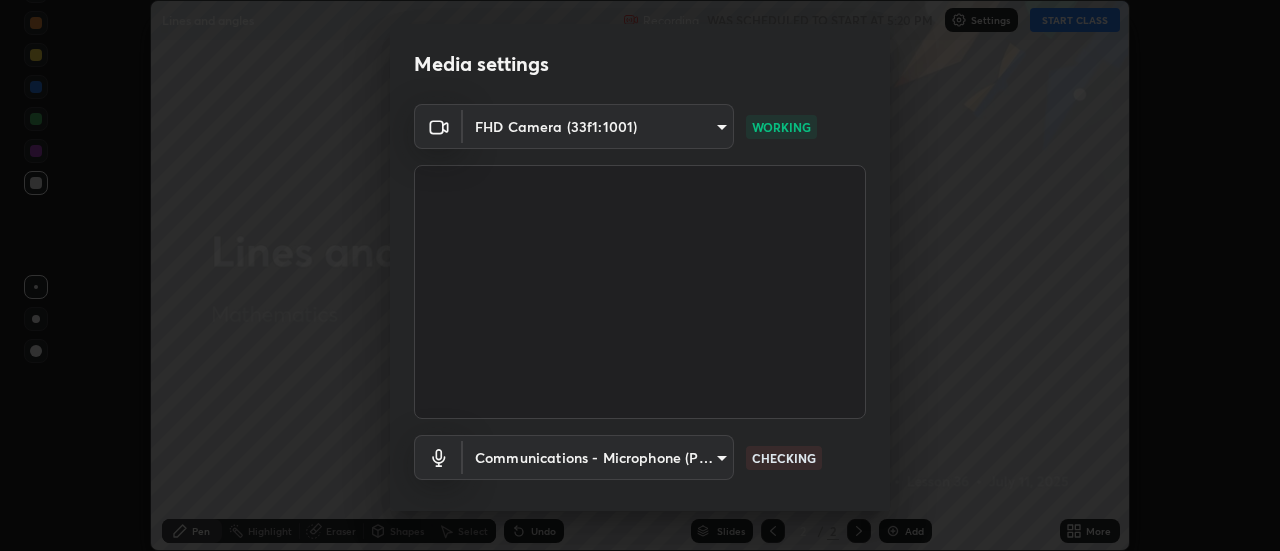 click on "Erase all Lines and angles Recording WAS SCHEDULED TO START AT  5:20 PM Settings START CLASS Setting up your live class Lines and angles • L36 of Mathematics Raj Kishor Kumar Pen Highlight Eraser Shapes Select Undo Slides 2 / 2 Add More No doubts shared Encourage your learners to ask a doubt for better clarity Report an issue Reason for reporting Buffering Chat not working Audio - Video sync issue Educator video quality low ​ Attach an image Report Media settings FHD Camera (33f1:1001) 0ade6c1a2b09329684cd28a63f80ec040423d12f5d12a0ebf447b2472701ef61 WORKING Communications - Microphone (POROSVOC) communications CHECKING 1 / 5 Next" at bounding box center (640, 275) 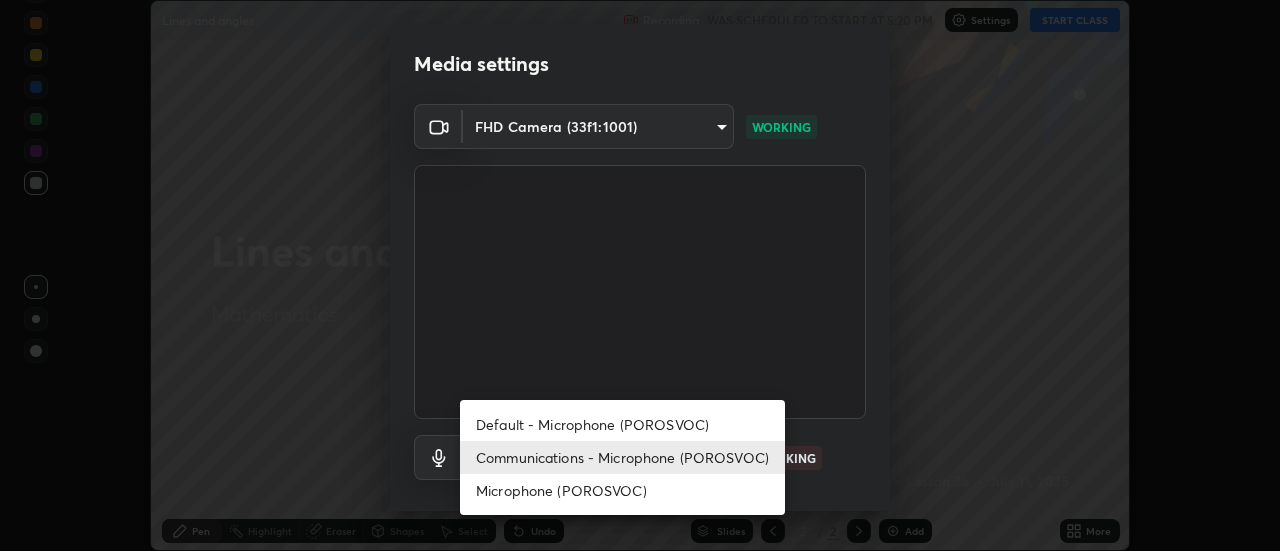 click on "Default - Microphone (POROSVOC) Communications - Microphone (POROSVOC) Microphone (POROSVOC)" at bounding box center (622, 457) 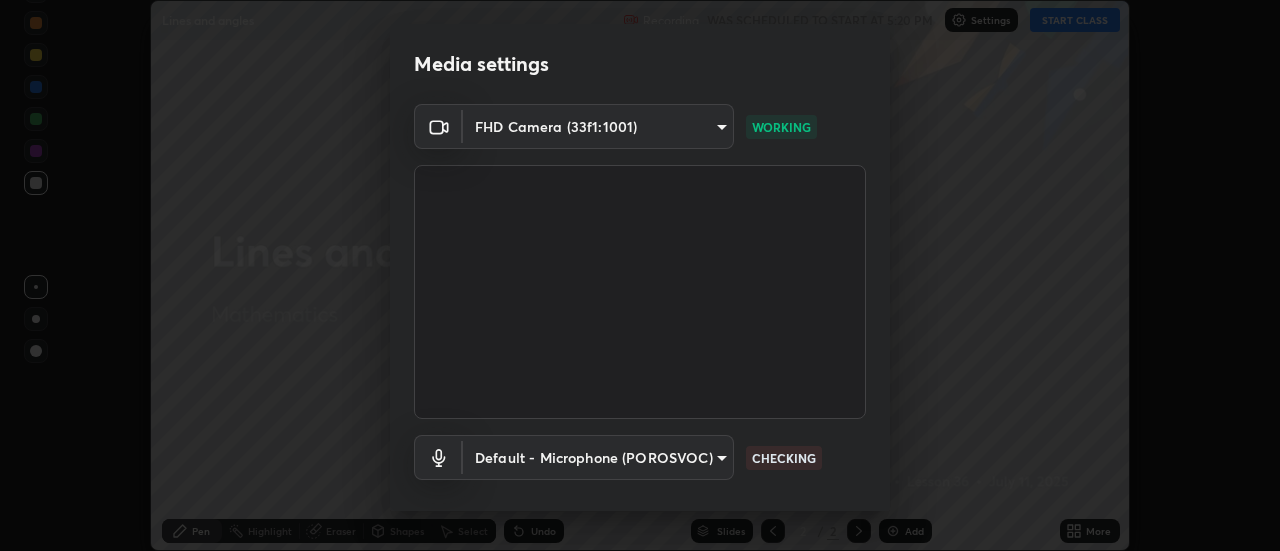 scroll, scrollTop: 105, scrollLeft: 0, axis: vertical 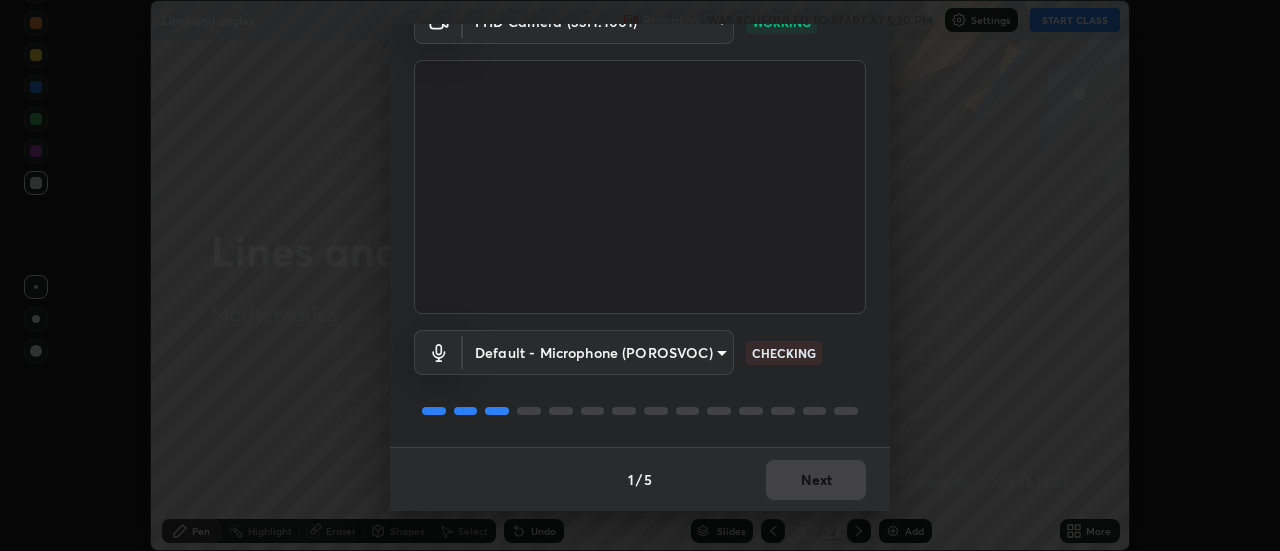 click on "CHECKING" at bounding box center (784, 353) 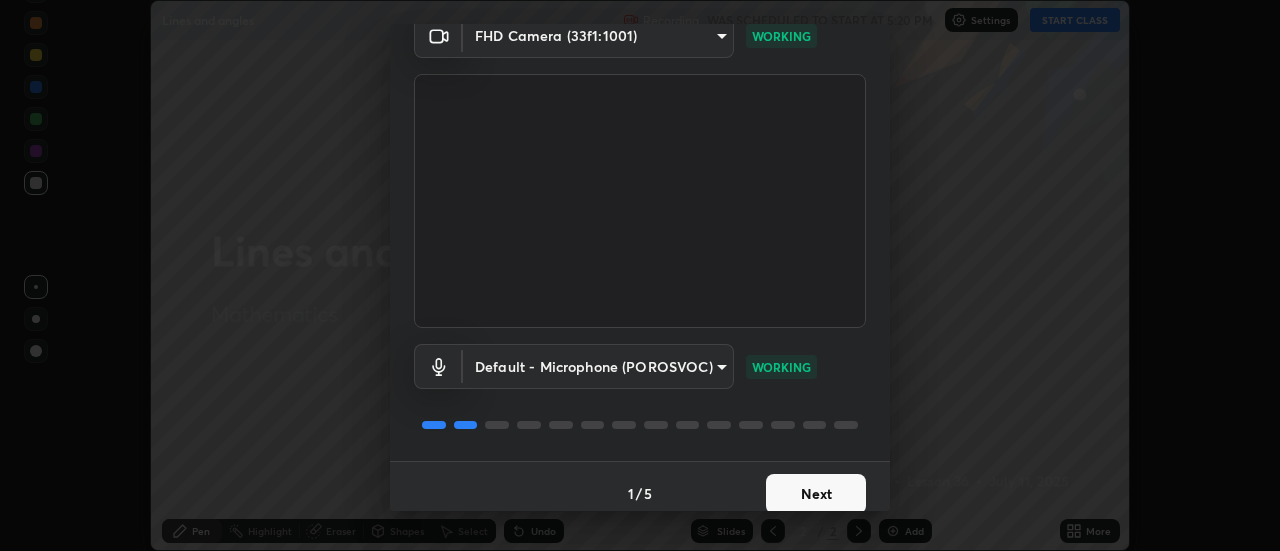 scroll, scrollTop: 105, scrollLeft: 0, axis: vertical 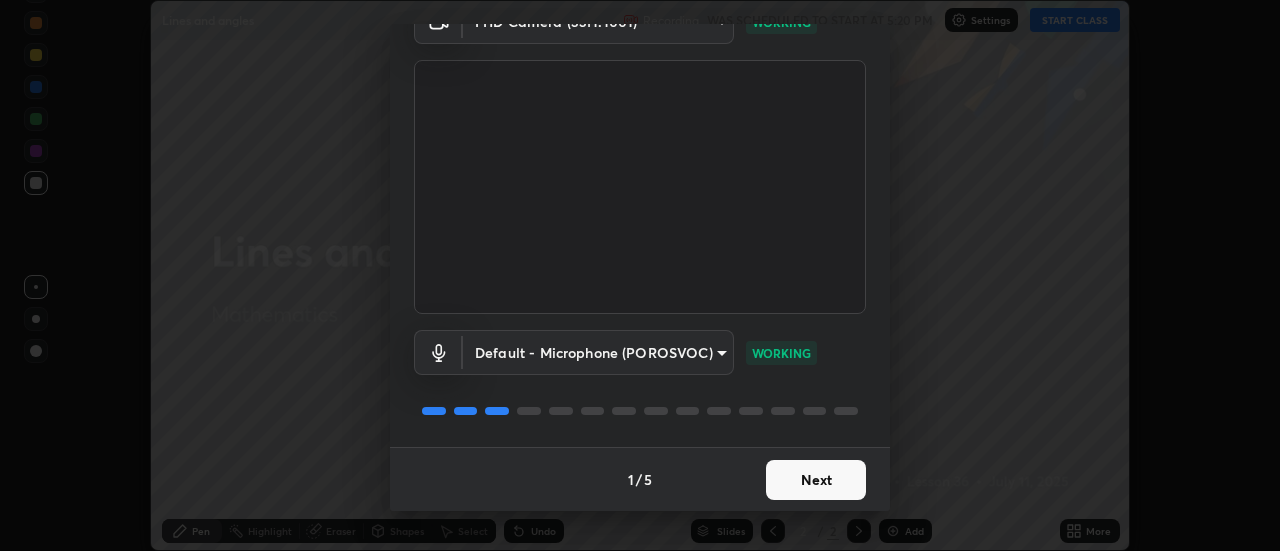 click on "Next" at bounding box center [816, 480] 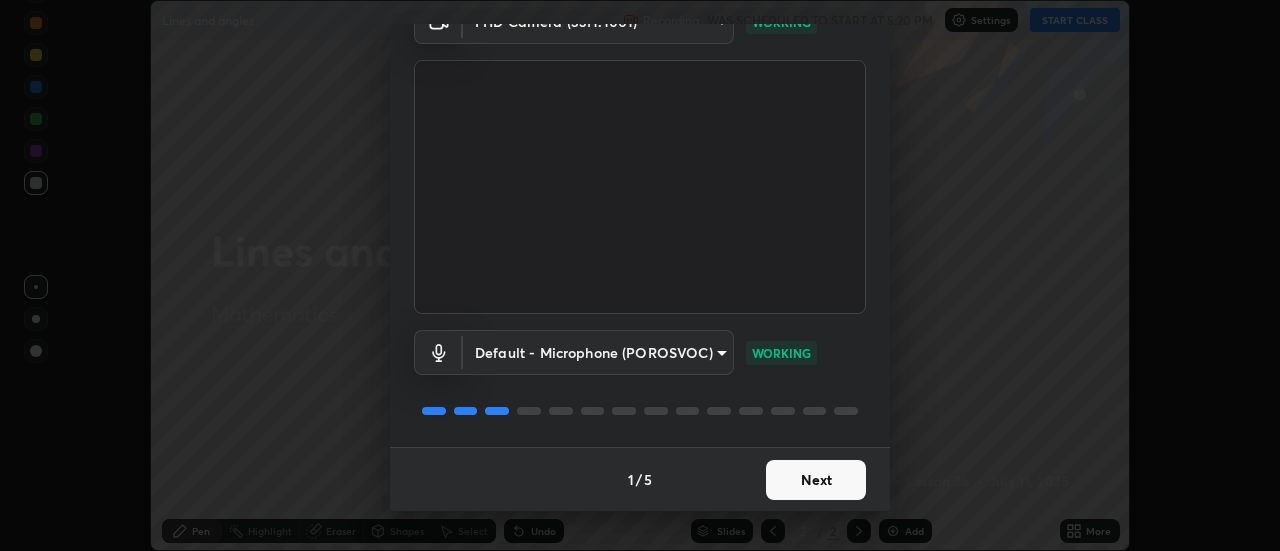 scroll, scrollTop: 0, scrollLeft: 0, axis: both 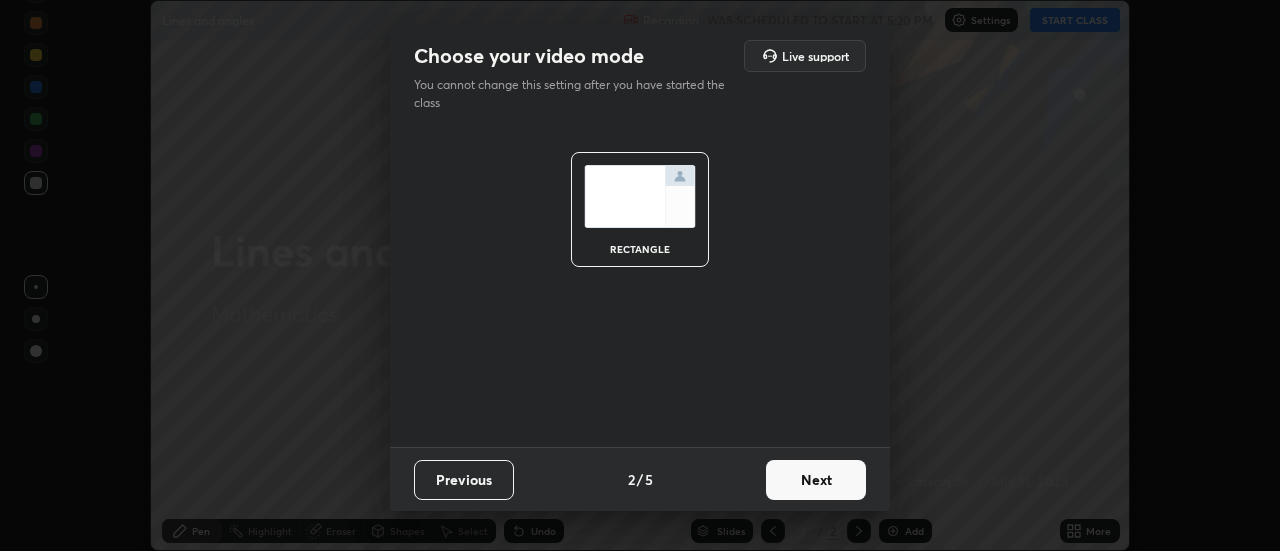 click on "Next" at bounding box center [816, 480] 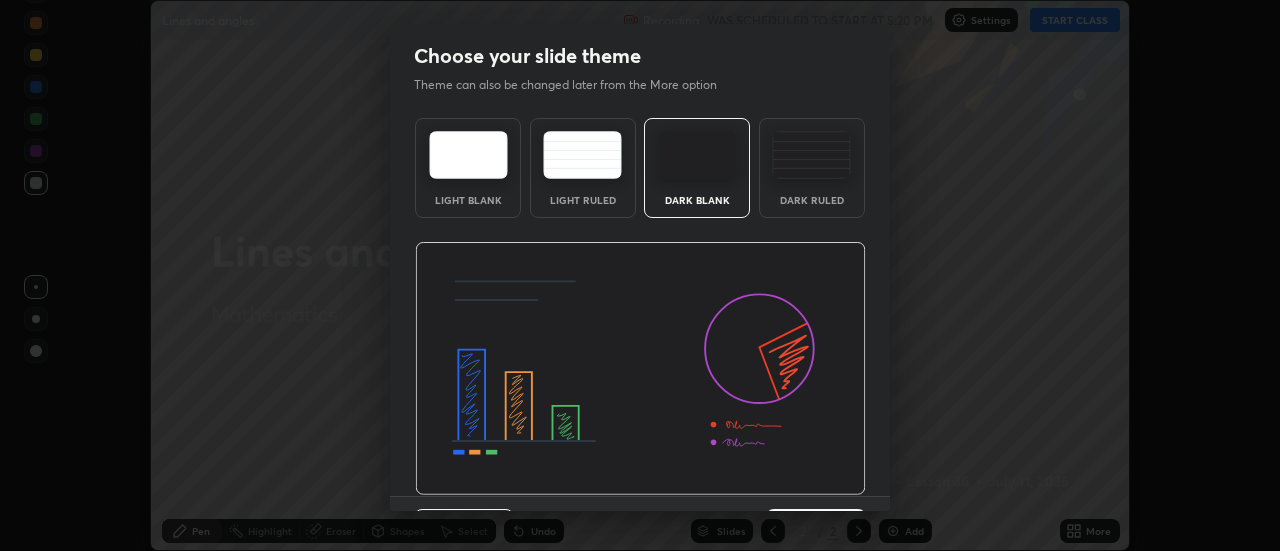 click at bounding box center [640, 369] 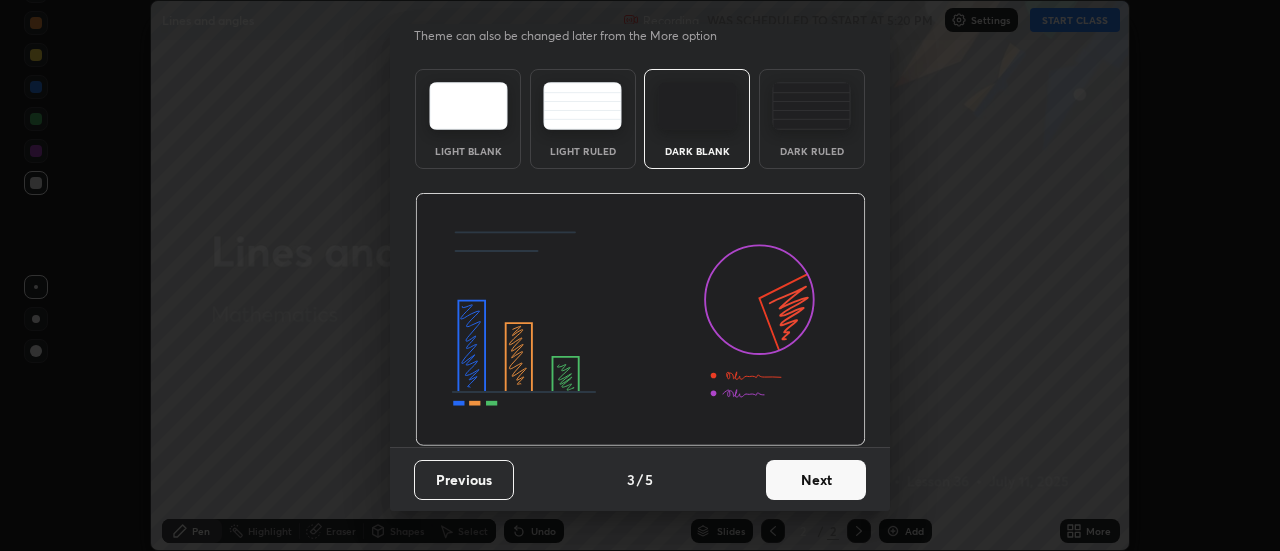 click on "Next" at bounding box center [816, 480] 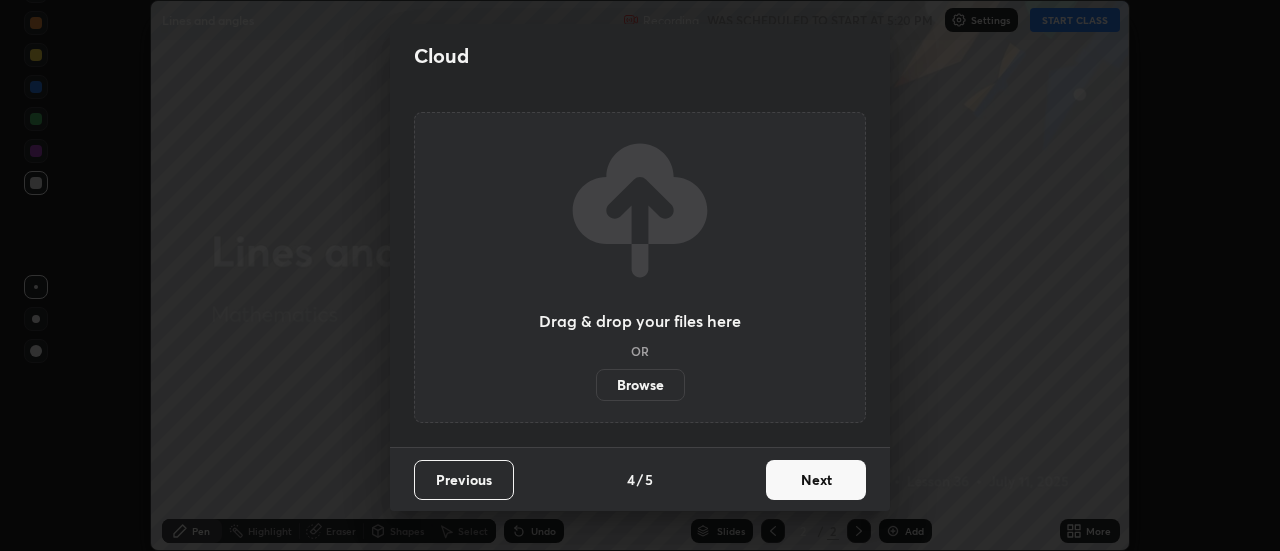 click on "Next" at bounding box center (816, 480) 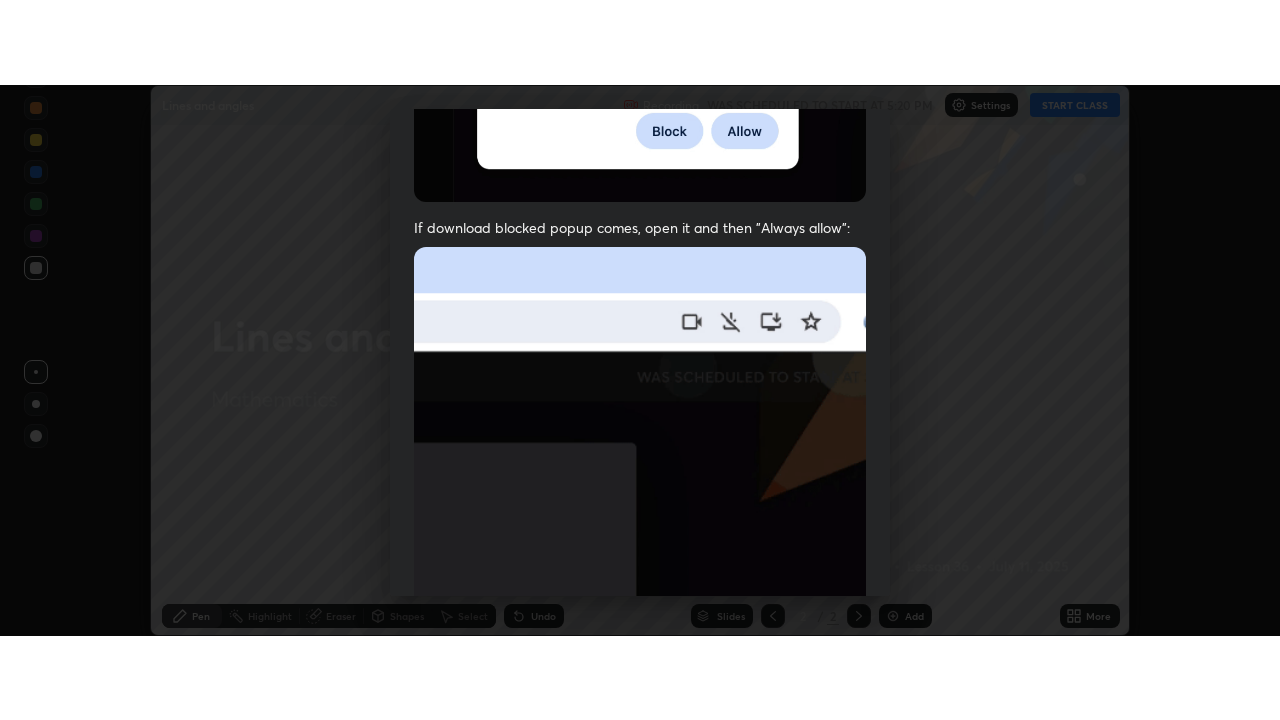 scroll, scrollTop: 513, scrollLeft: 0, axis: vertical 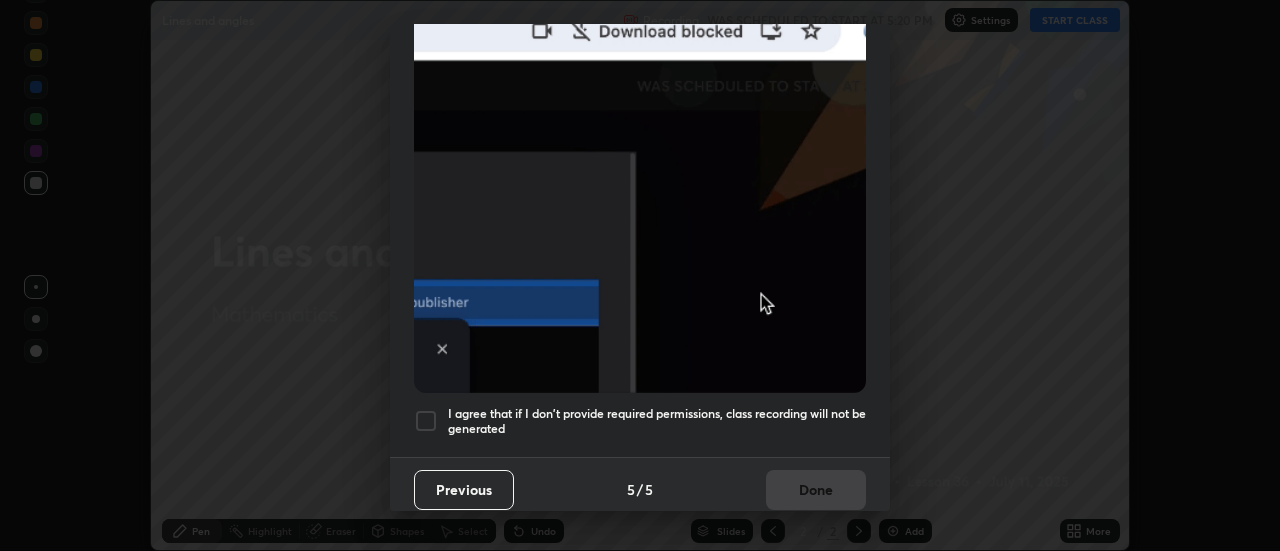click at bounding box center [640, 174] 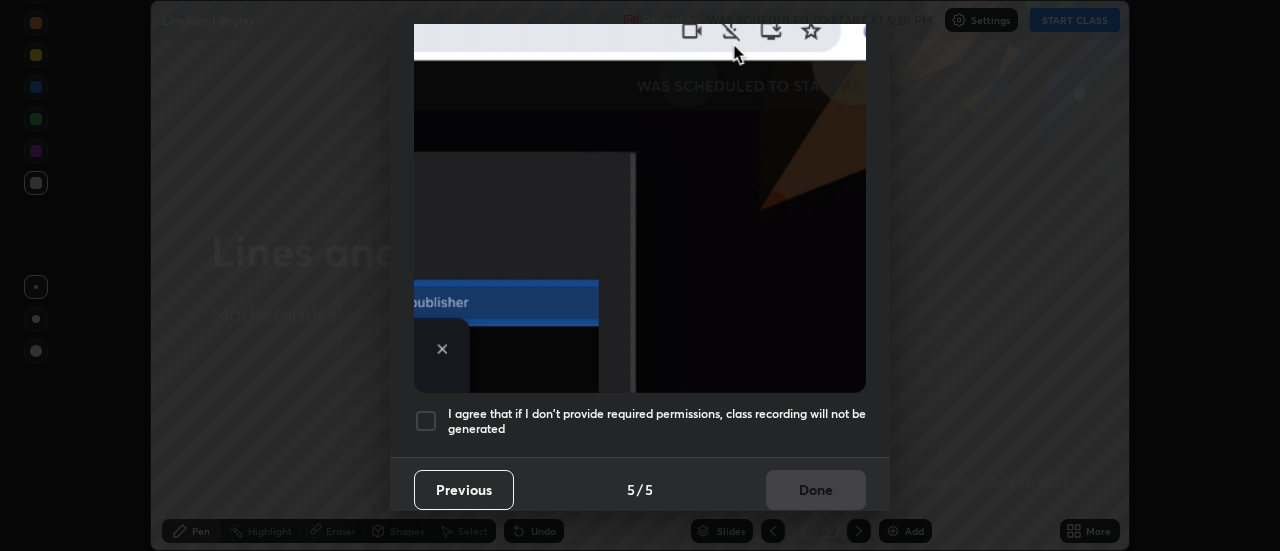 click on "Previous 5 / 5 Done" at bounding box center (640, 489) 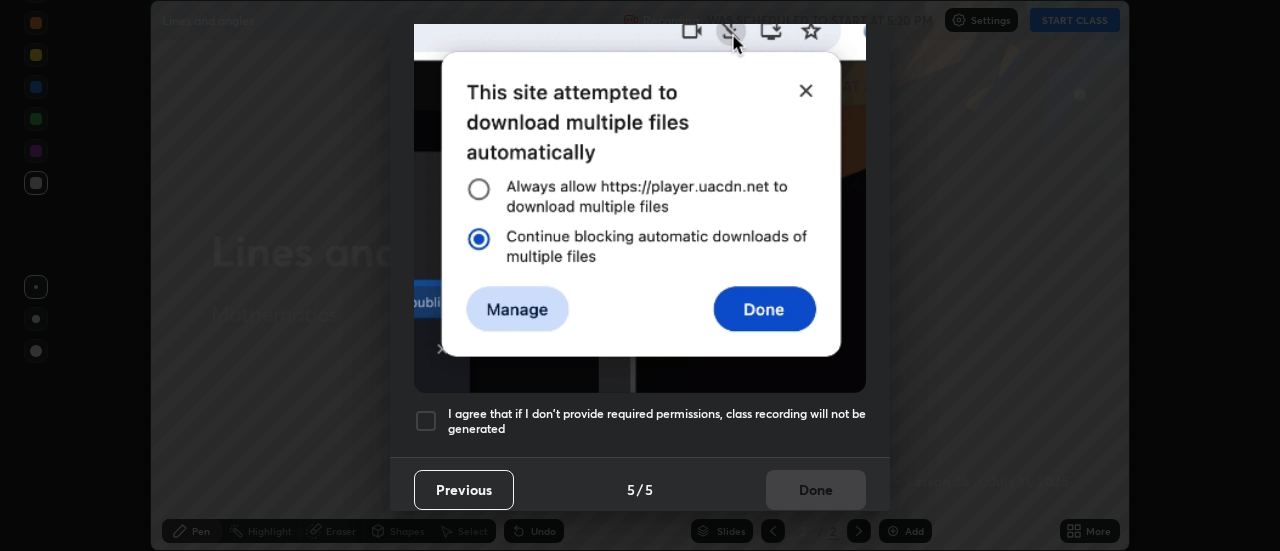 click on "I agree that if I don't provide required permissions, class recording will not be generated" at bounding box center (657, 421) 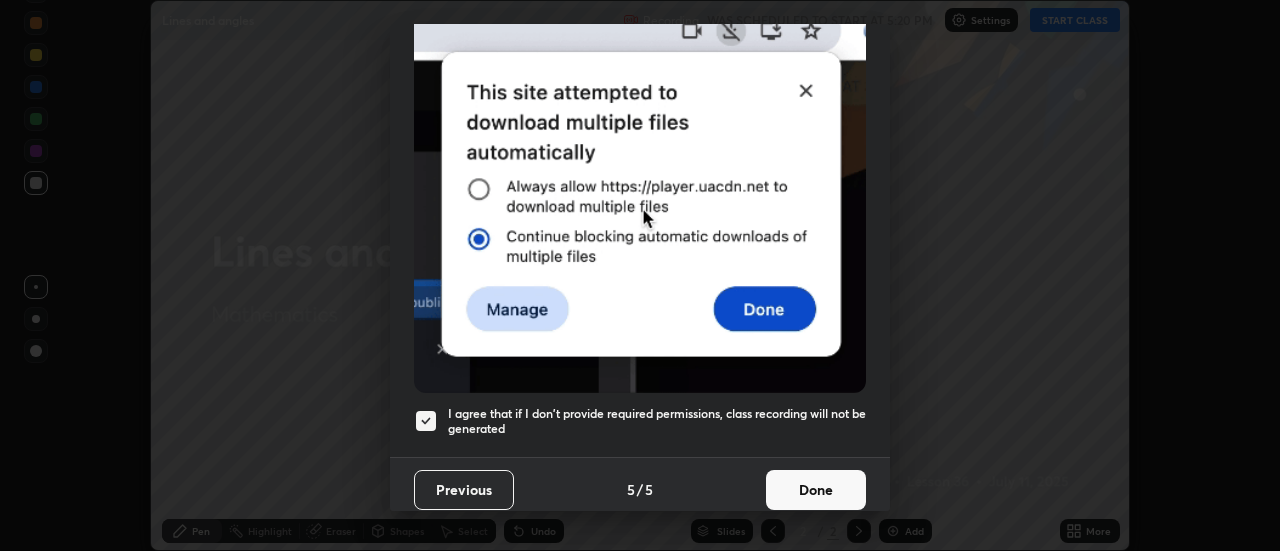click on "Done" at bounding box center (816, 490) 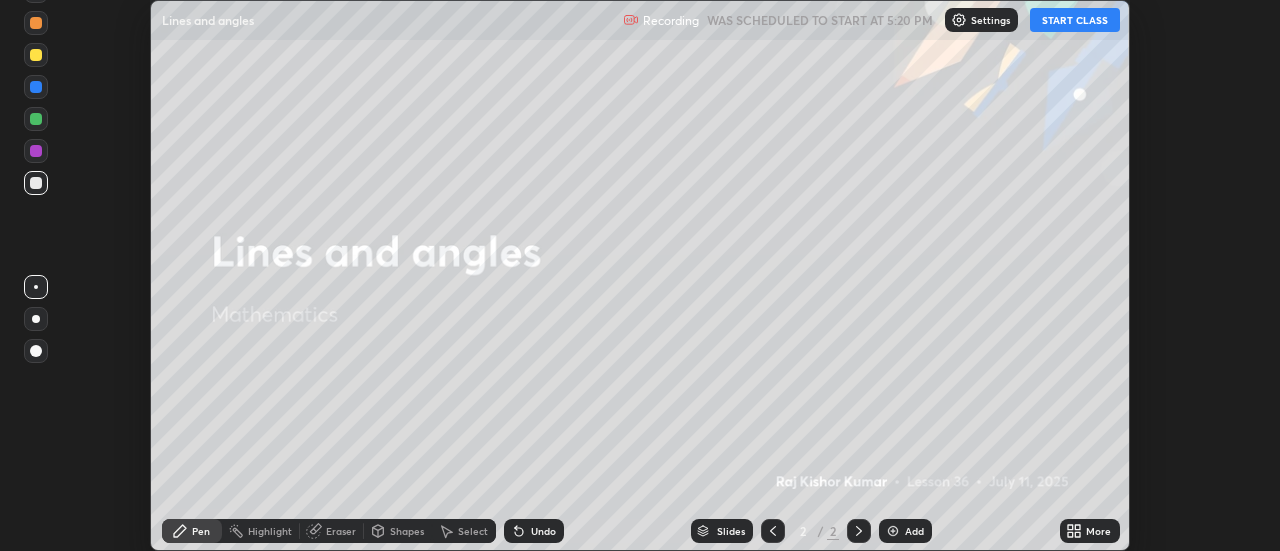 click 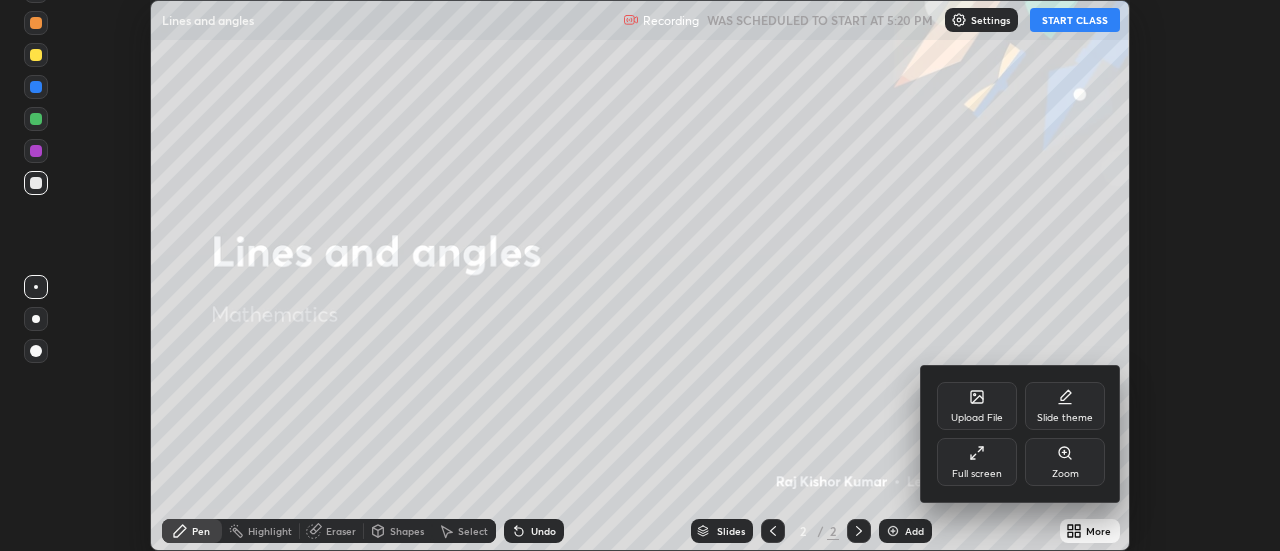 click on "Full screen" at bounding box center (977, 474) 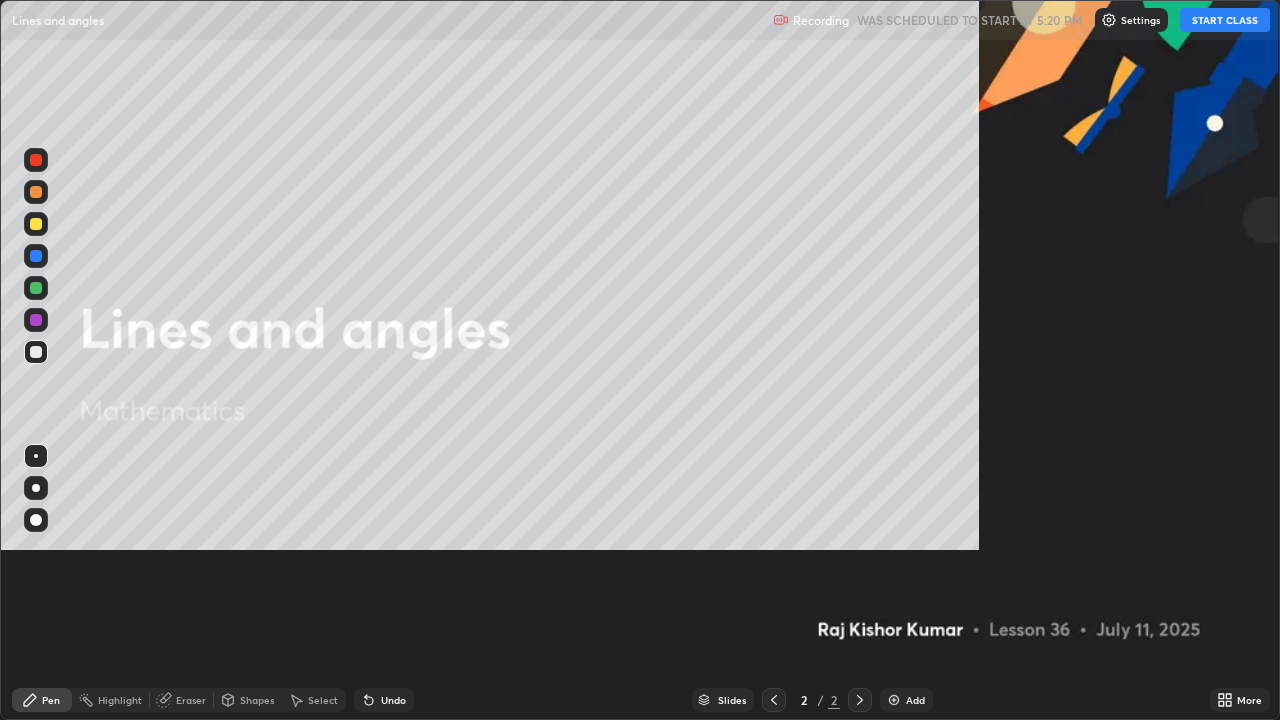 scroll, scrollTop: 99280, scrollLeft: 98720, axis: both 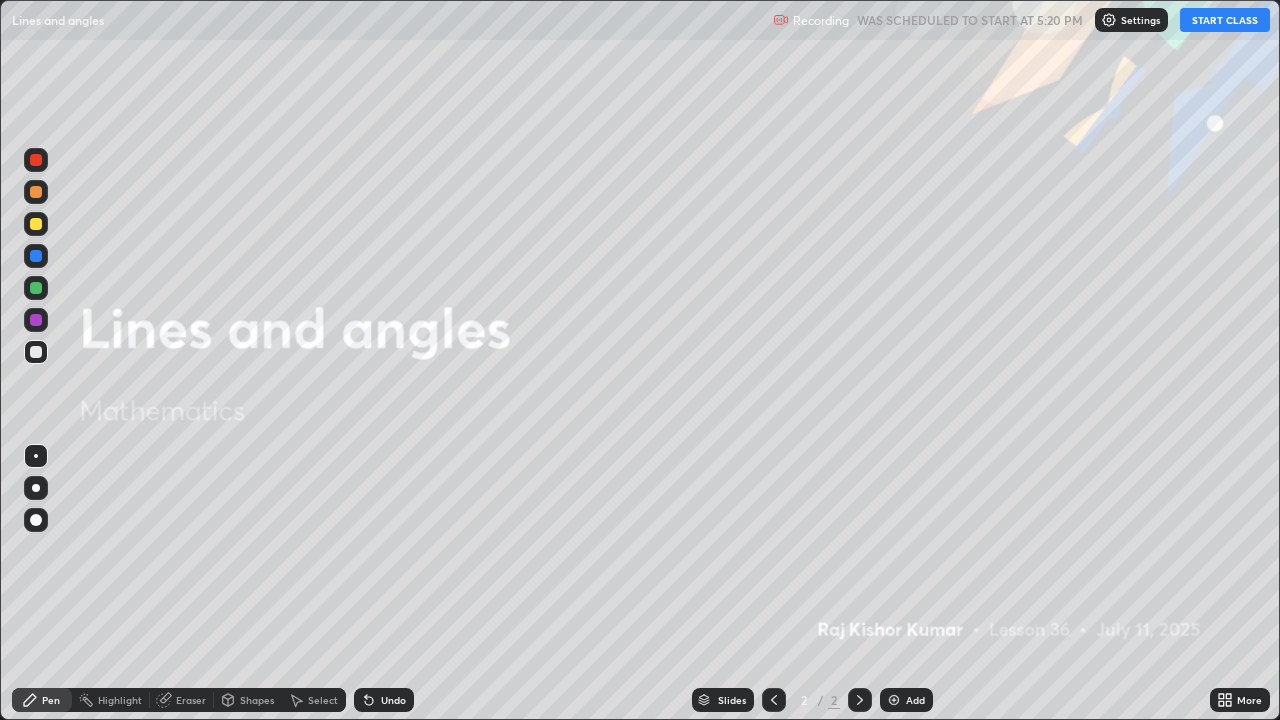 click on "START CLASS" at bounding box center [1225, 20] 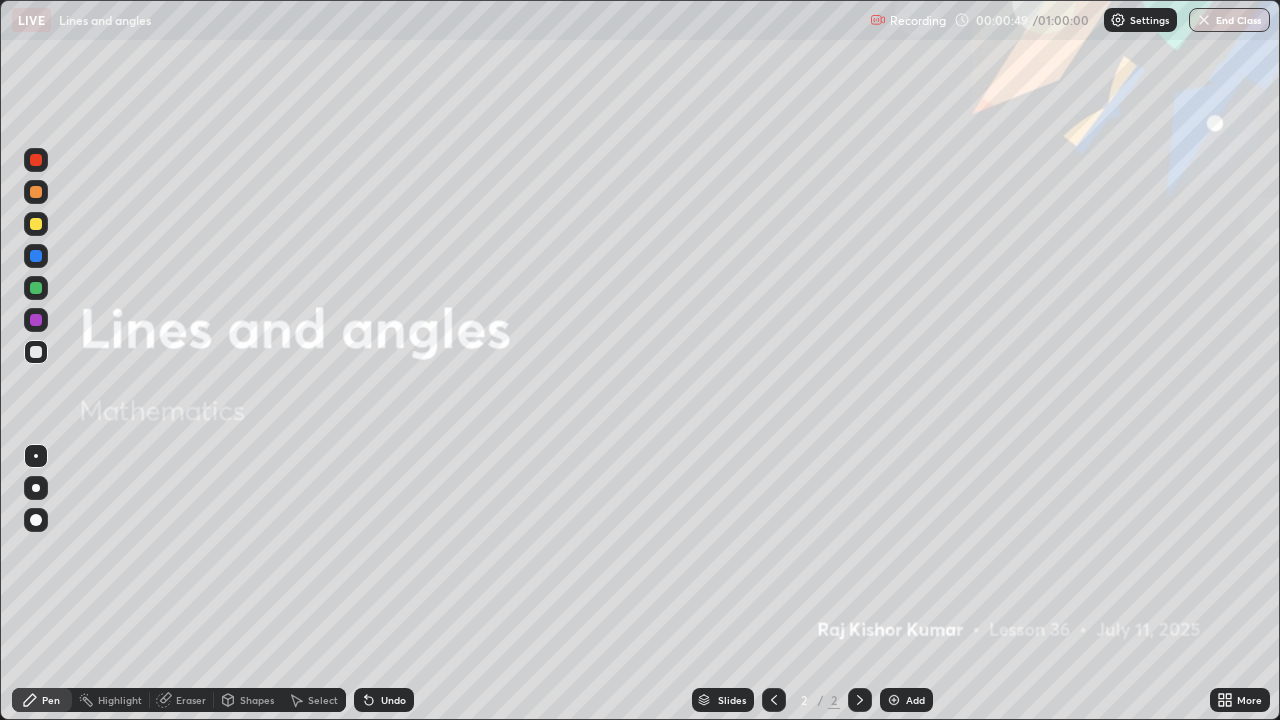 click on "Eraser" at bounding box center [191, 700] 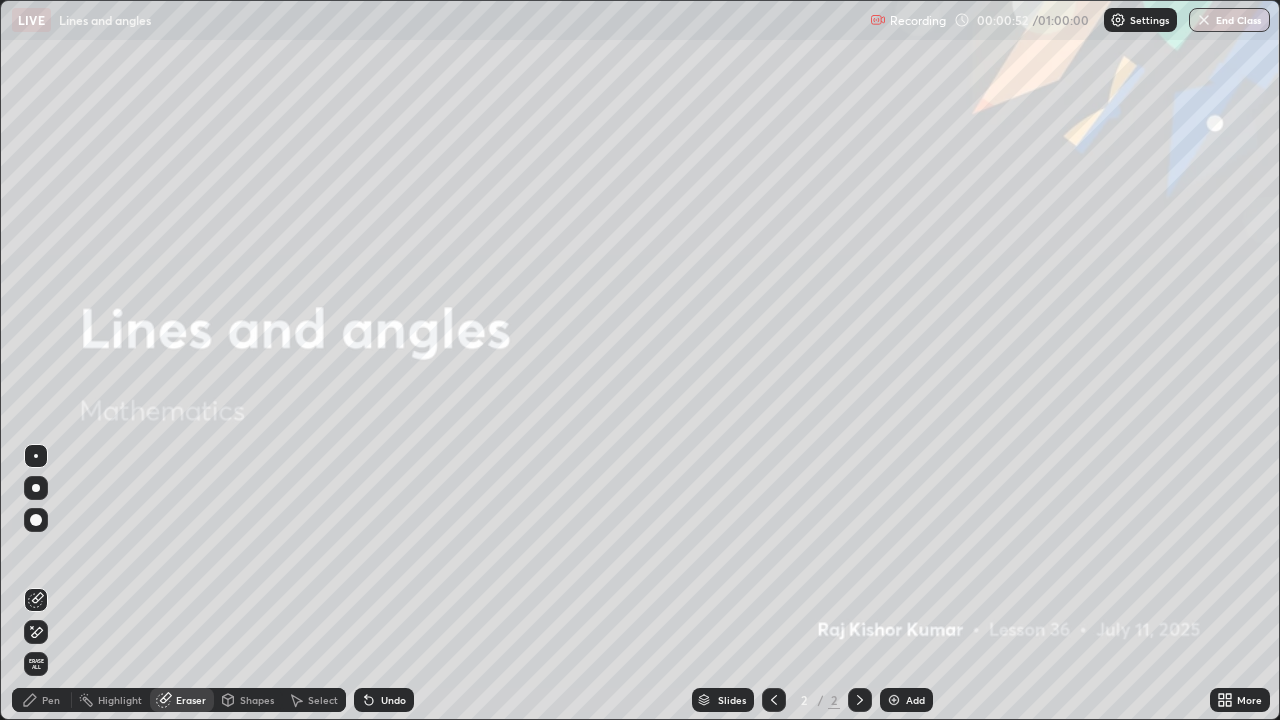 click on "Pen" at bounding box center (42, 700) 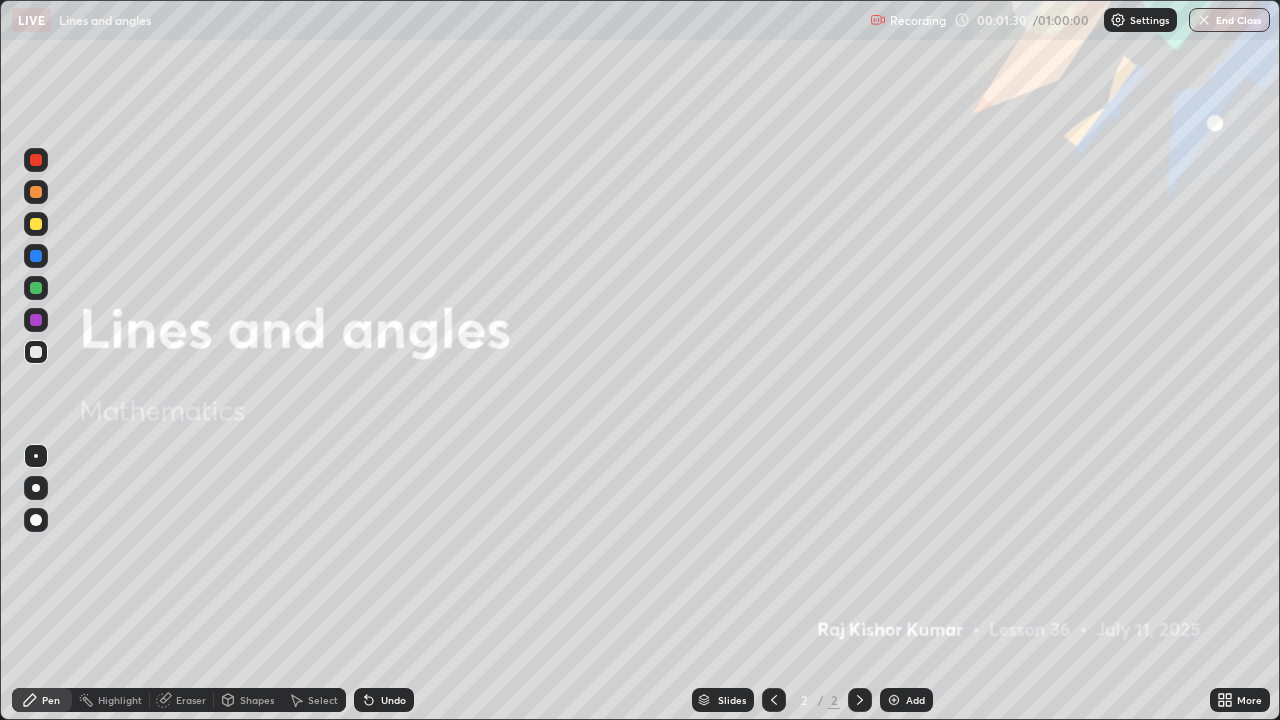 click on "Eraser" at bounding box center [182, 700] 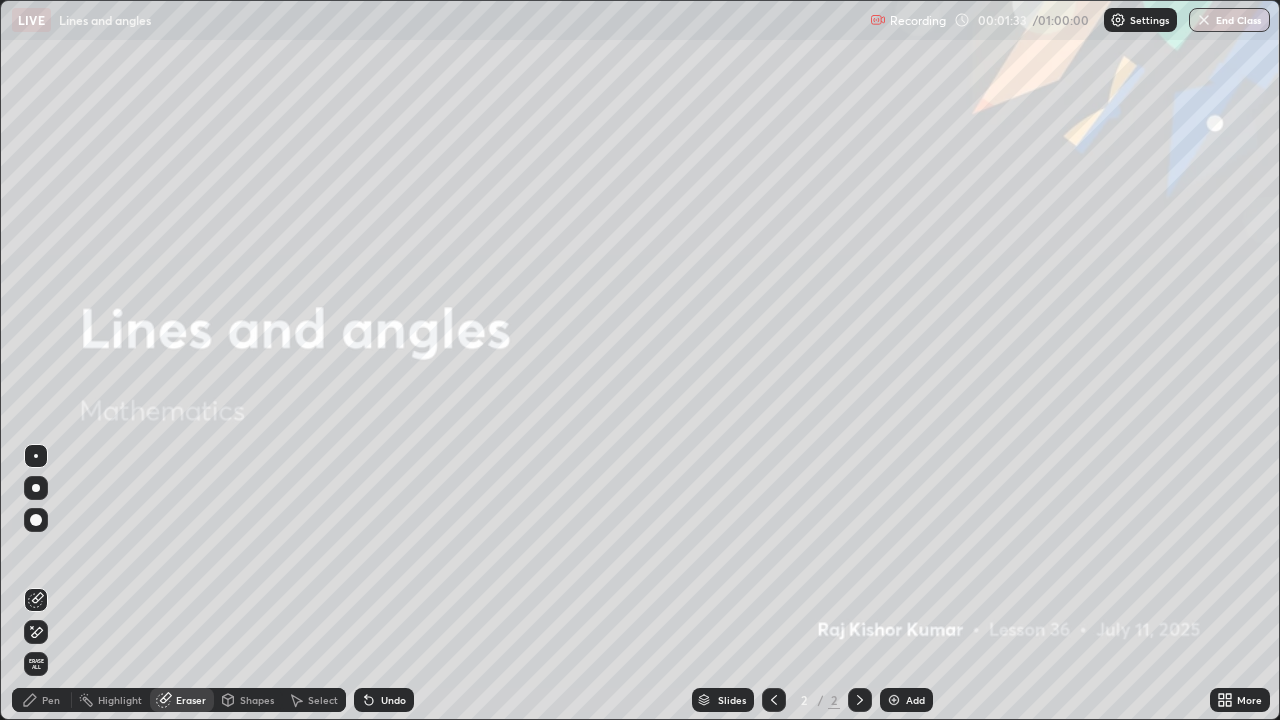 click on "Undo" at bounding box center (384, 700) 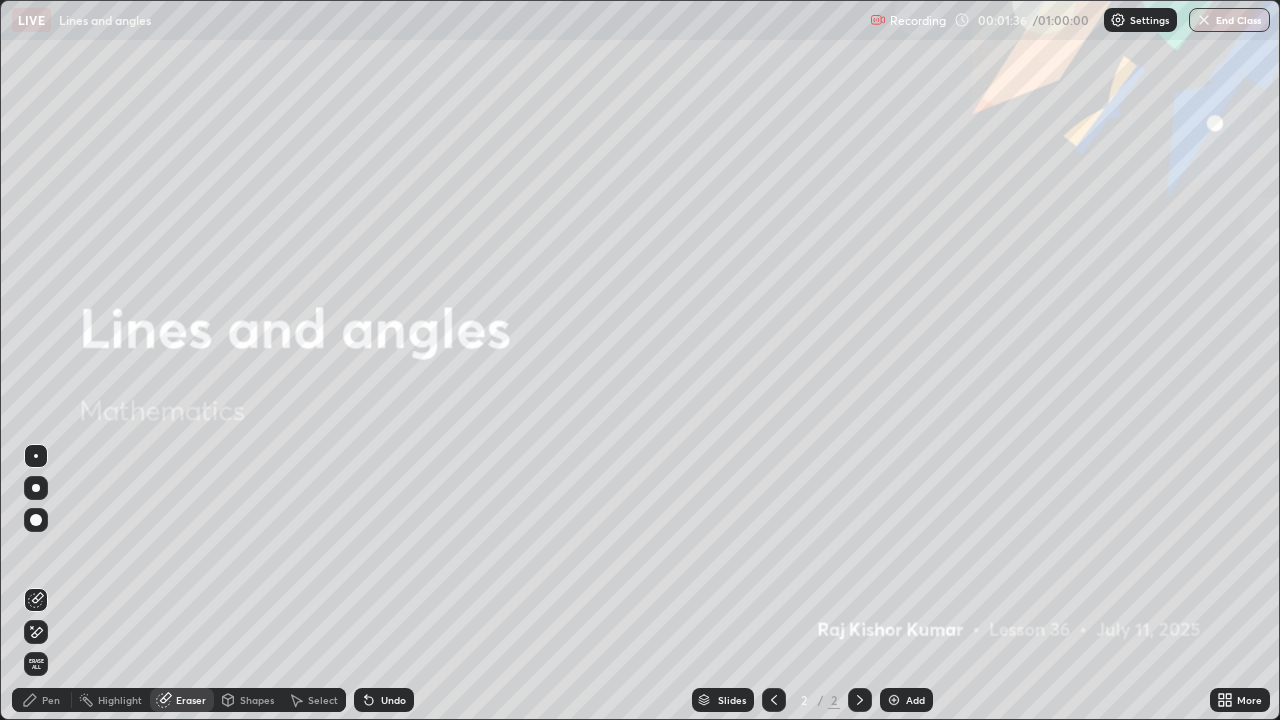 click on "Eraser" at bounding box center (182, 700) 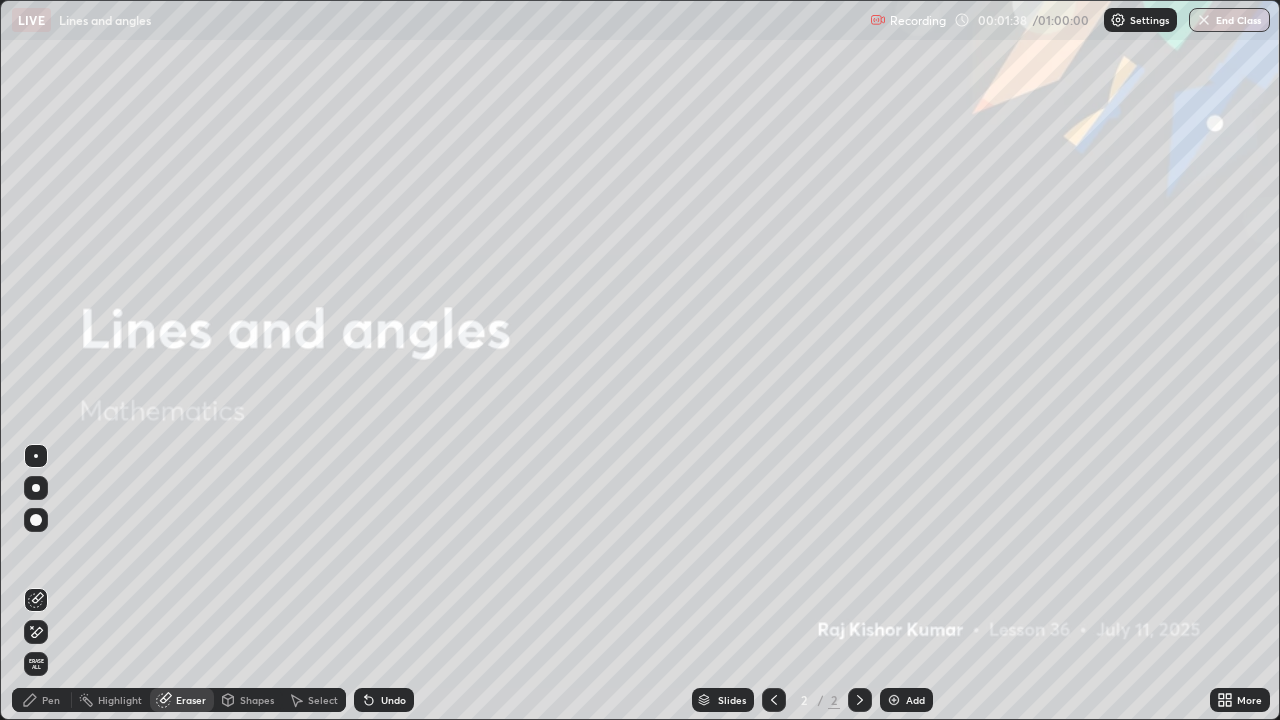 click 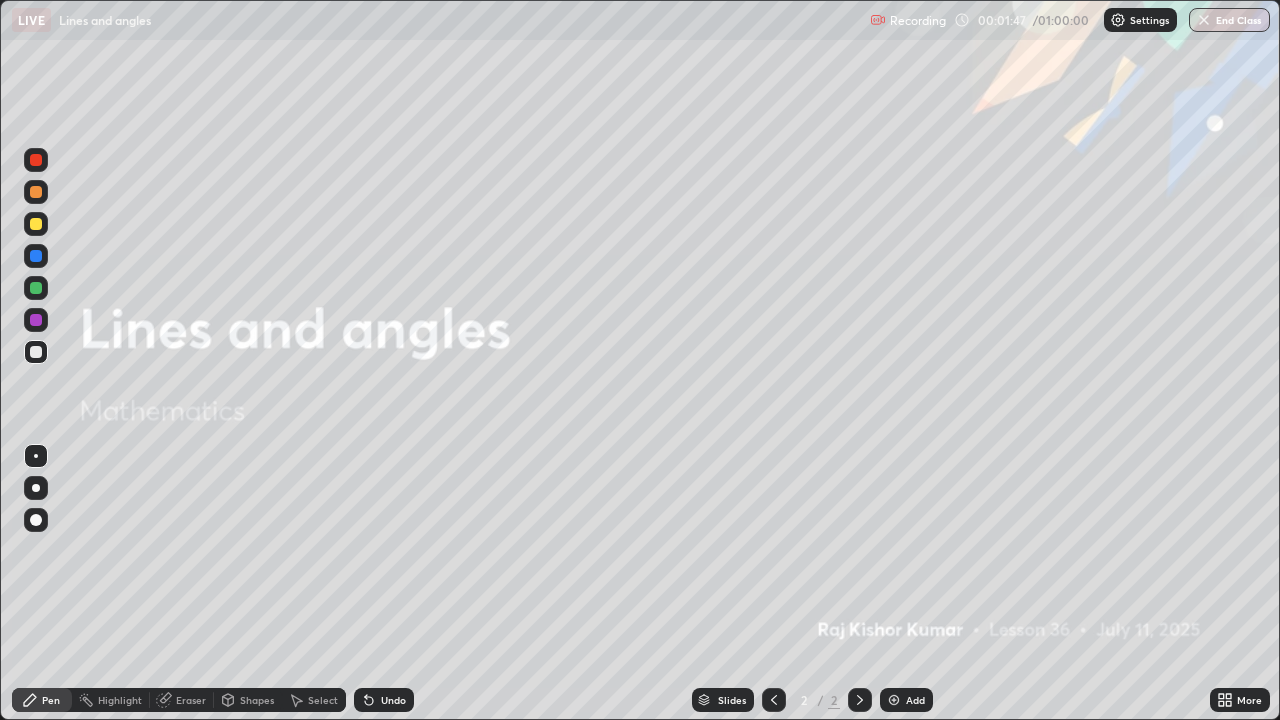 click at bounding box center [36, 288] 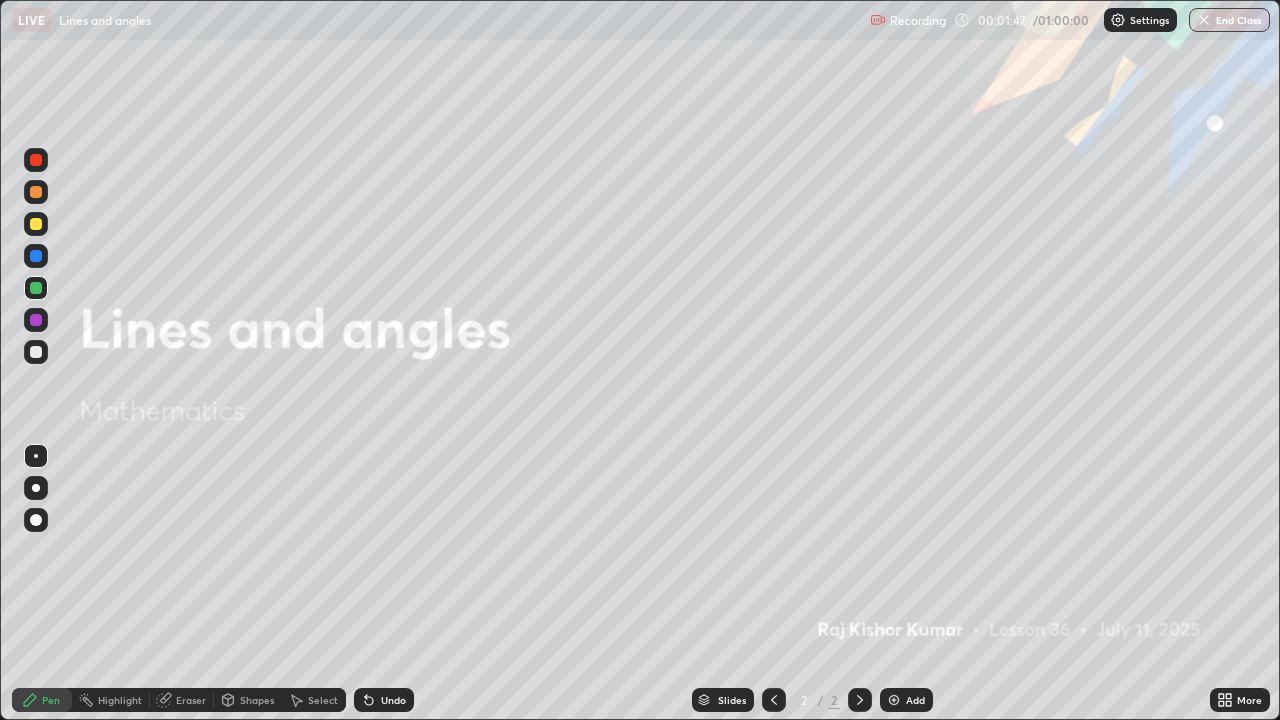 click at bounding box center [36, 224] 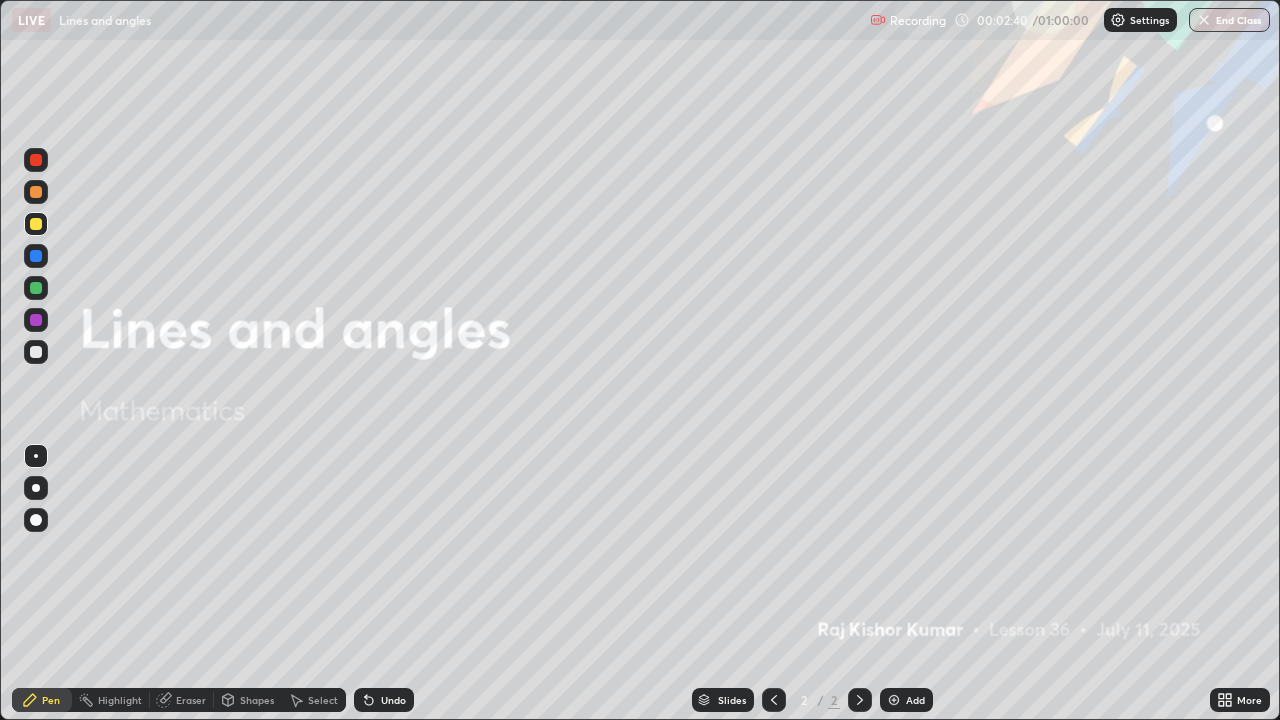 click on "Shapes" at bounding box center (257, 700) 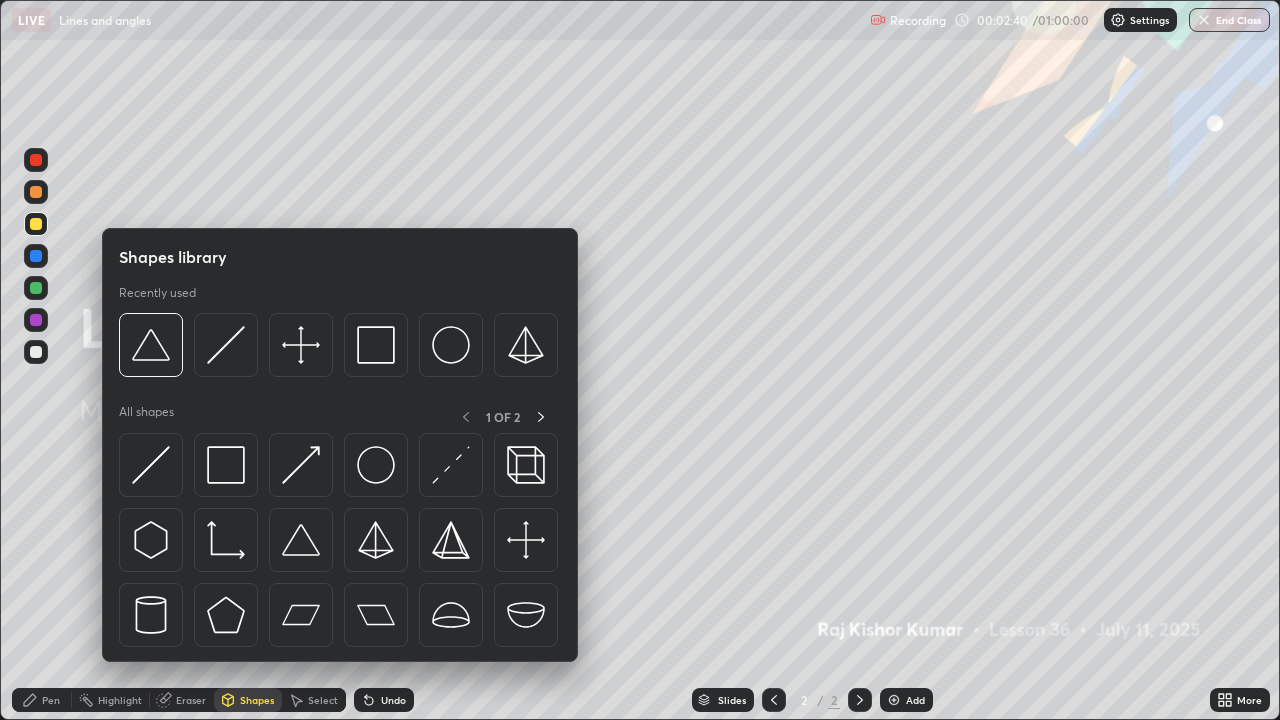 click at bounding box center [36, 352] 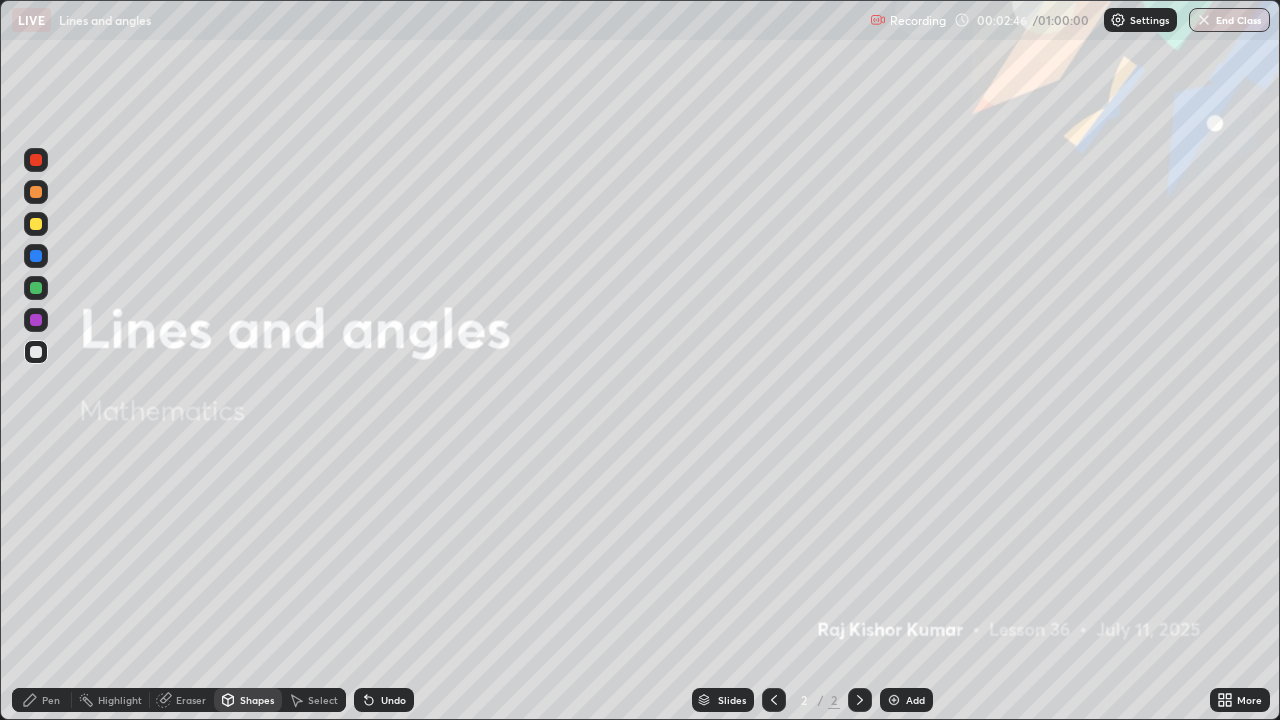 click on "Undo" at bounding box center (384, 700) 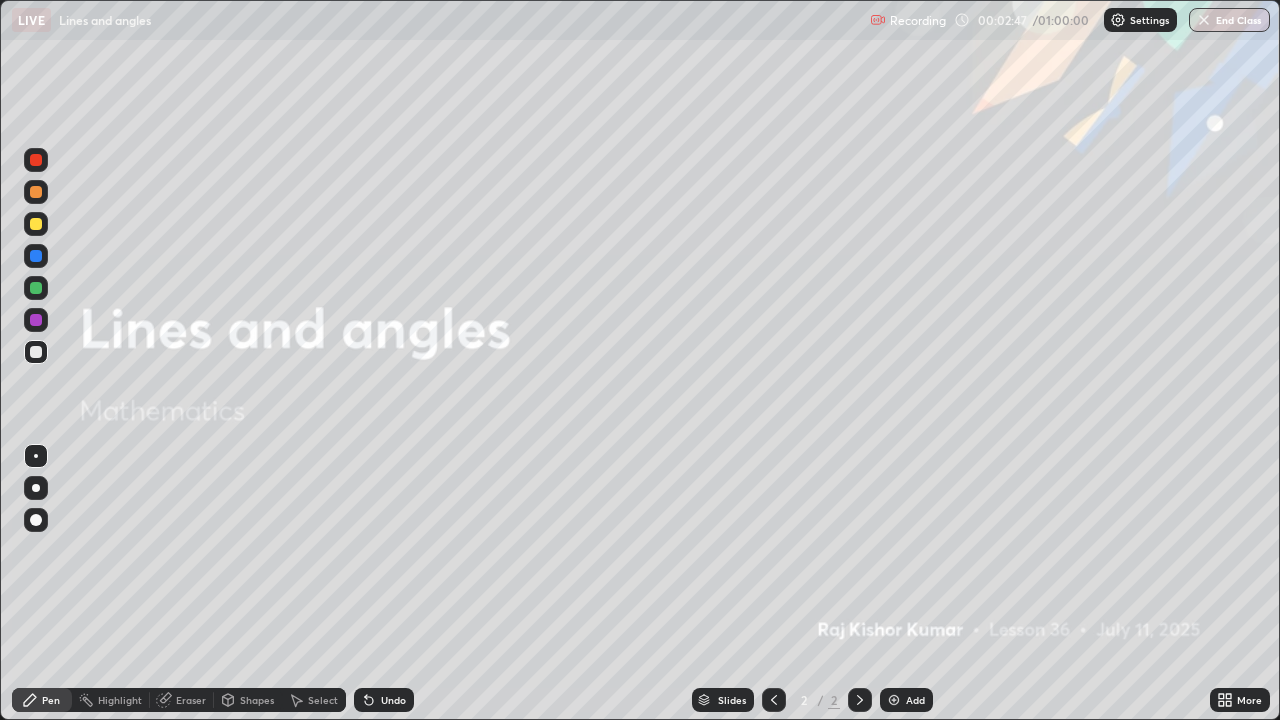 click at bounding box center (36, 520) 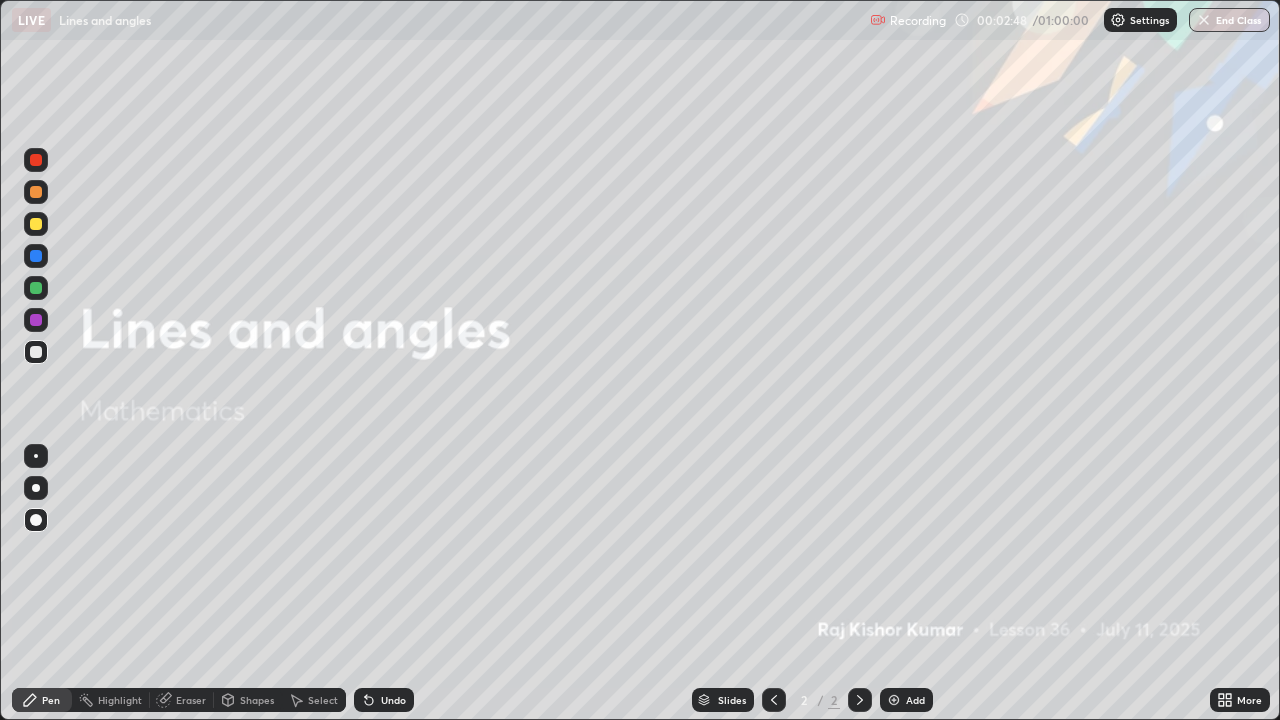 click at bounding box center [36, 224] 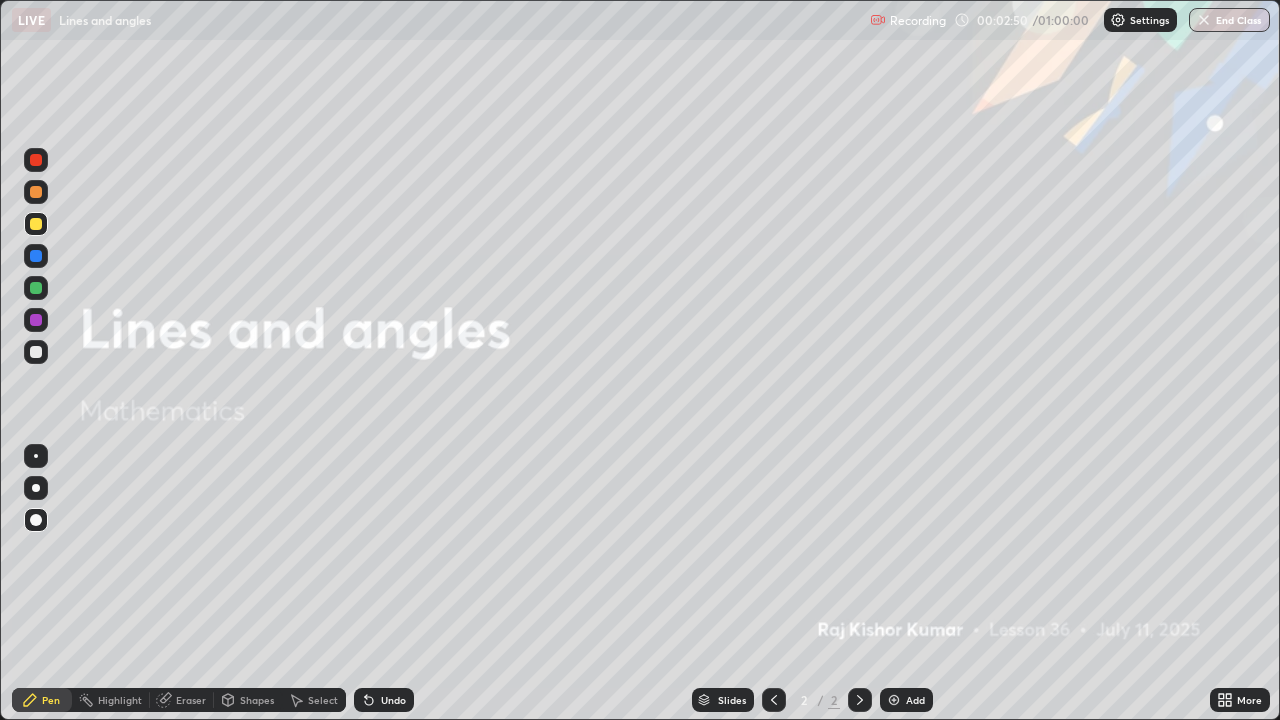 click on "Add" at bounding box center [915, 700] 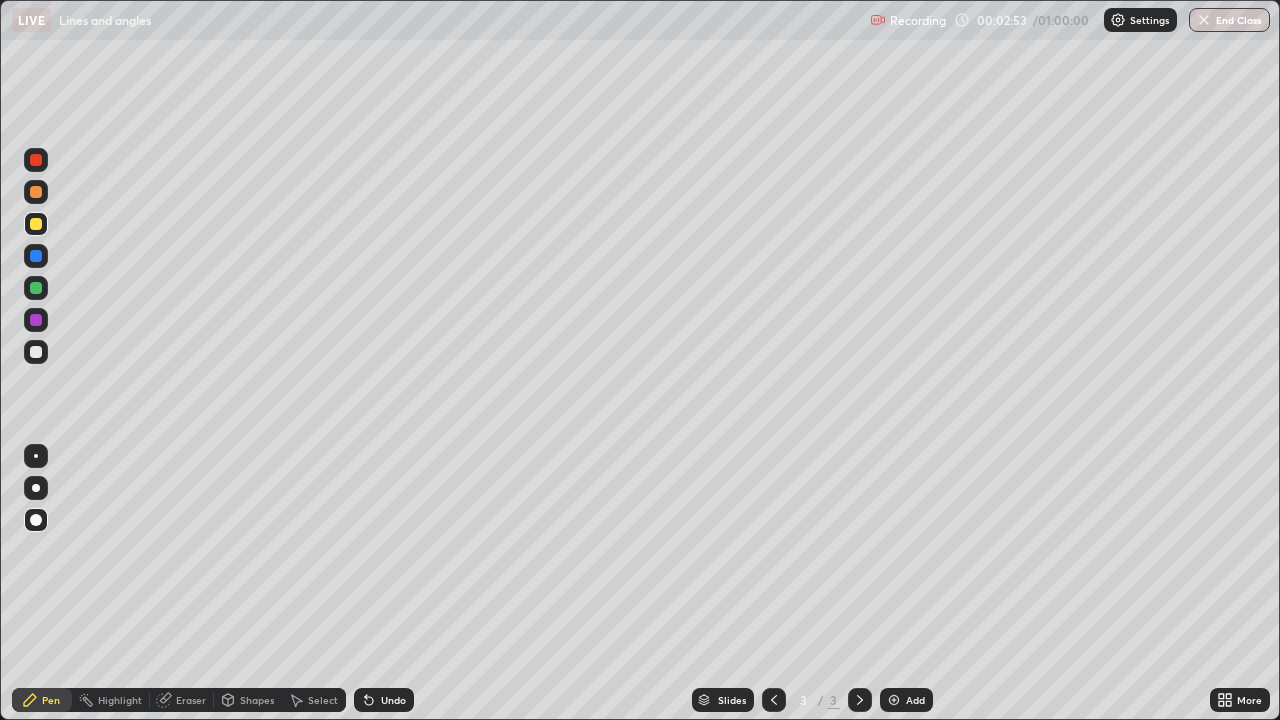 click on "Eraser" at bounding box center (182, 700) 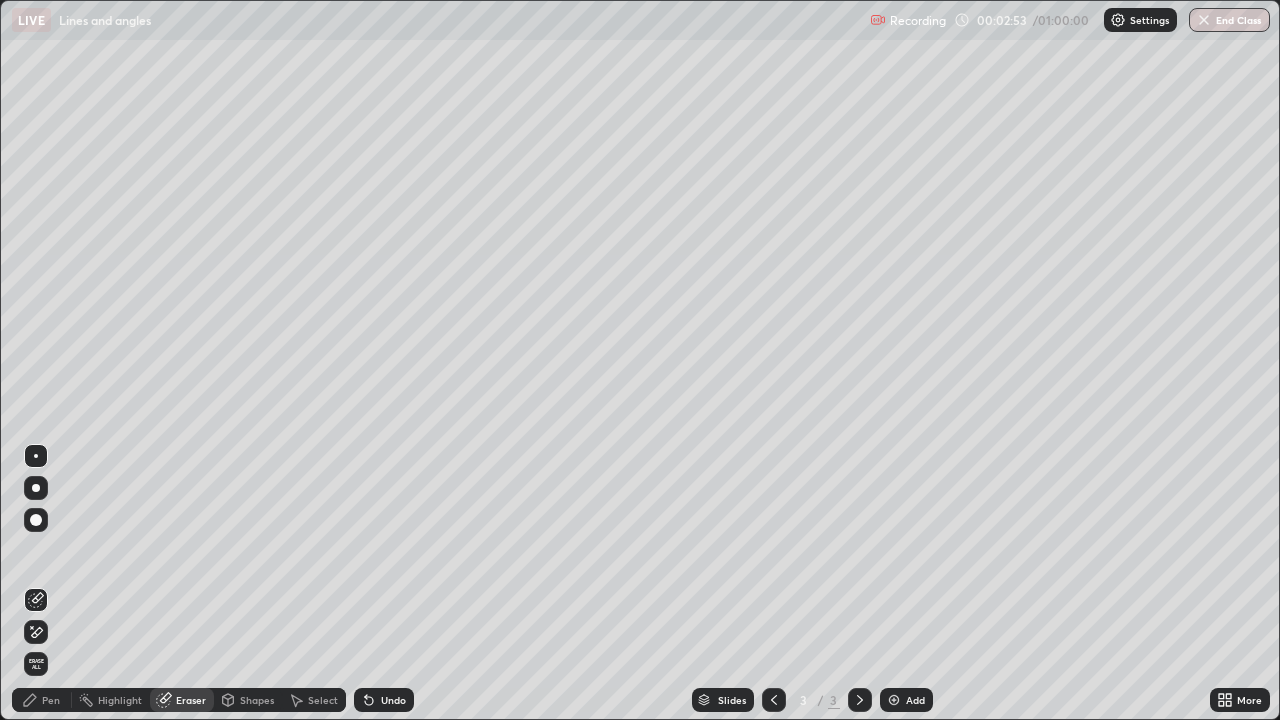 click on "Shapes" at bounding box center (248, 700) 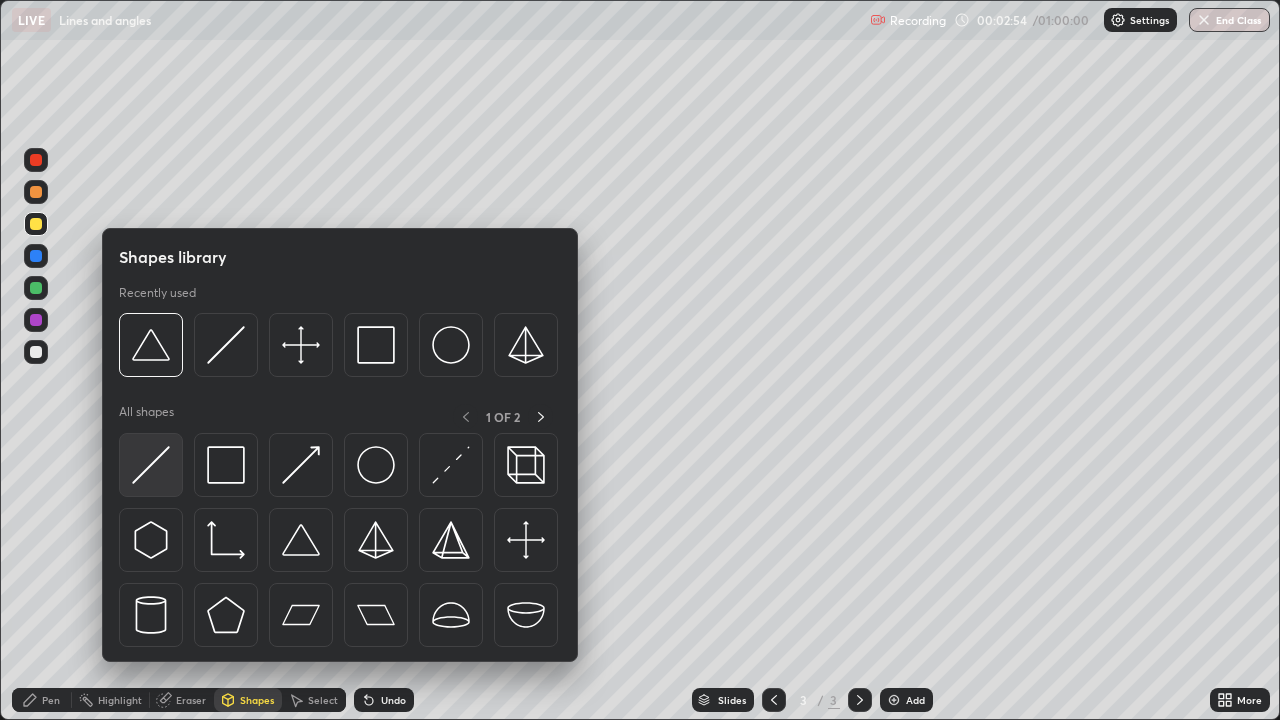click at bounding box center (151, 465) 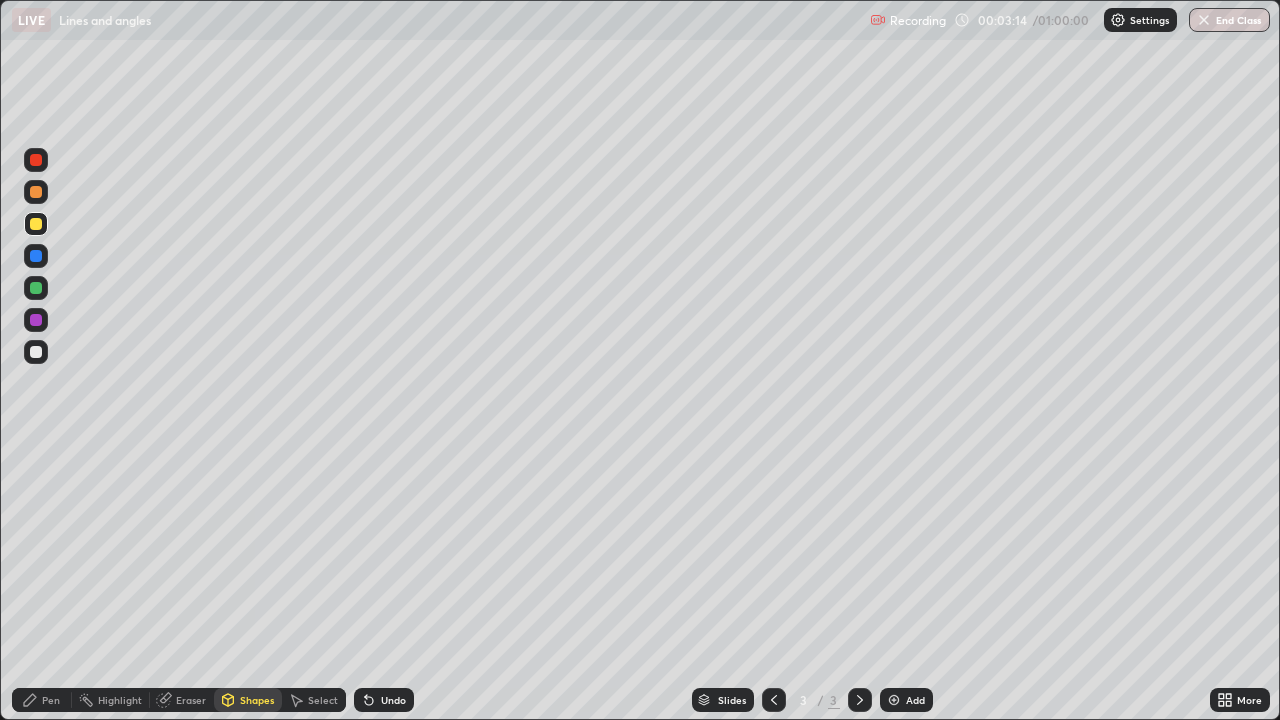 click on "Pen" at bounding box center (42, 700) 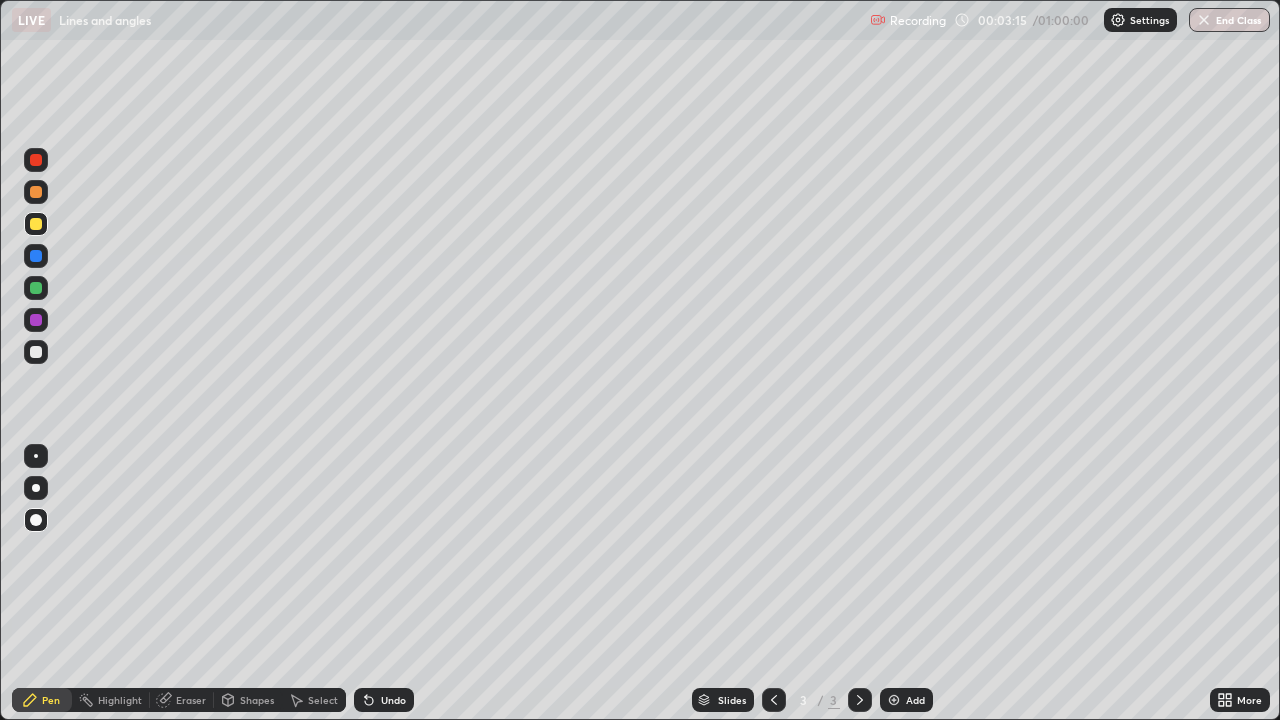 click at bounding box center [36, 288] 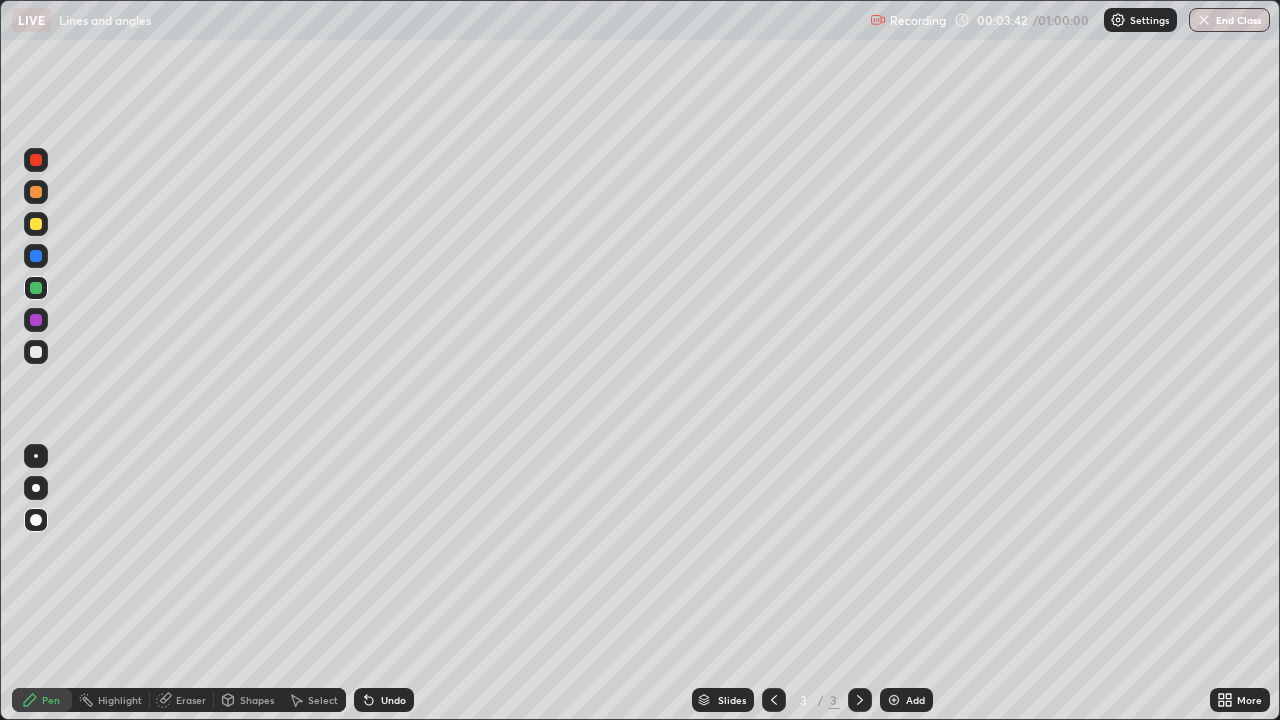 click on "Shapes" at bounding box center [257, 700] 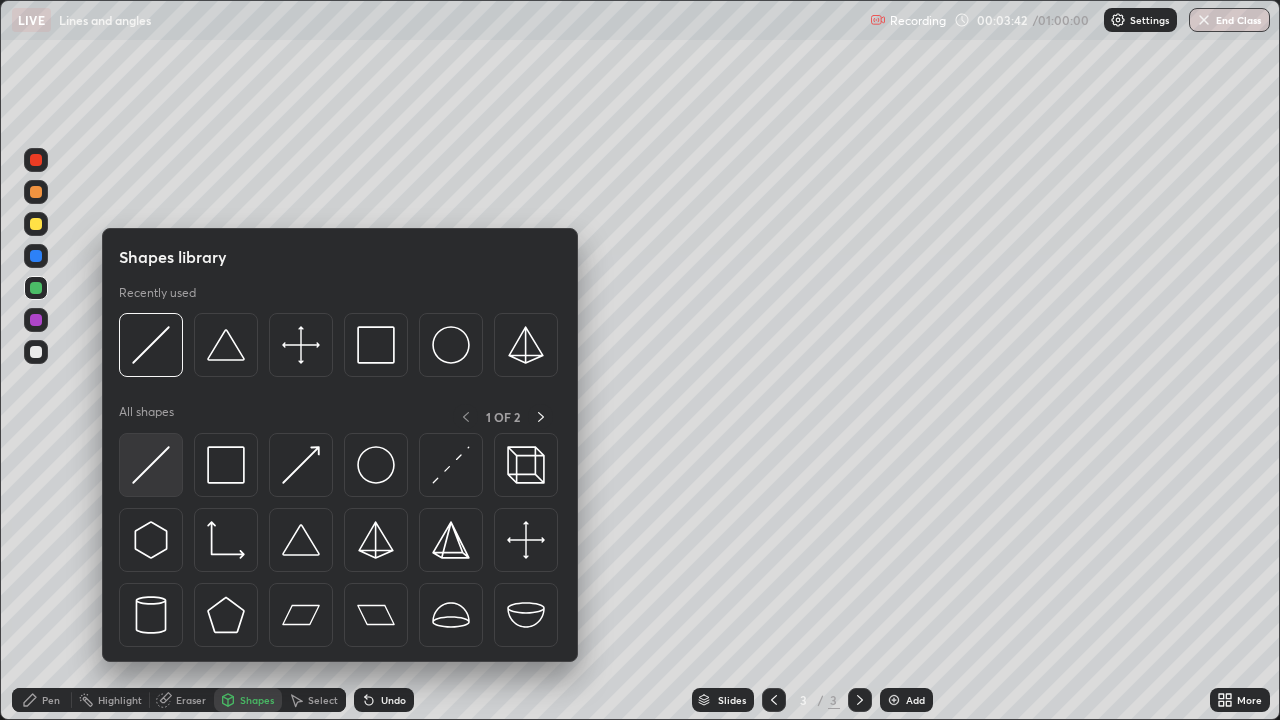 click at bounding box center (151, 465) 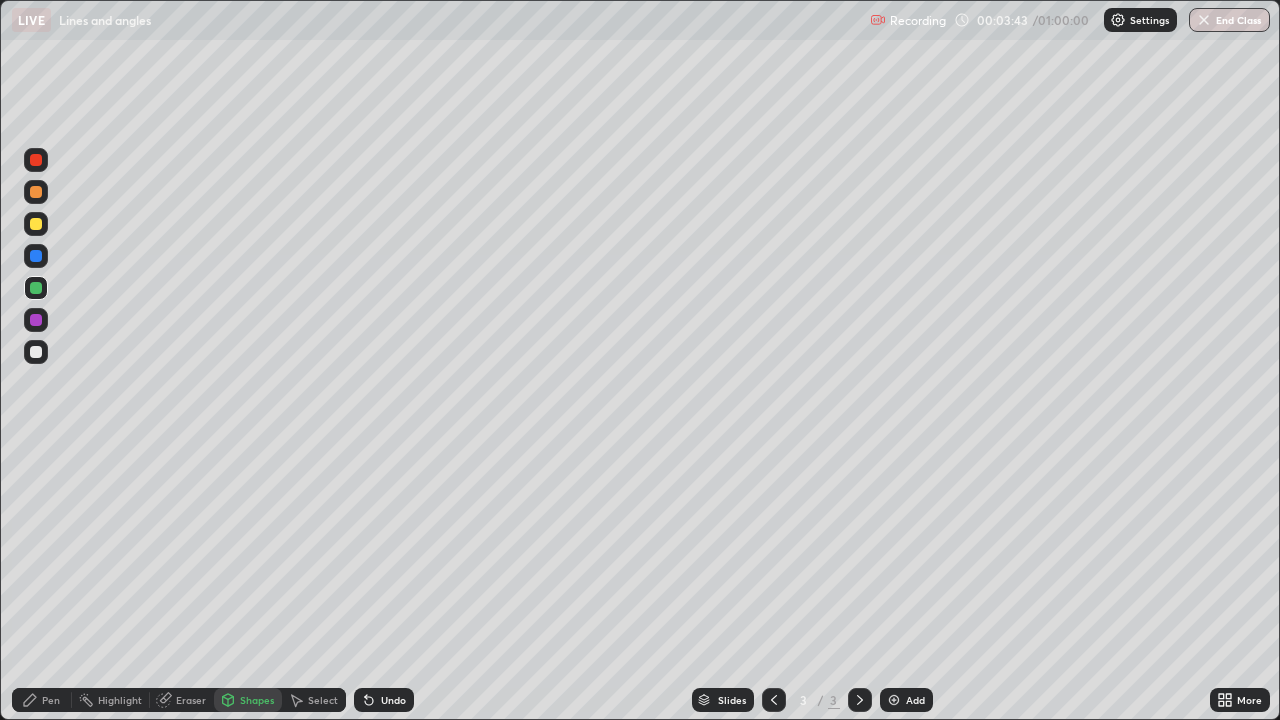 click at bounding box center [36, 352] 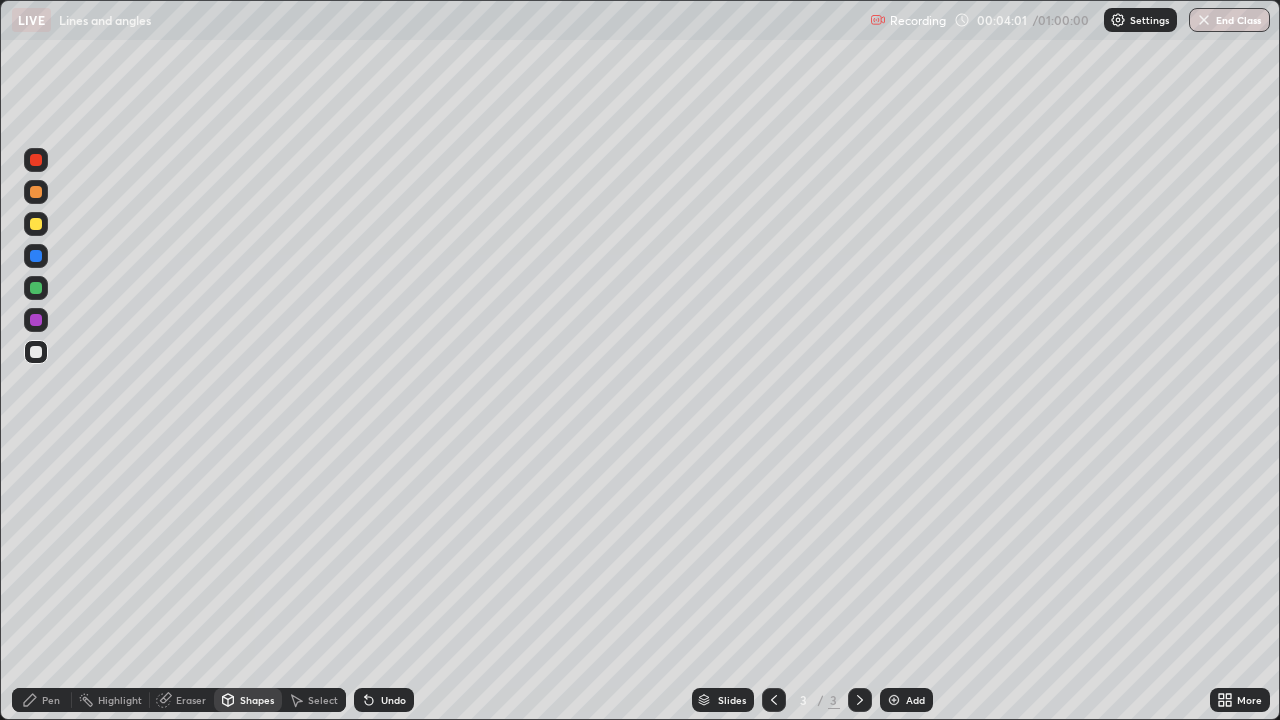 click on "Pen" at bounding box center [42, 700] 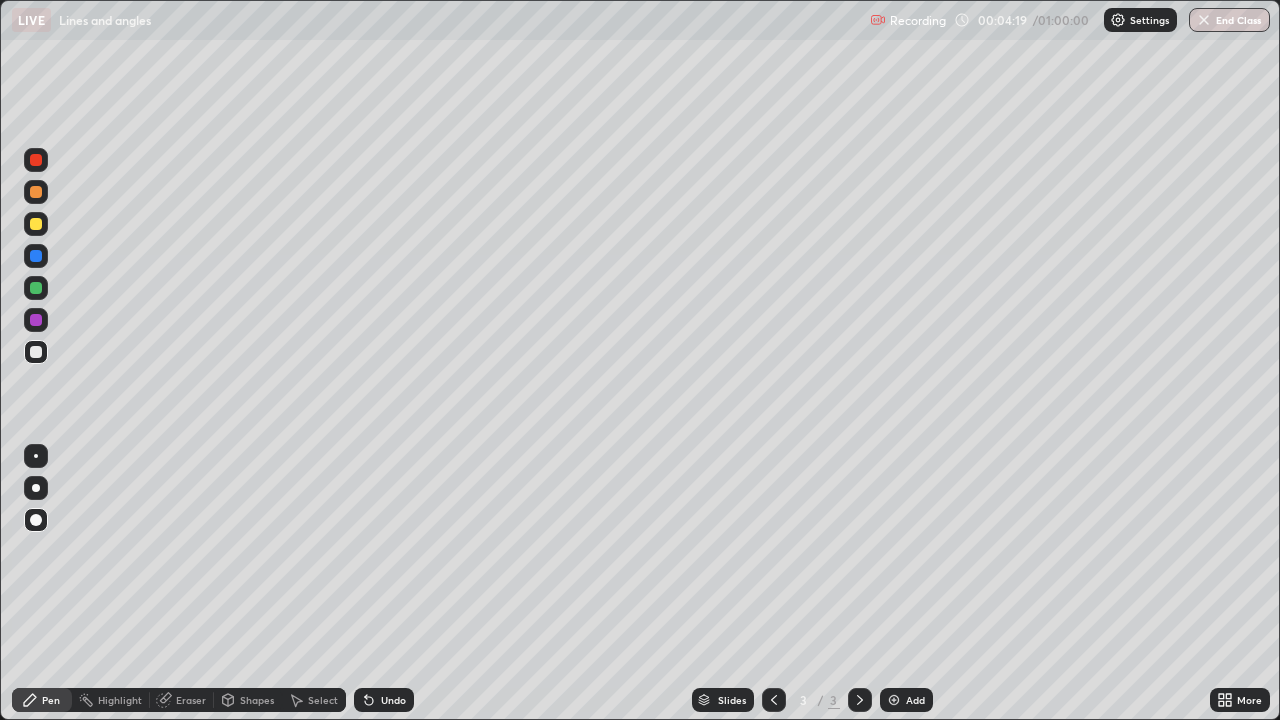 click on "Undo" at bounding box center [393, 700] 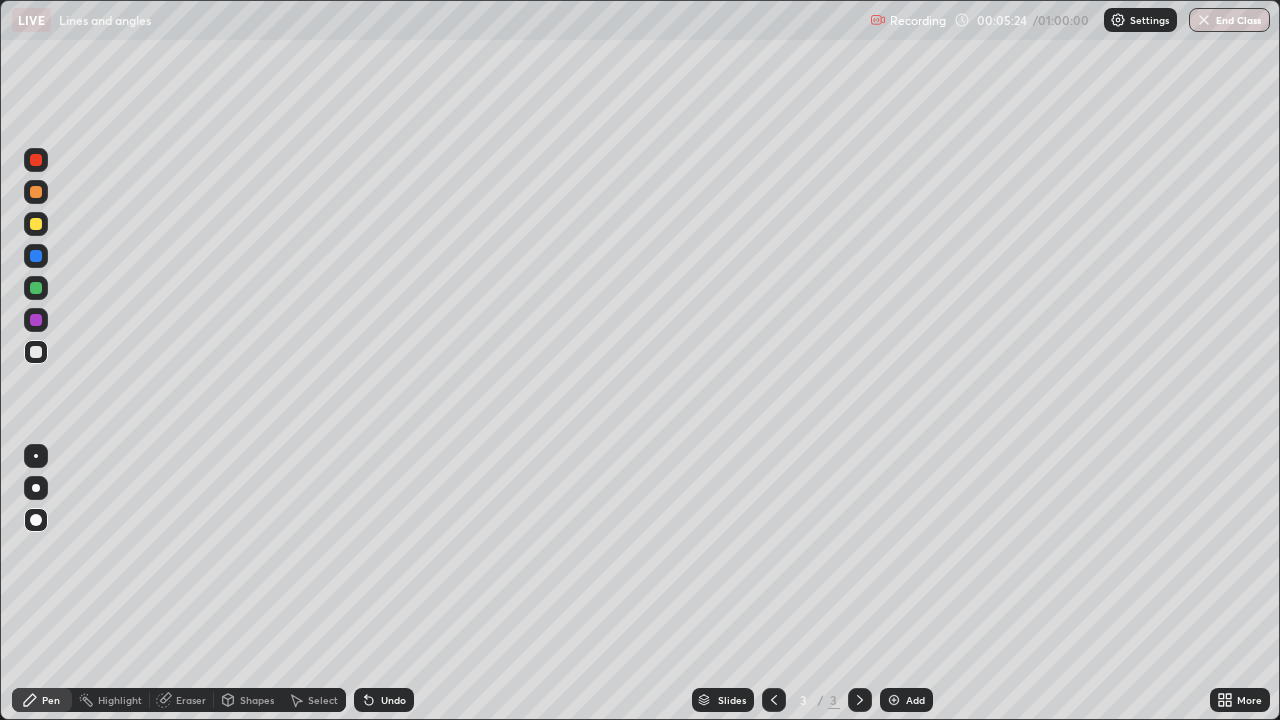 click 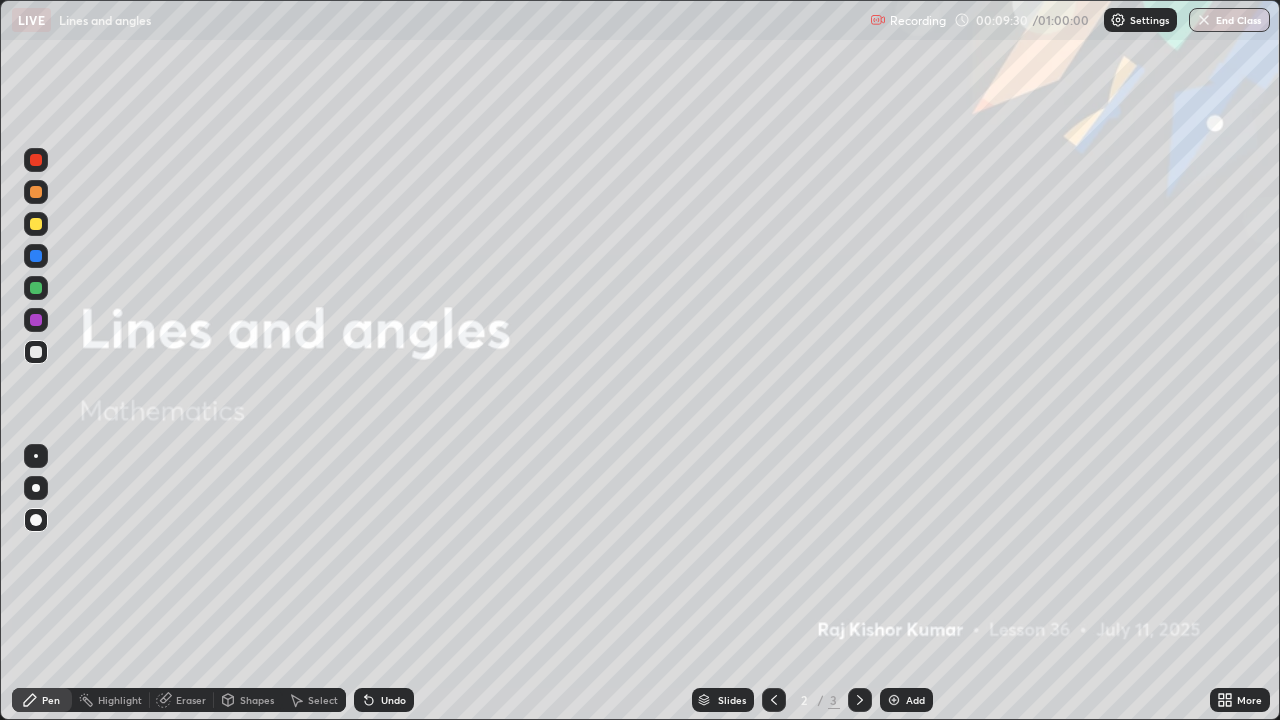 click at bounding box center (36, 456) 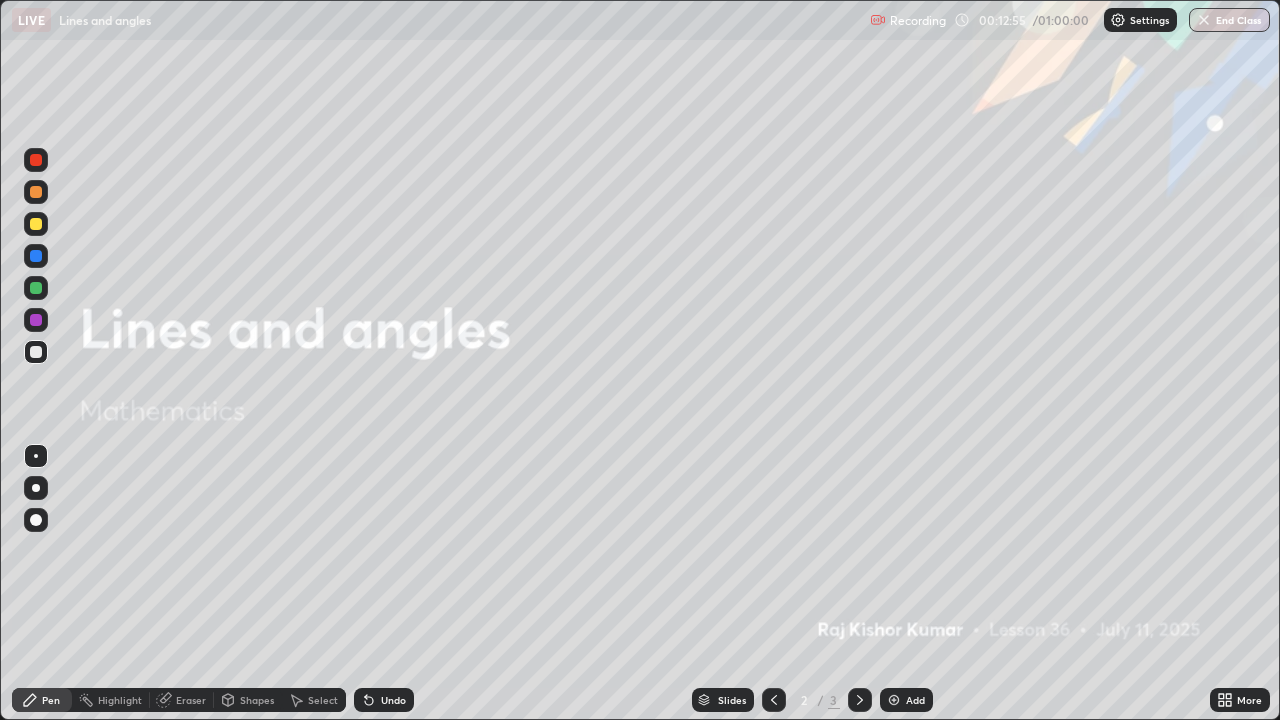 click on "Undo" at bounding box center [393, 700] 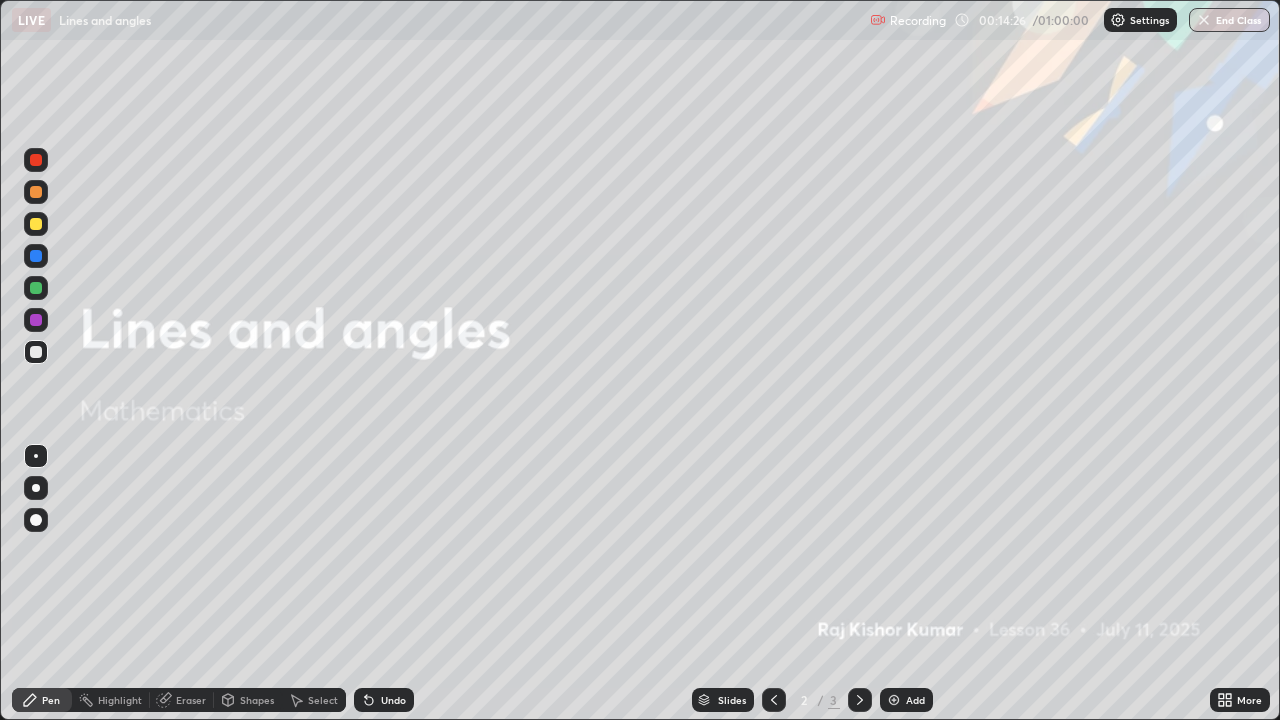click on "Eraser" at bounding box center [182, 700] 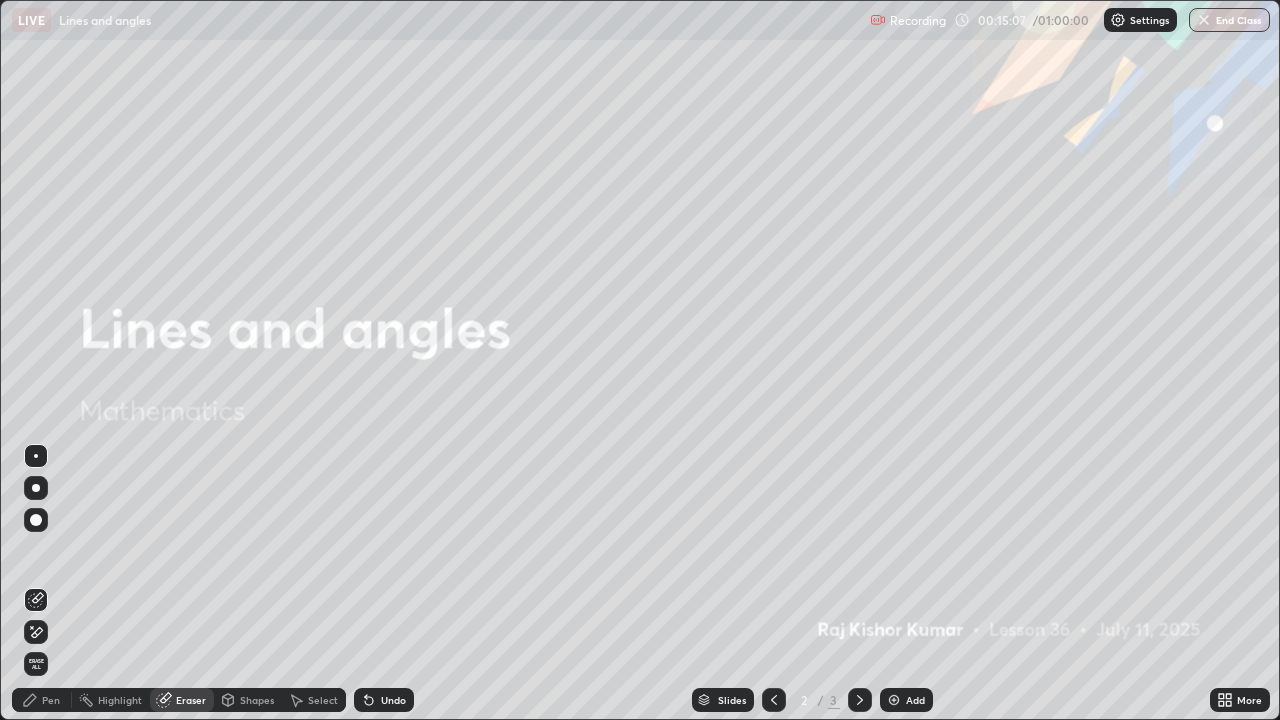 click 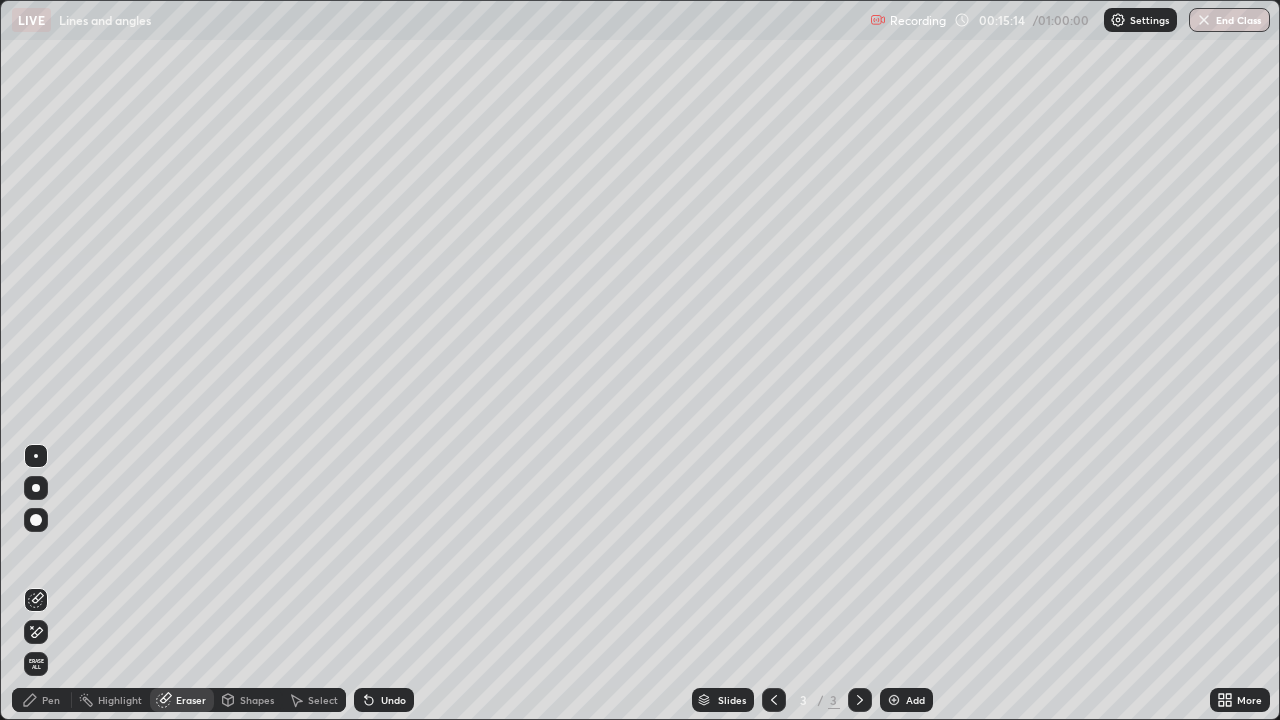 click on "Undo" at bounding box center (393, 700) 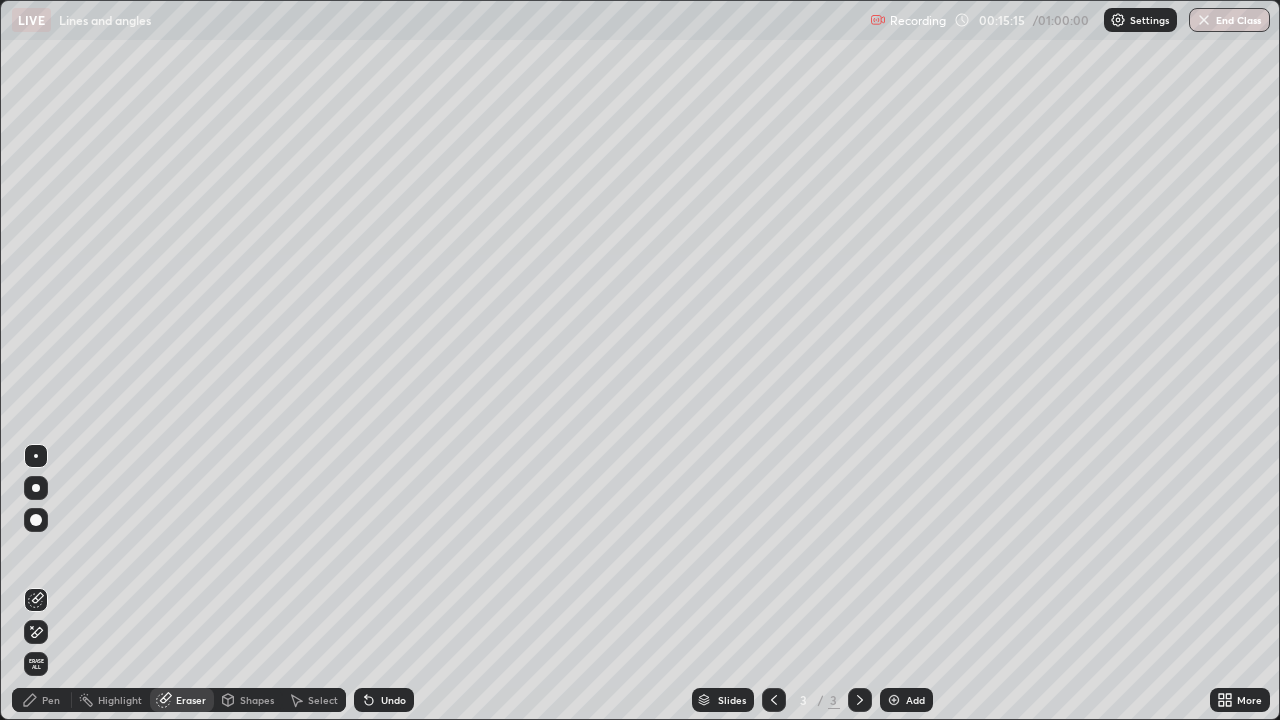 click on "Shapes" at bounding box center [257, 700] 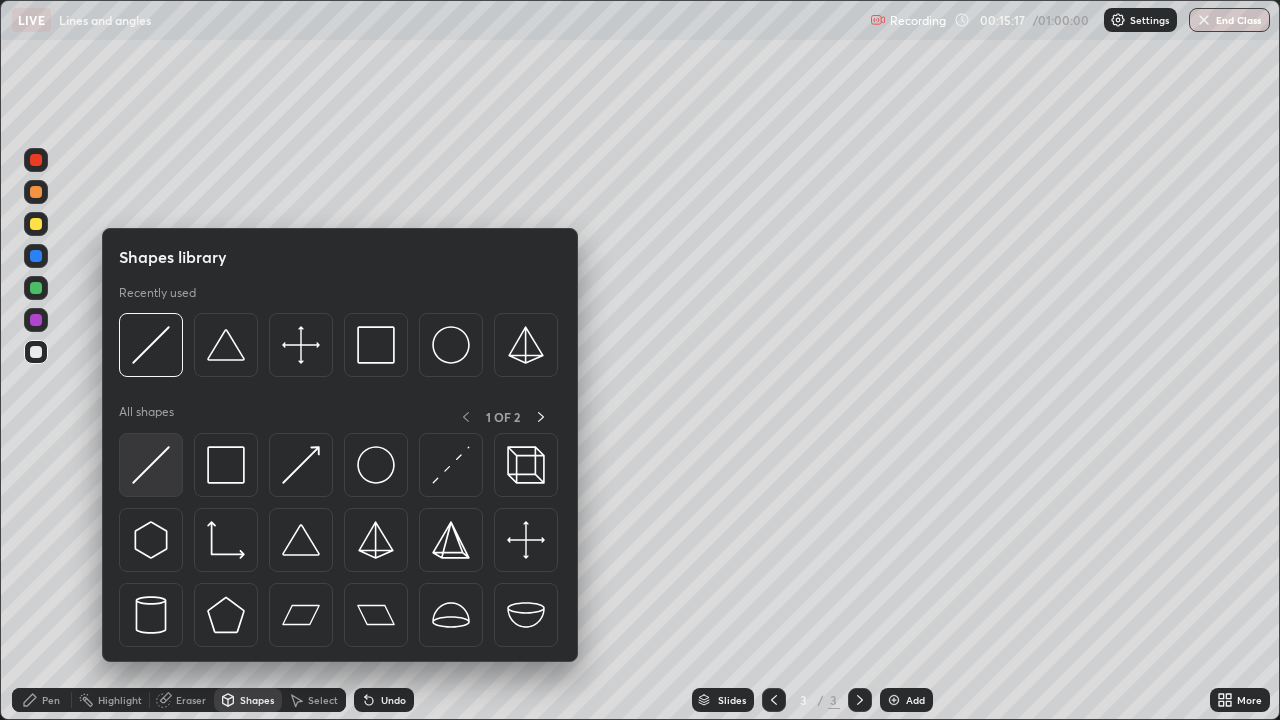 click at bounding box center (151, 465) 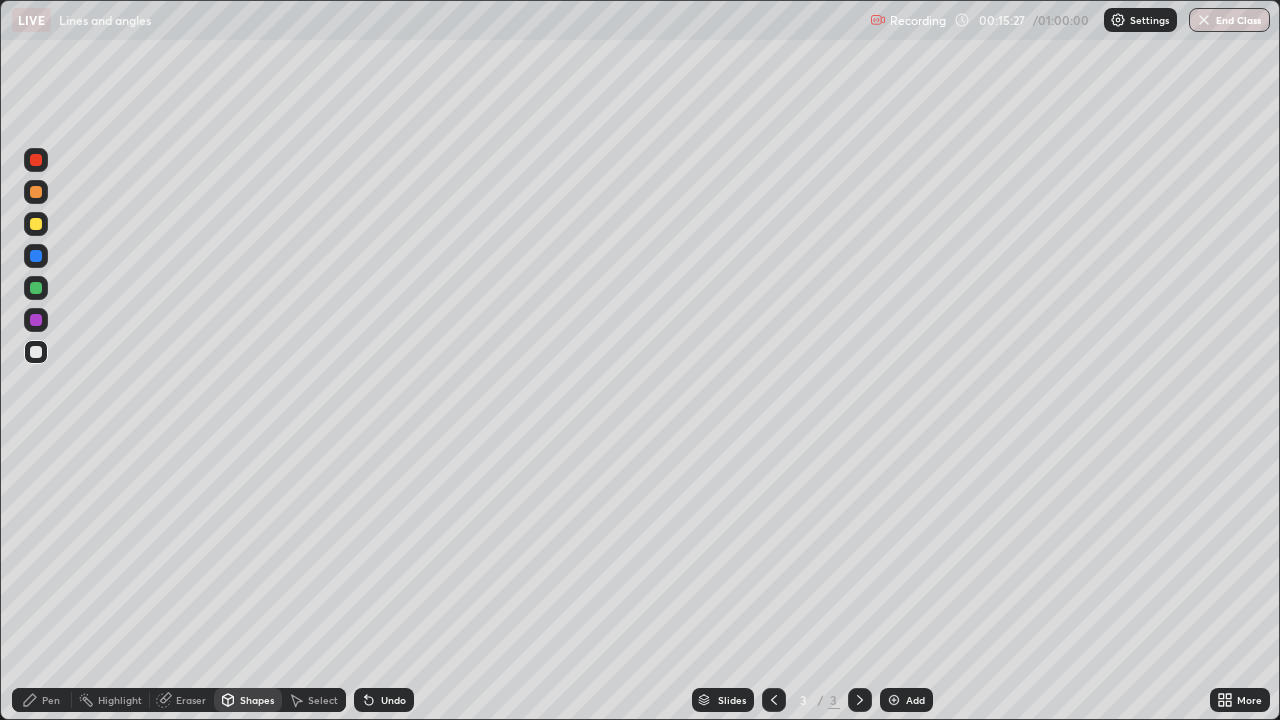 click 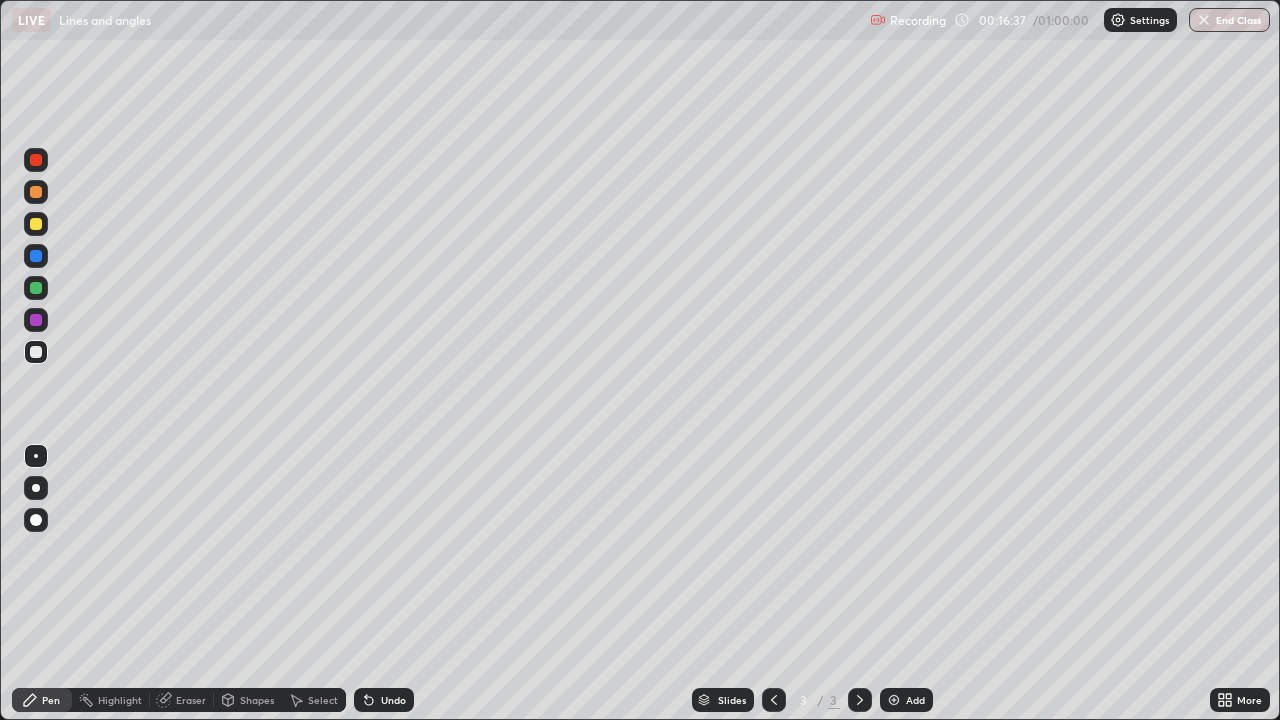 click at bounding box center (894, 700) 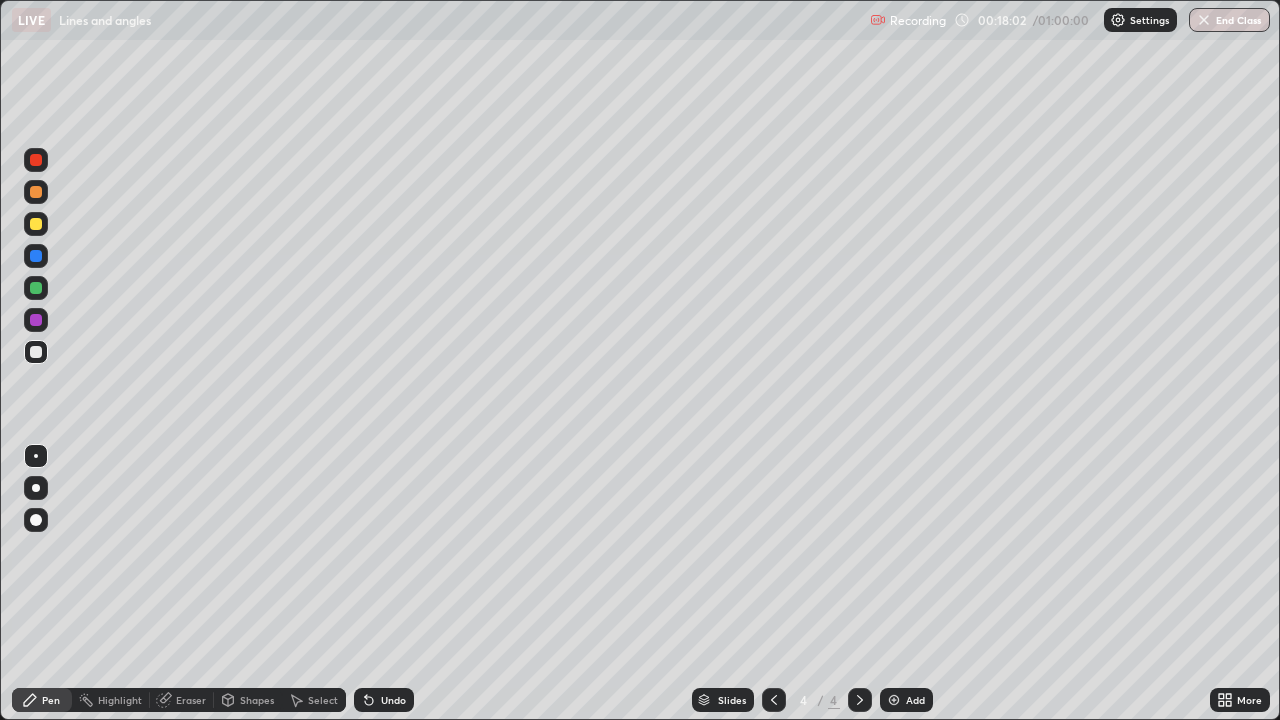 click on "Undo" at bounding box center (384, 700) 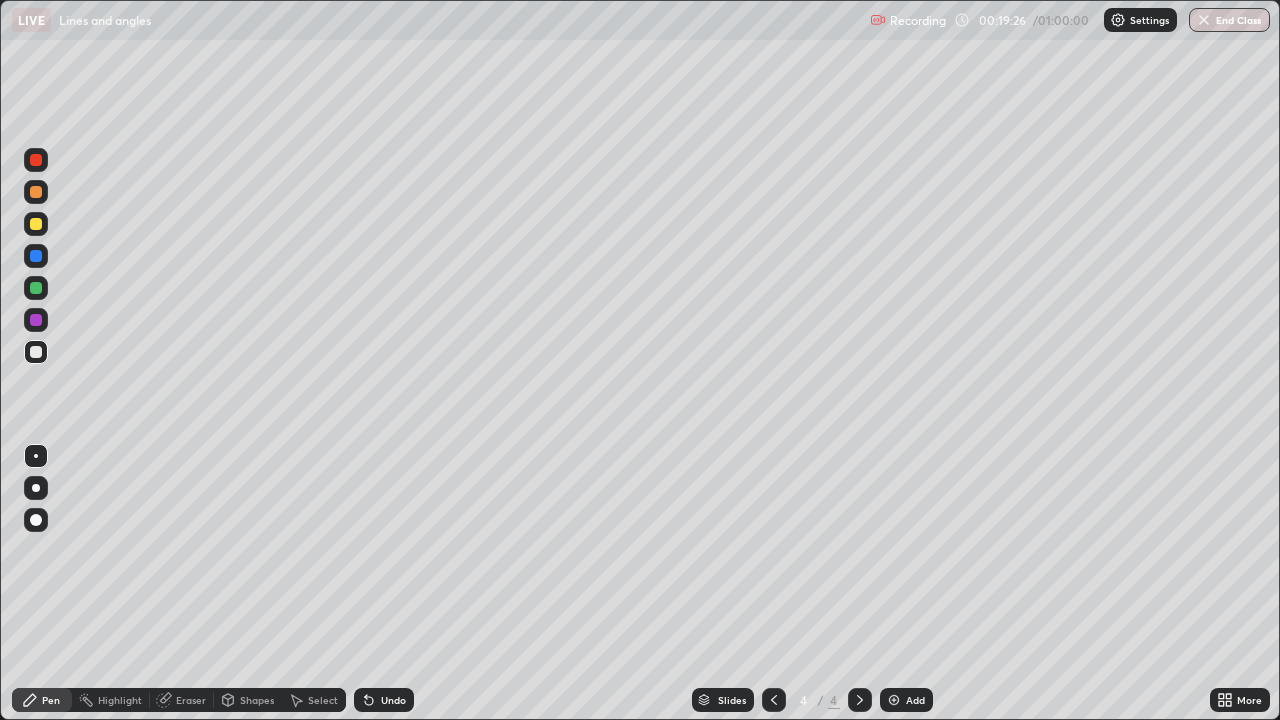 click on "Undo" at bounding box center [384, 700] 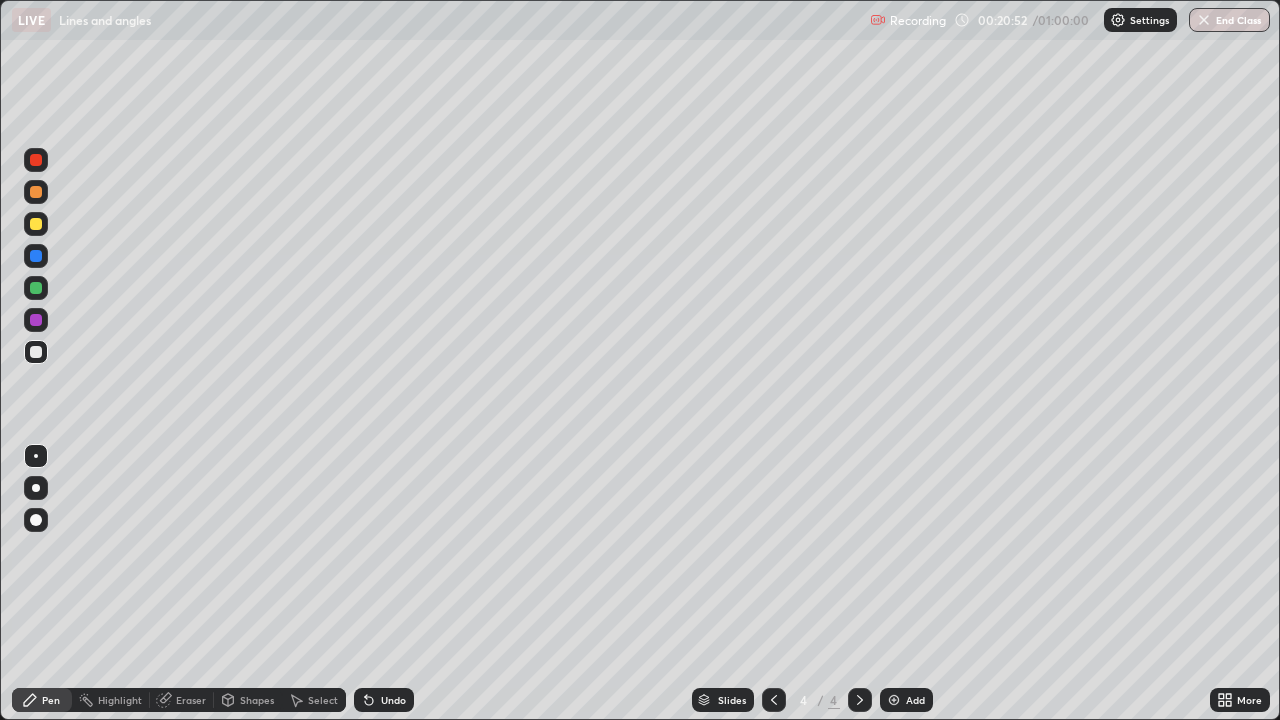 click at bounding box center [36, 288] 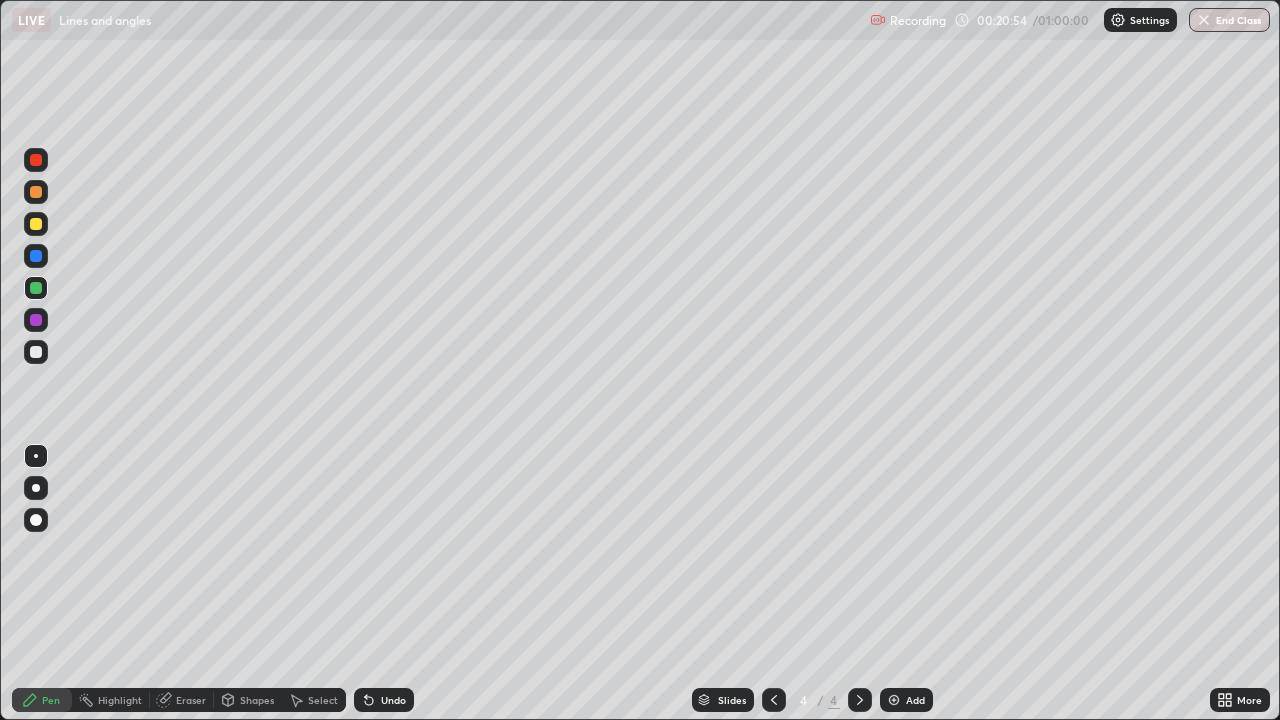 click on "Undo" at bounding box center (393, 700) 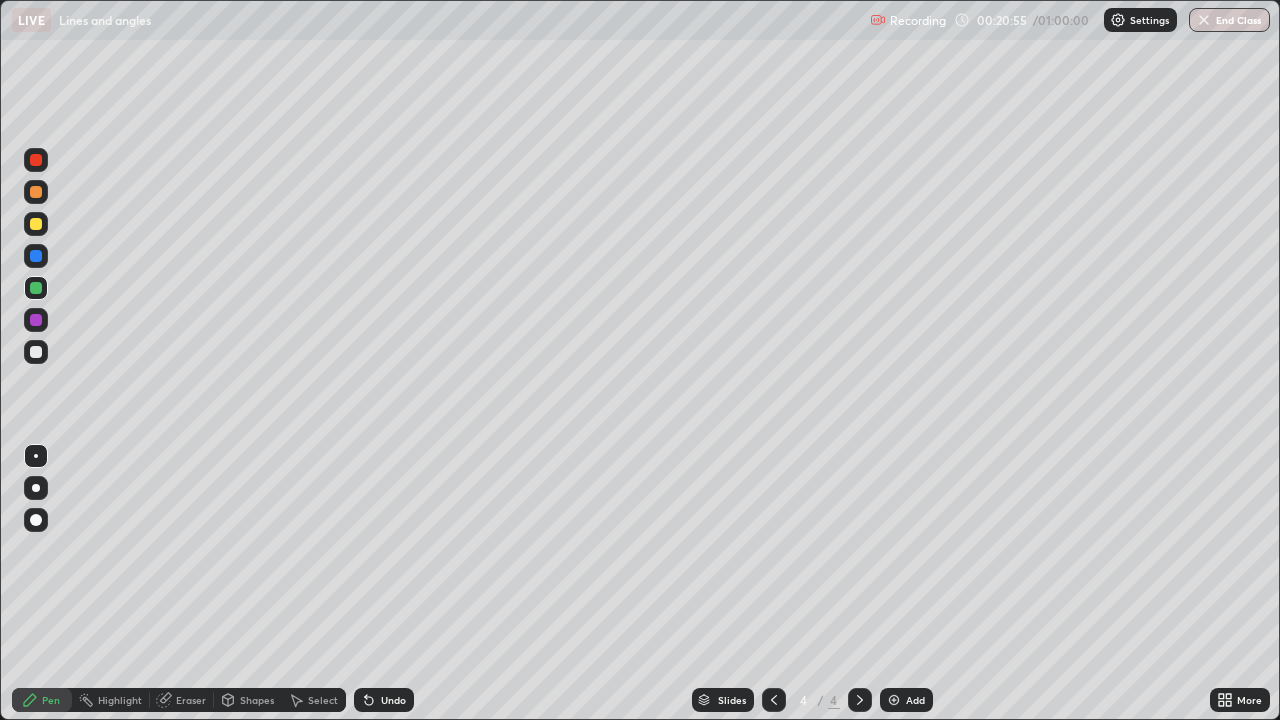 click on "Undo" at bounding box center [393, 700] 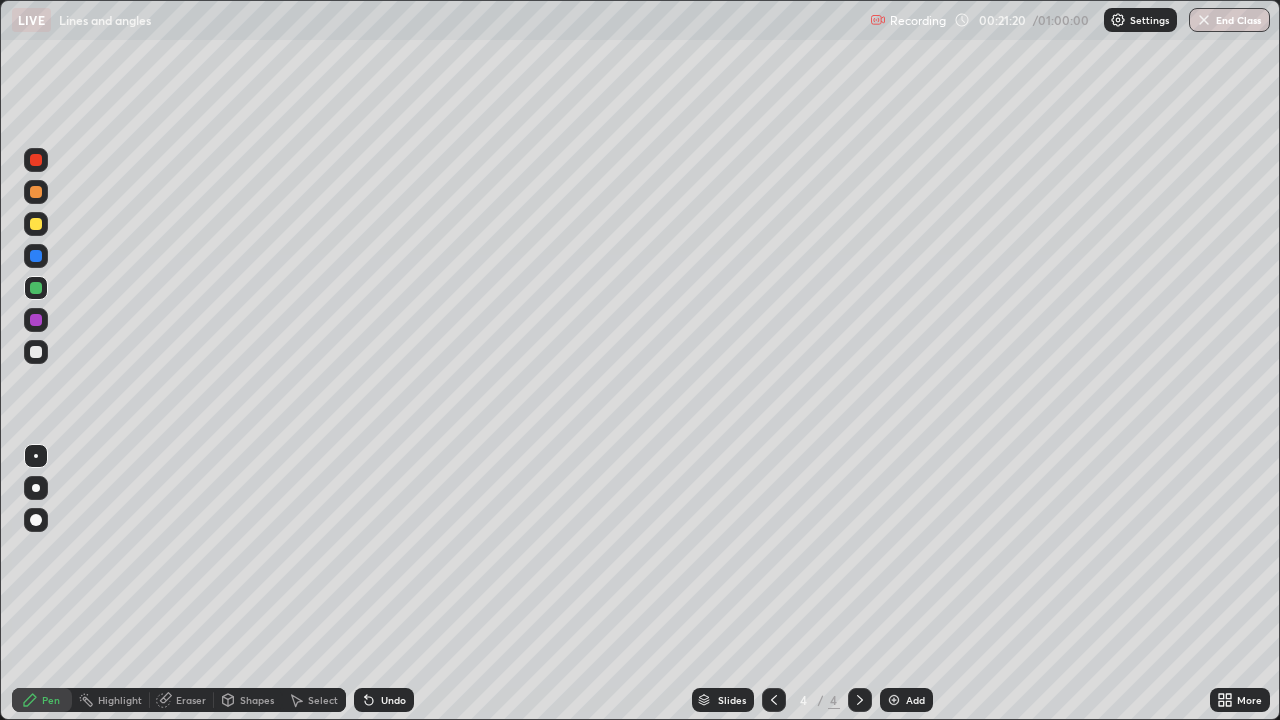 click 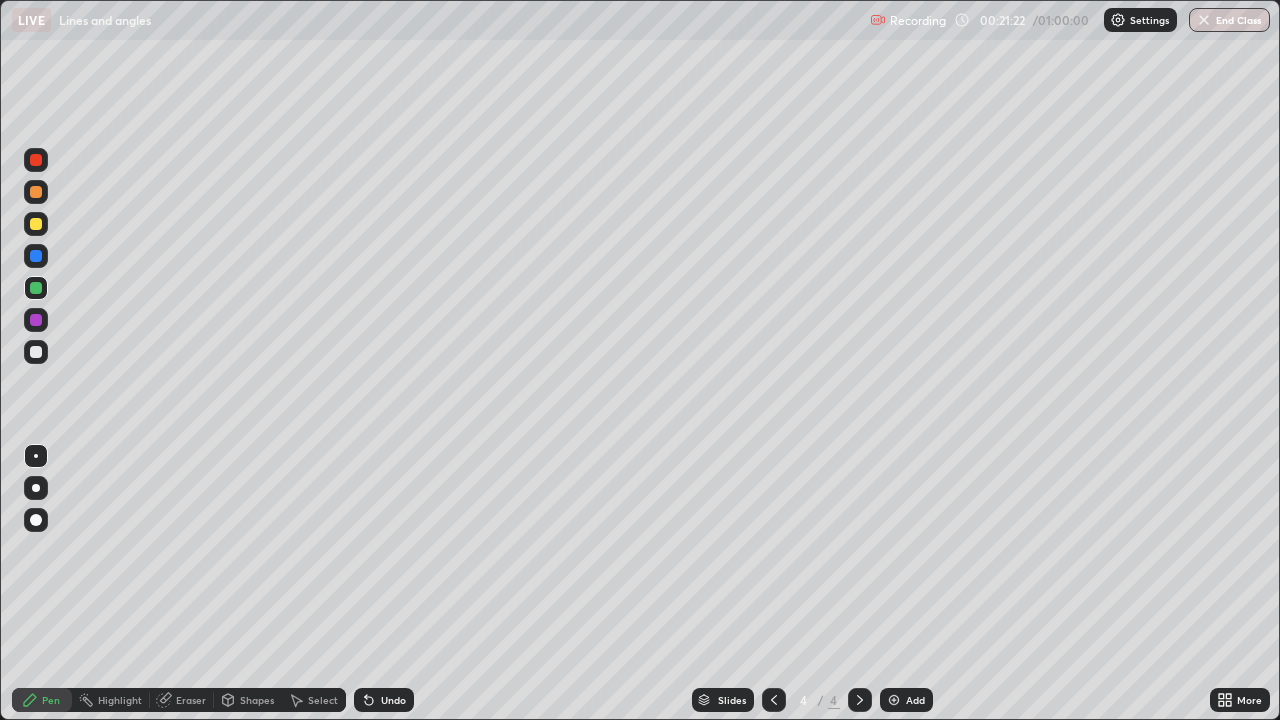 click at bounding box center (894, 700) 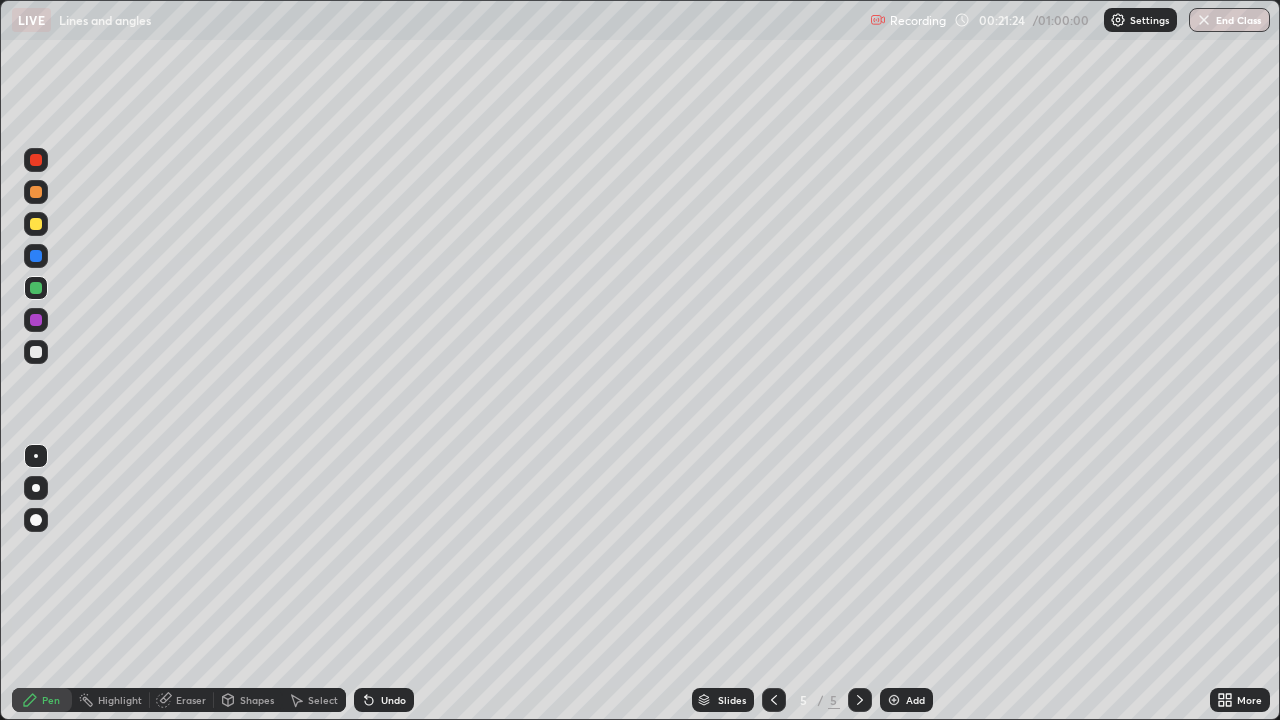 click at bounding box center [36, 352] 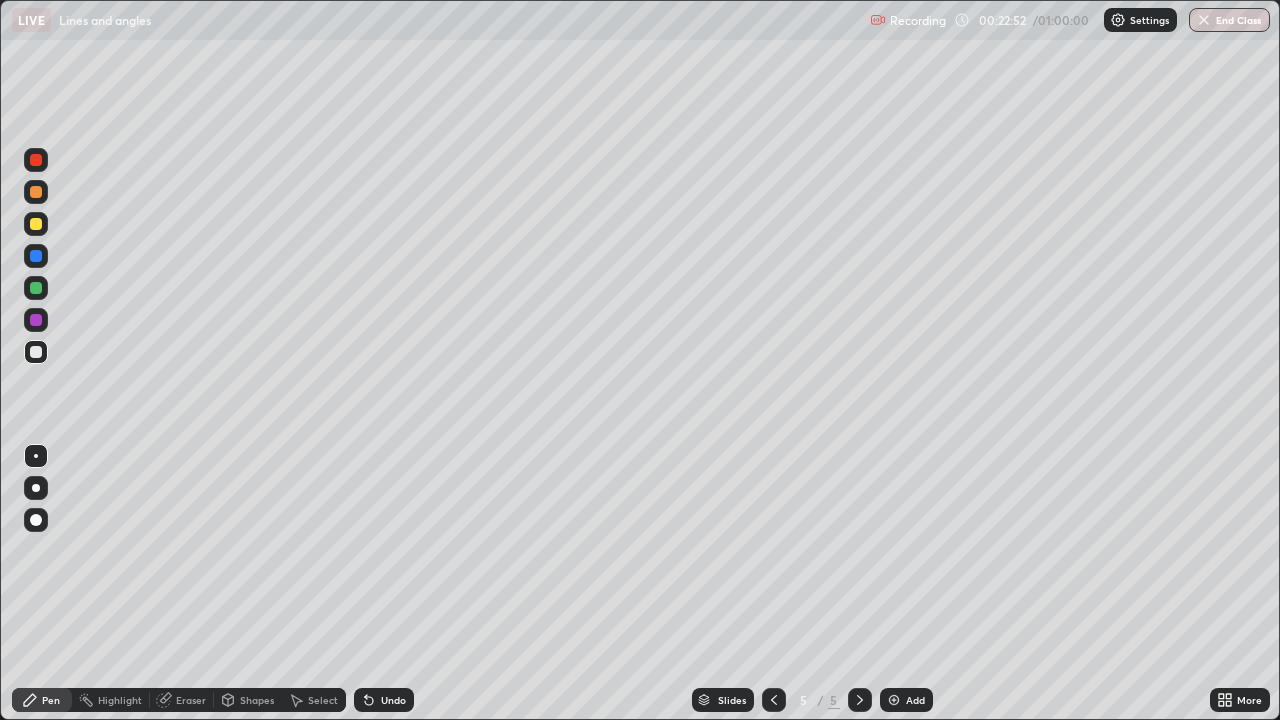 click on "Undo" at bounding box center (393, 700) 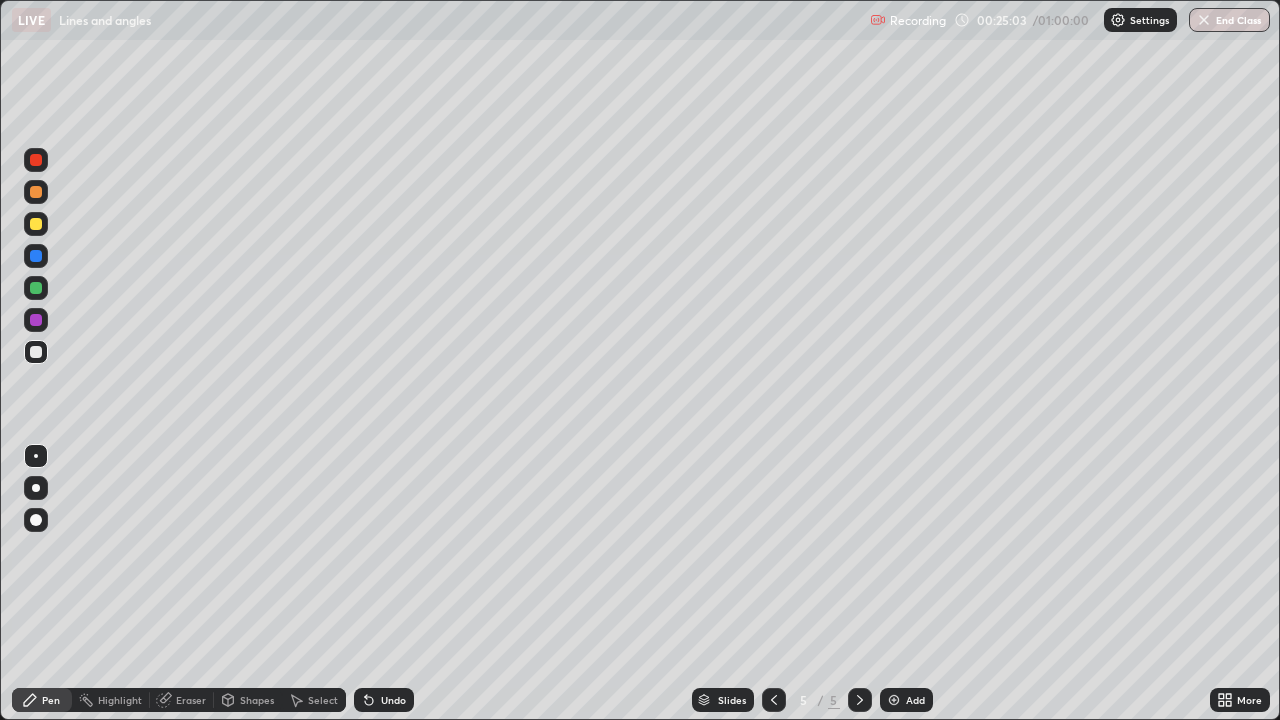 click at bounding box center (774, 700) 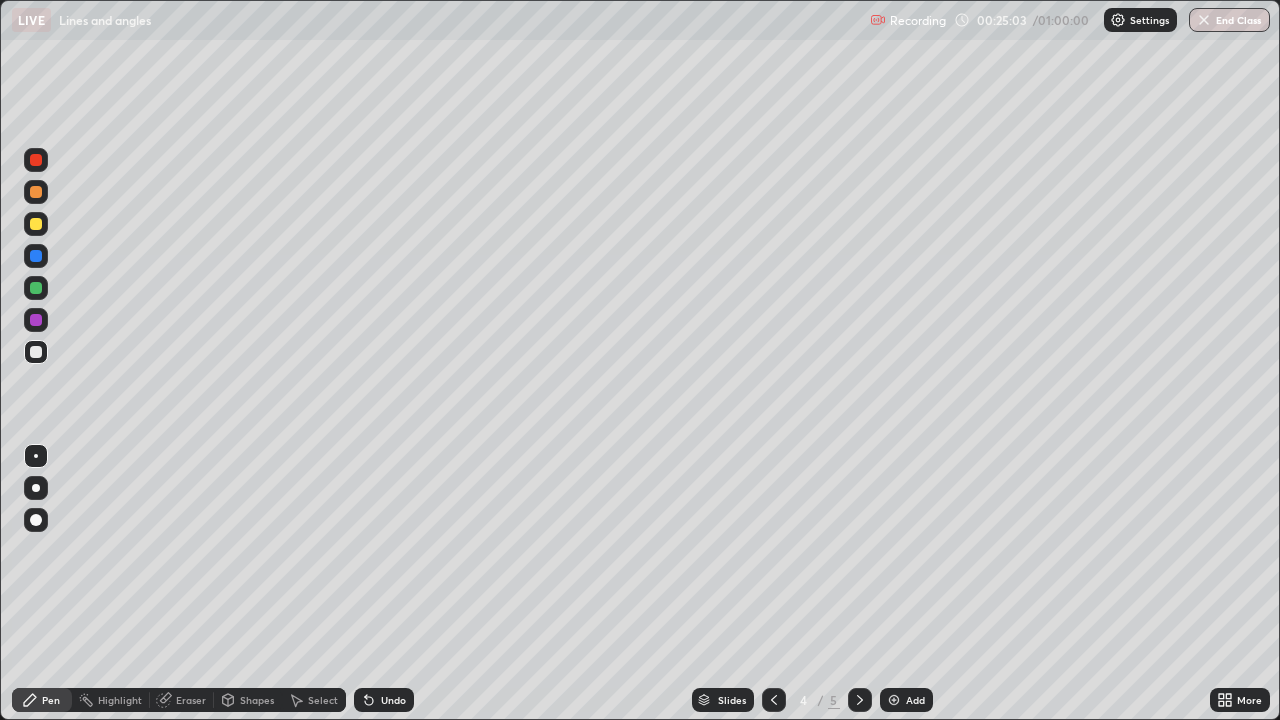 click 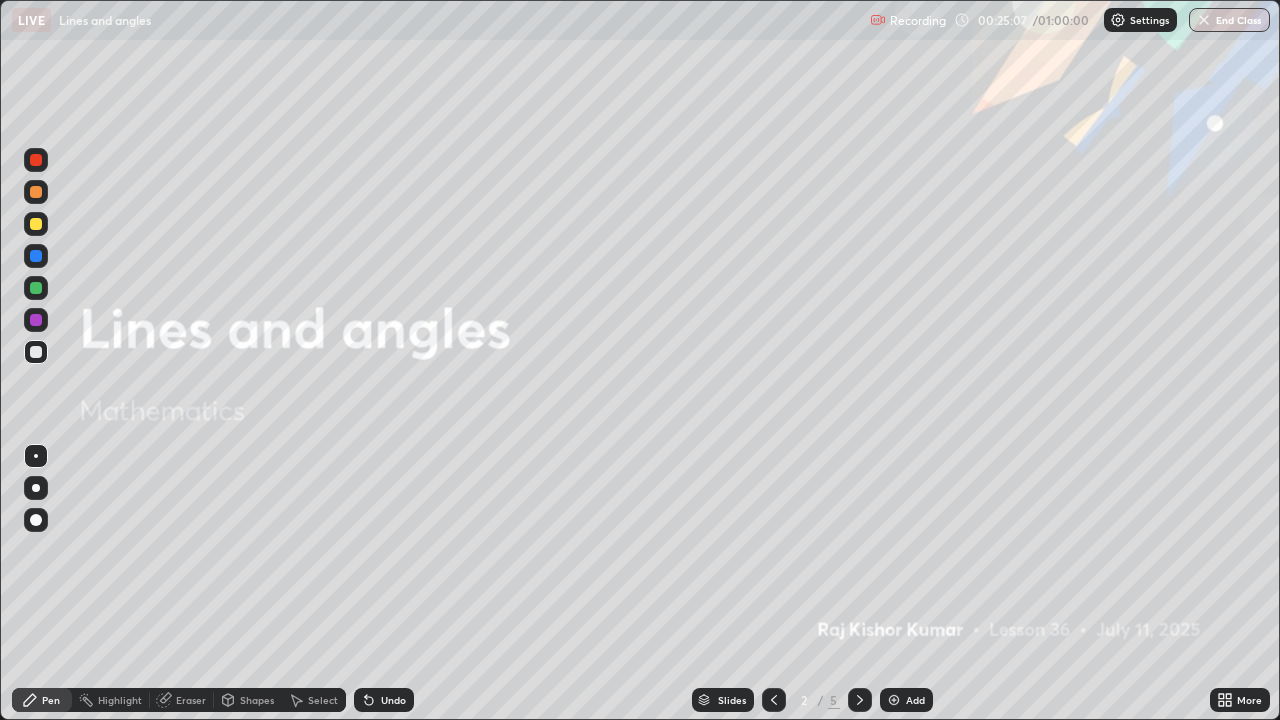 click on "Eraser" at bounding box center (191, 700) 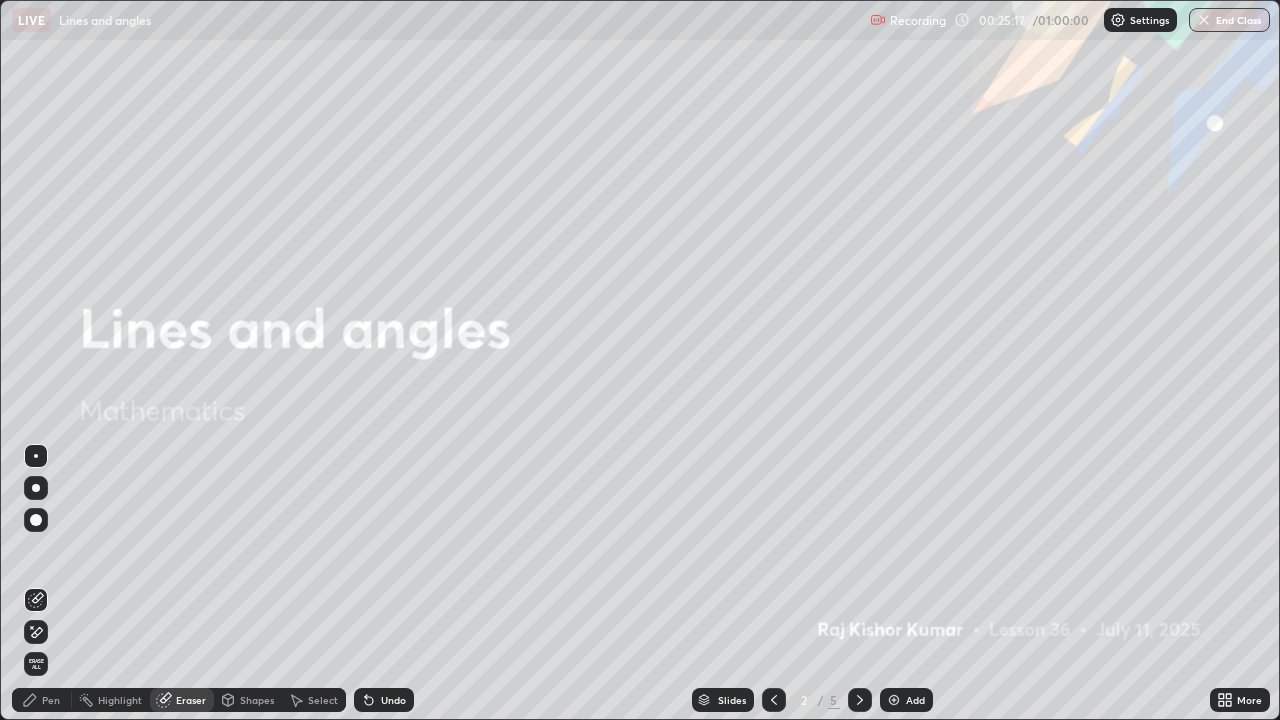 click on "Pen" at bounding box center (42, 700) 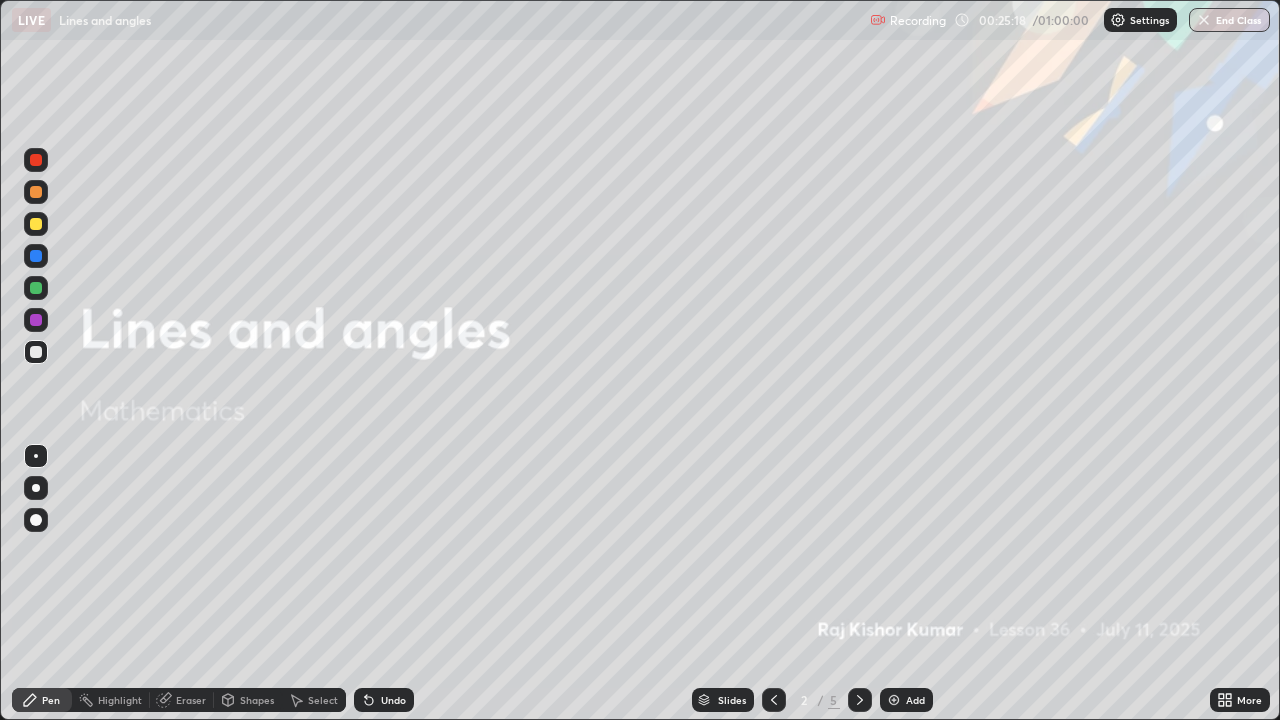 click at bounding box center (36, 224) 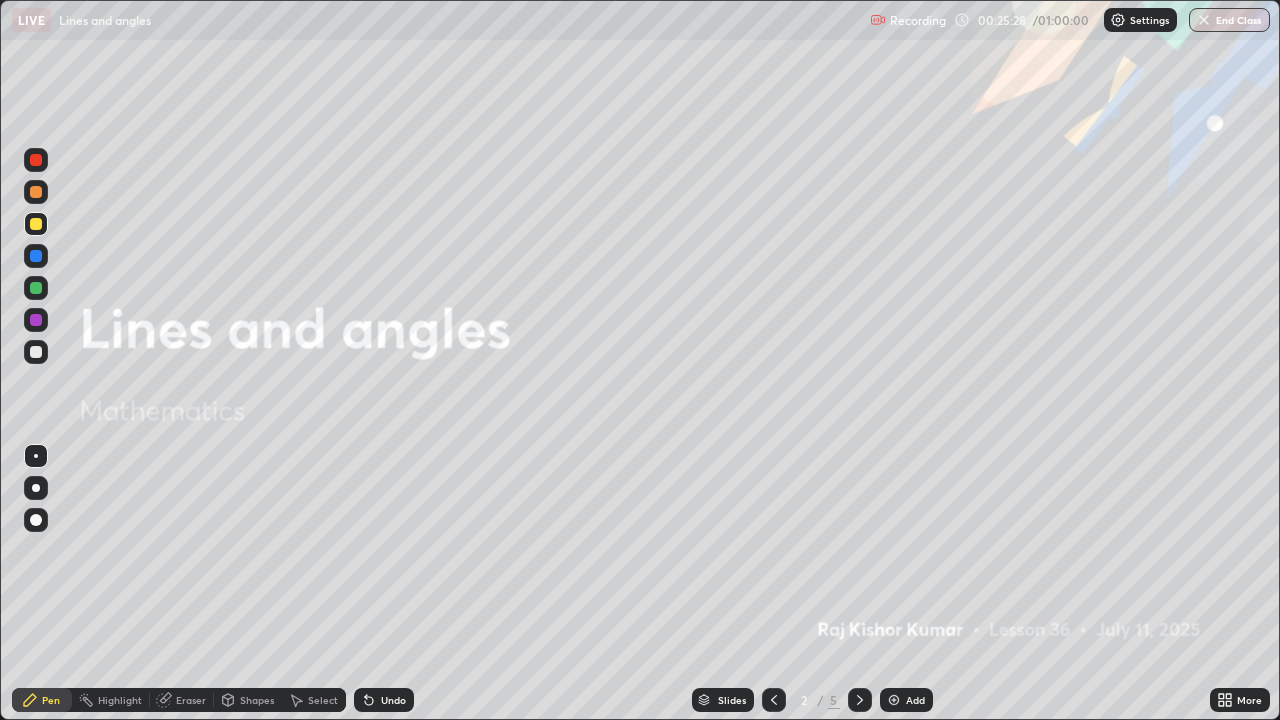 click on "Undo" at bounding box center [393, 700] 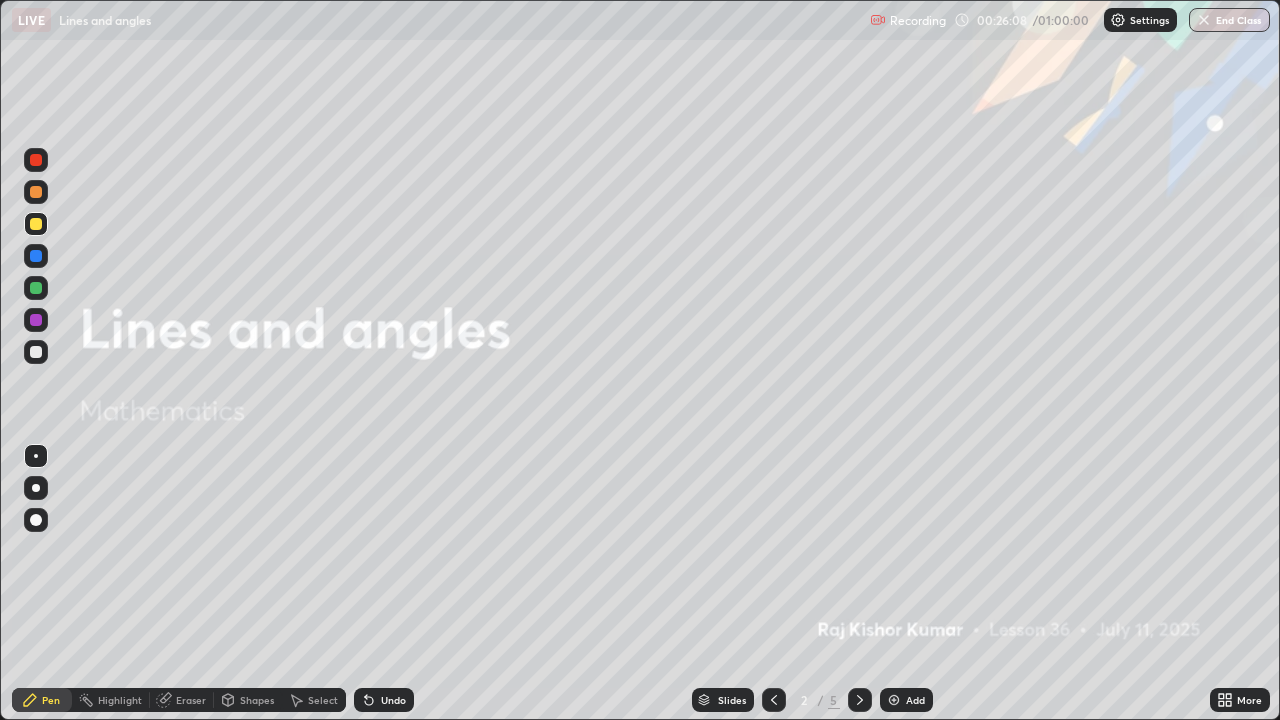 click 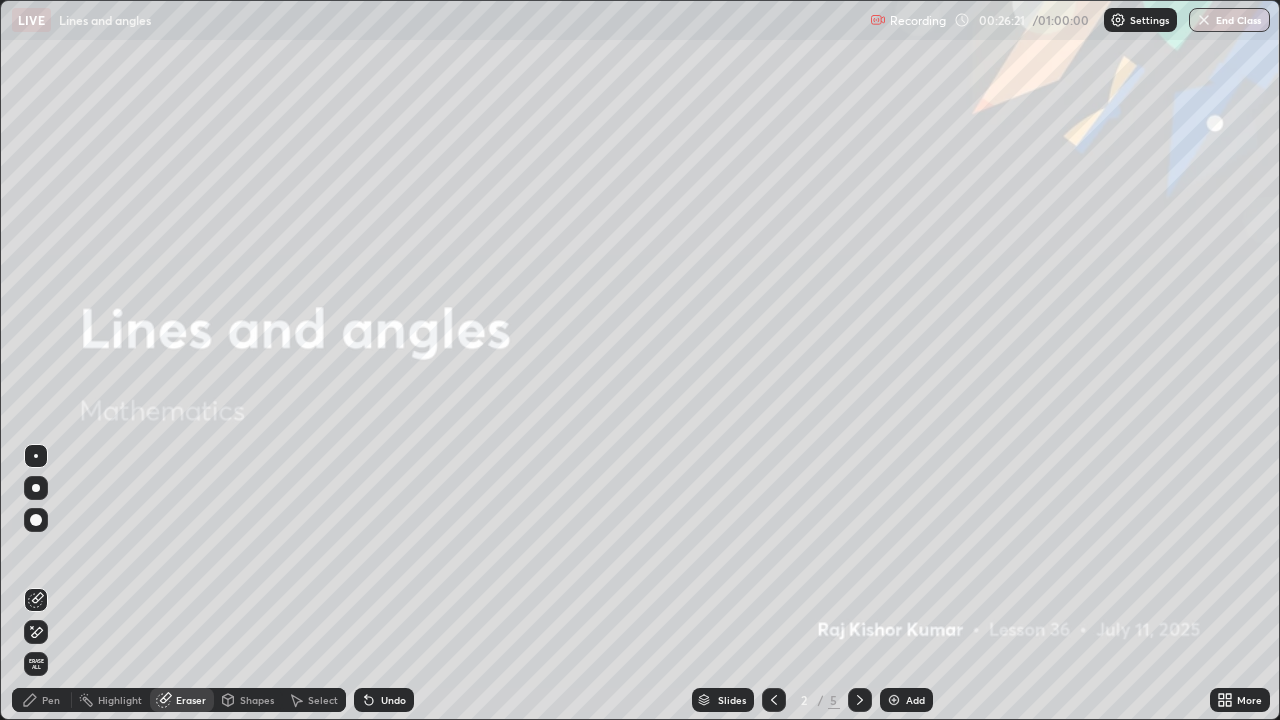 click on "Pen" at bounding box center (42, 700) 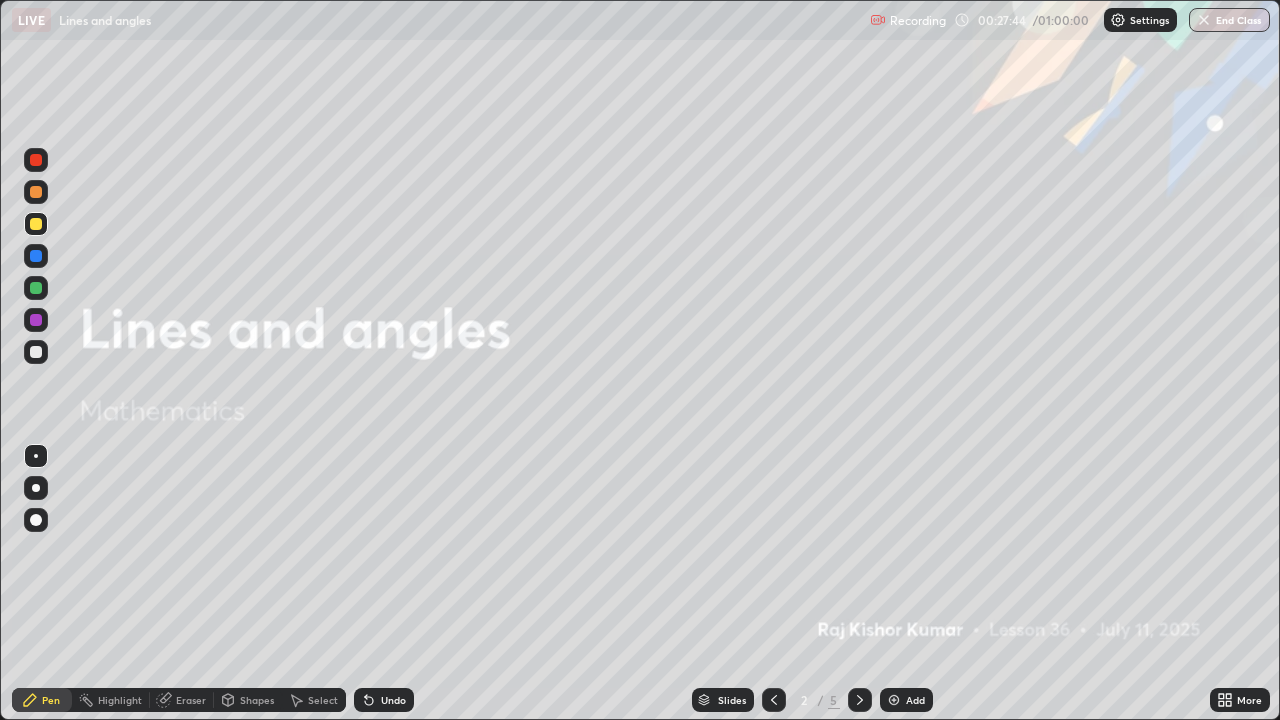 click on "5" at bounding box center [834, 700] 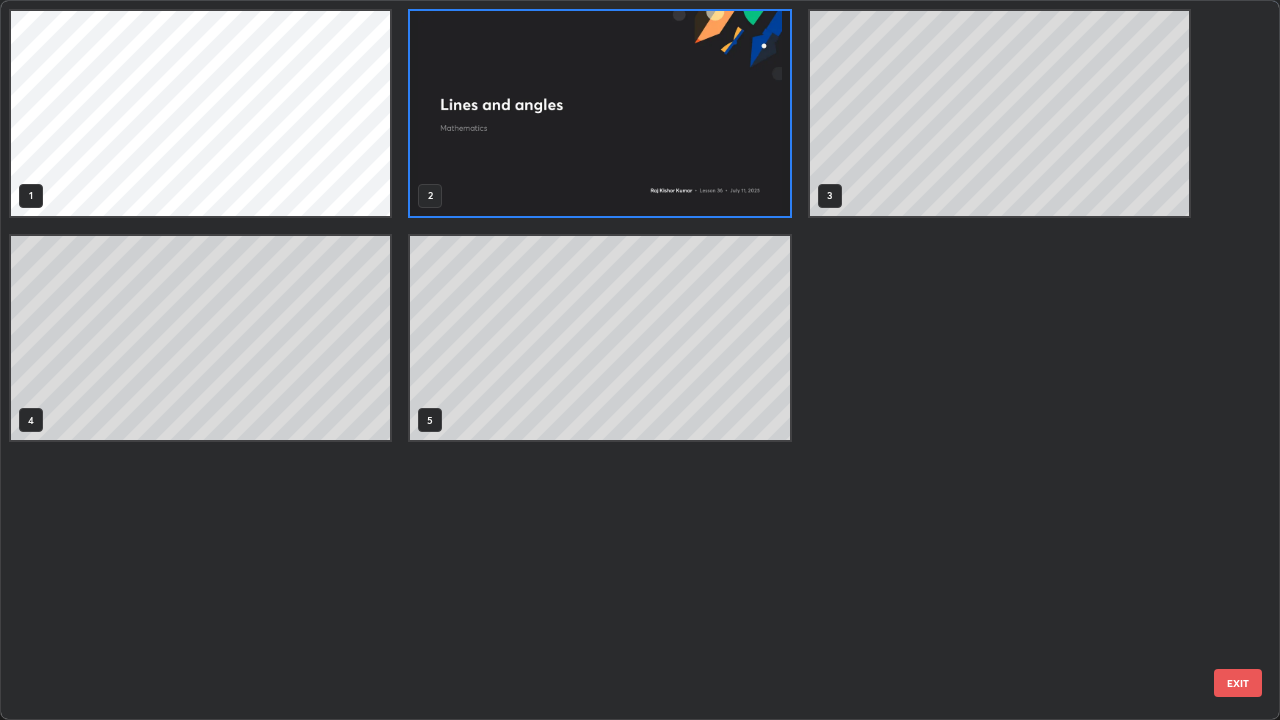scroll, scrollTop: 7, scrollLeft: 11, axis: both 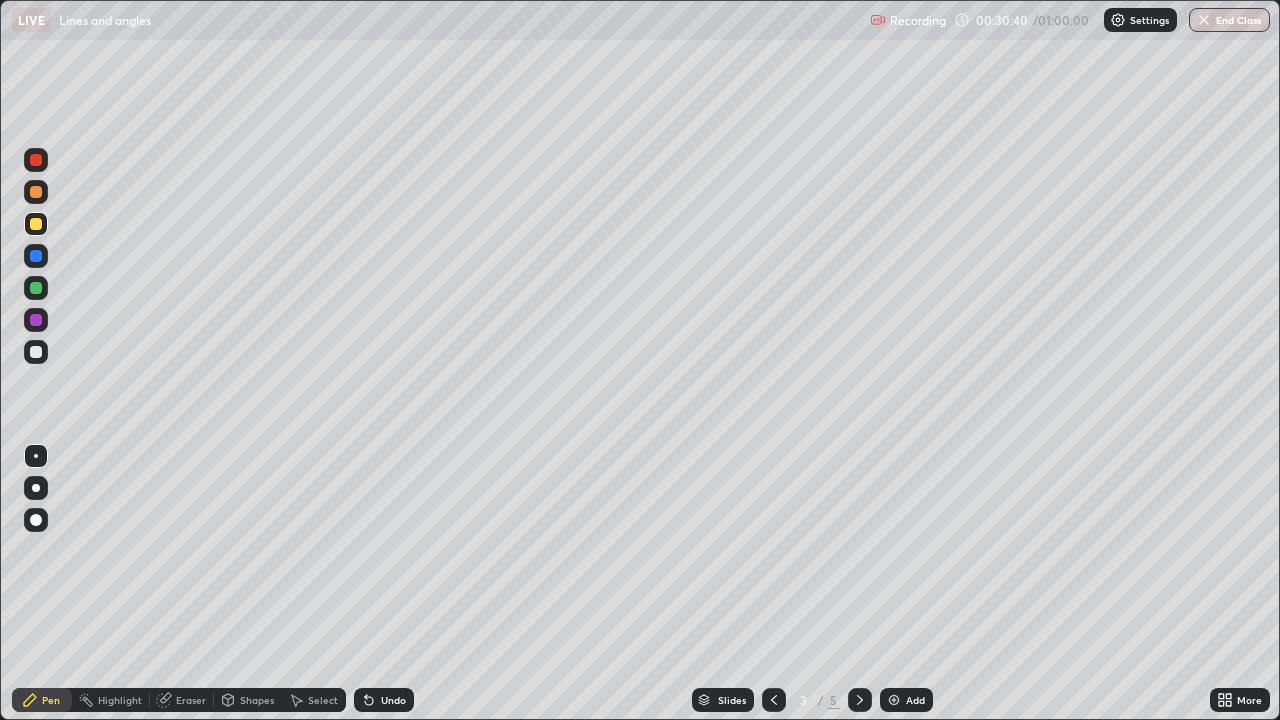 click 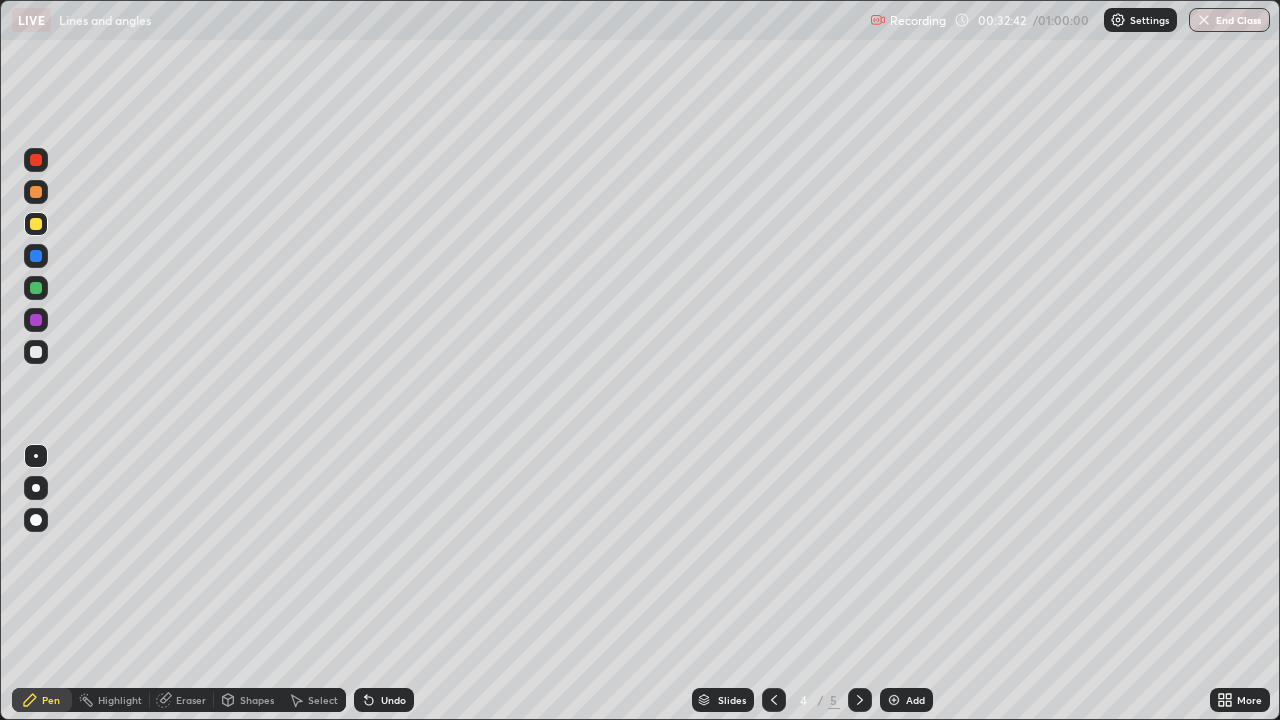 click 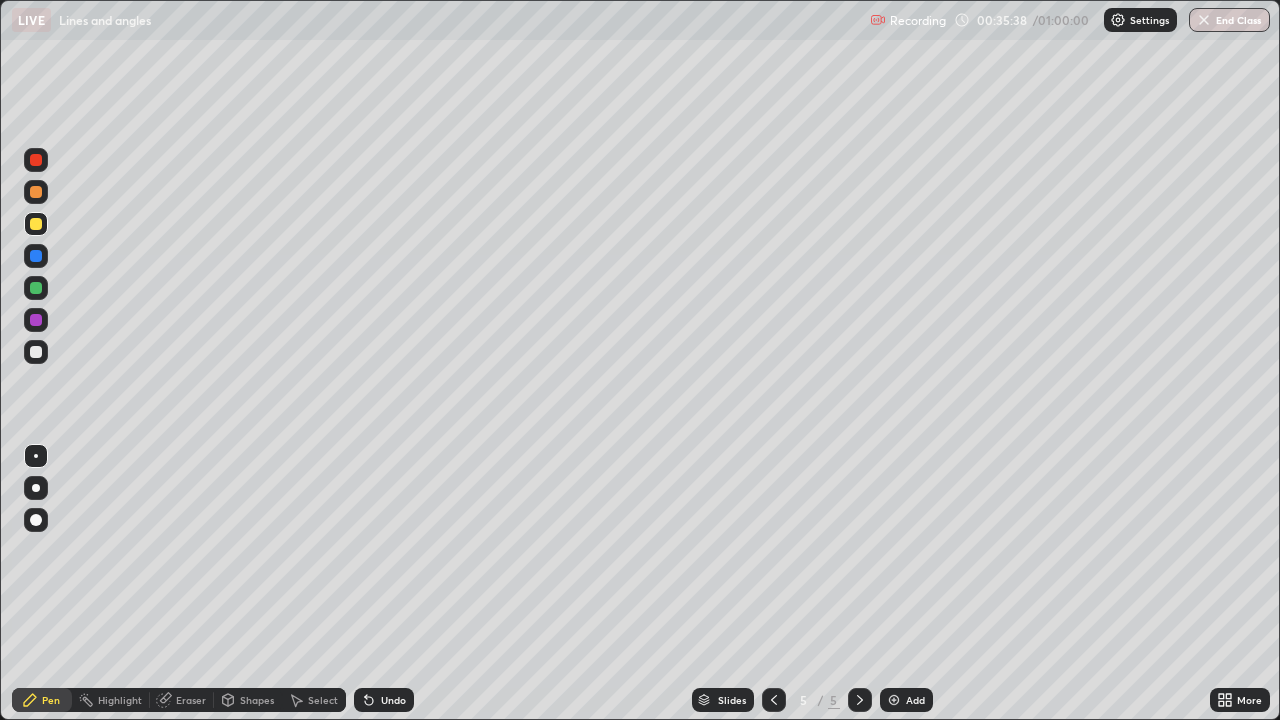 click on "Add" at bounding box center (906, 700) 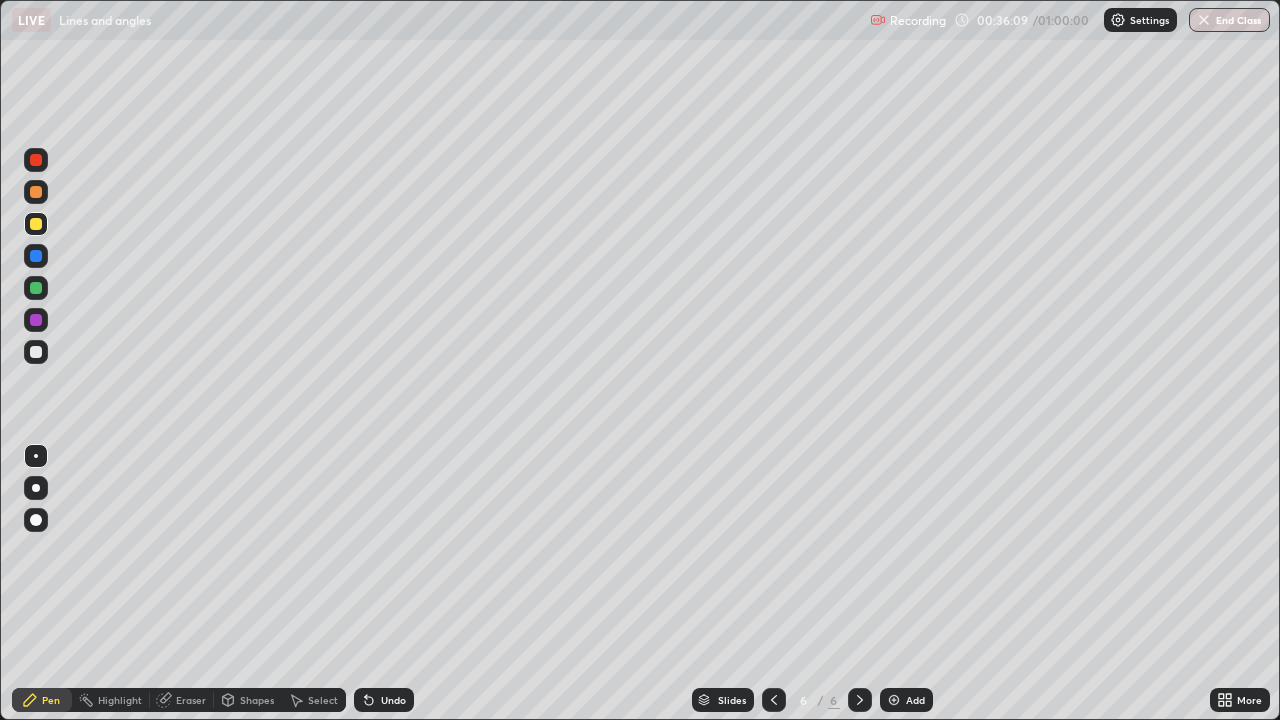 click on "Add" at bounding box center [915, 700] 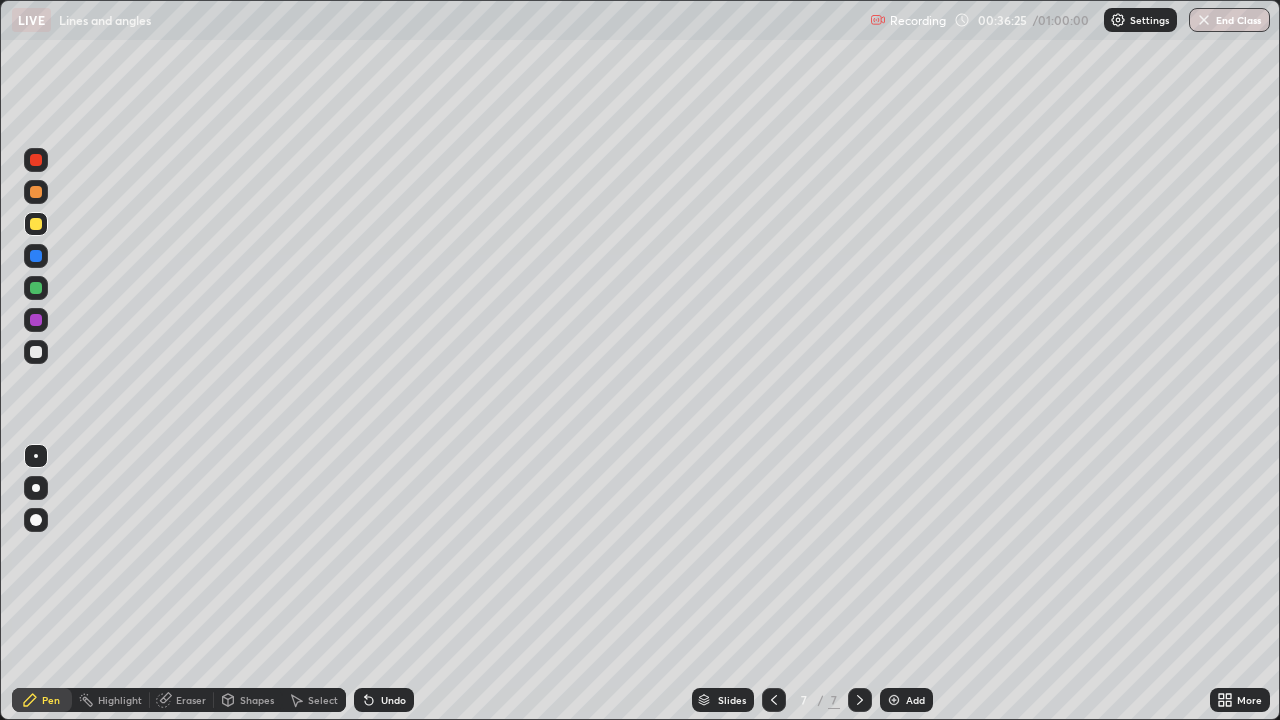 click at bounding box center (36, 520) 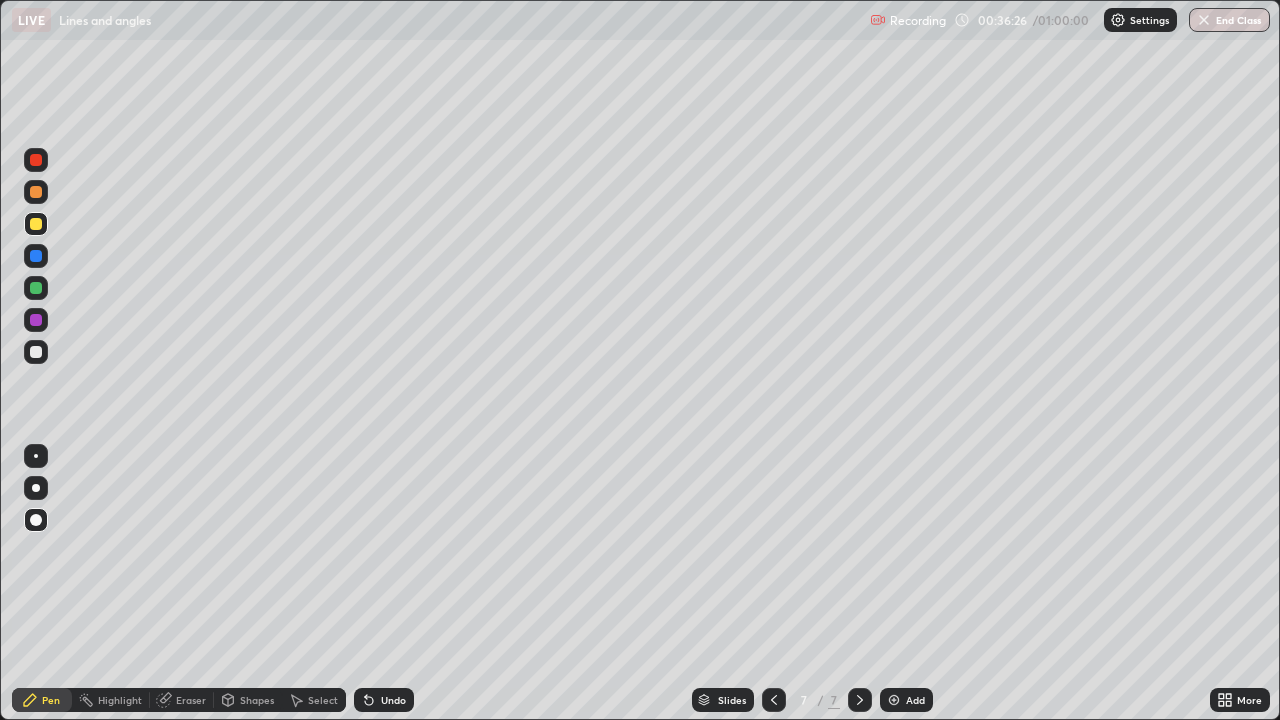 click at bounding box center [36, 224] 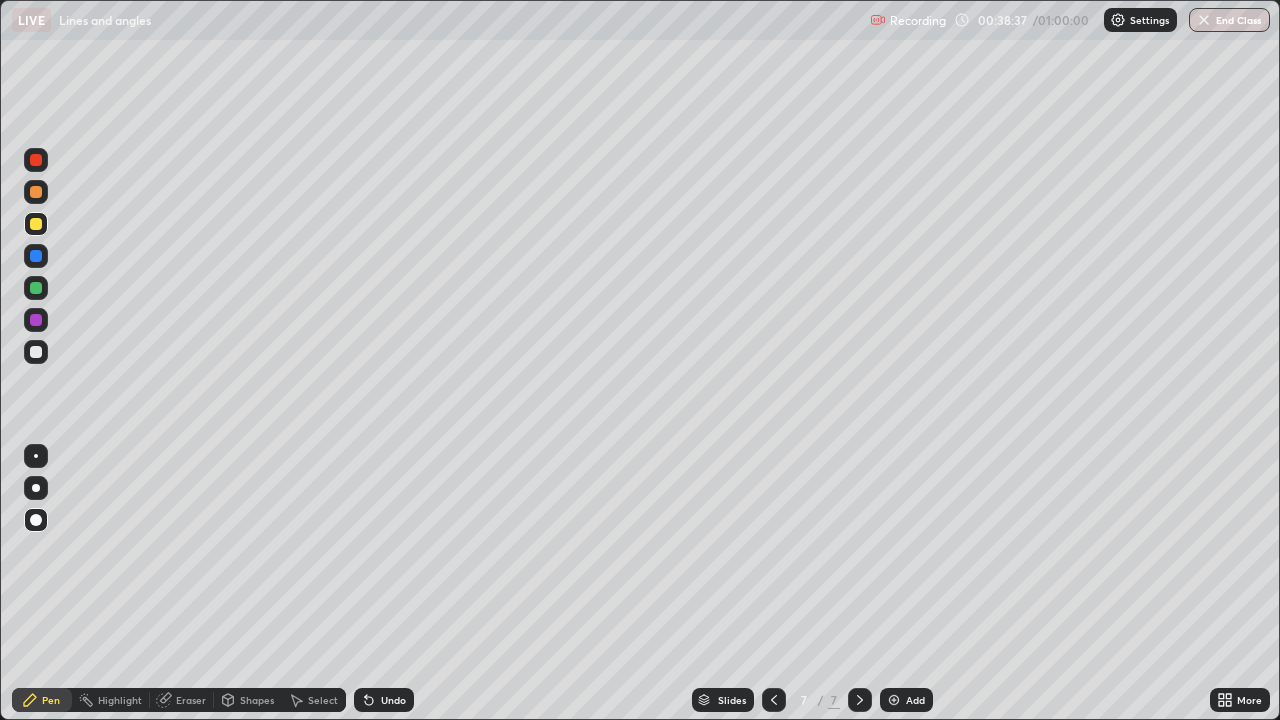 click on "Undo" at bounding box center (393, 700) 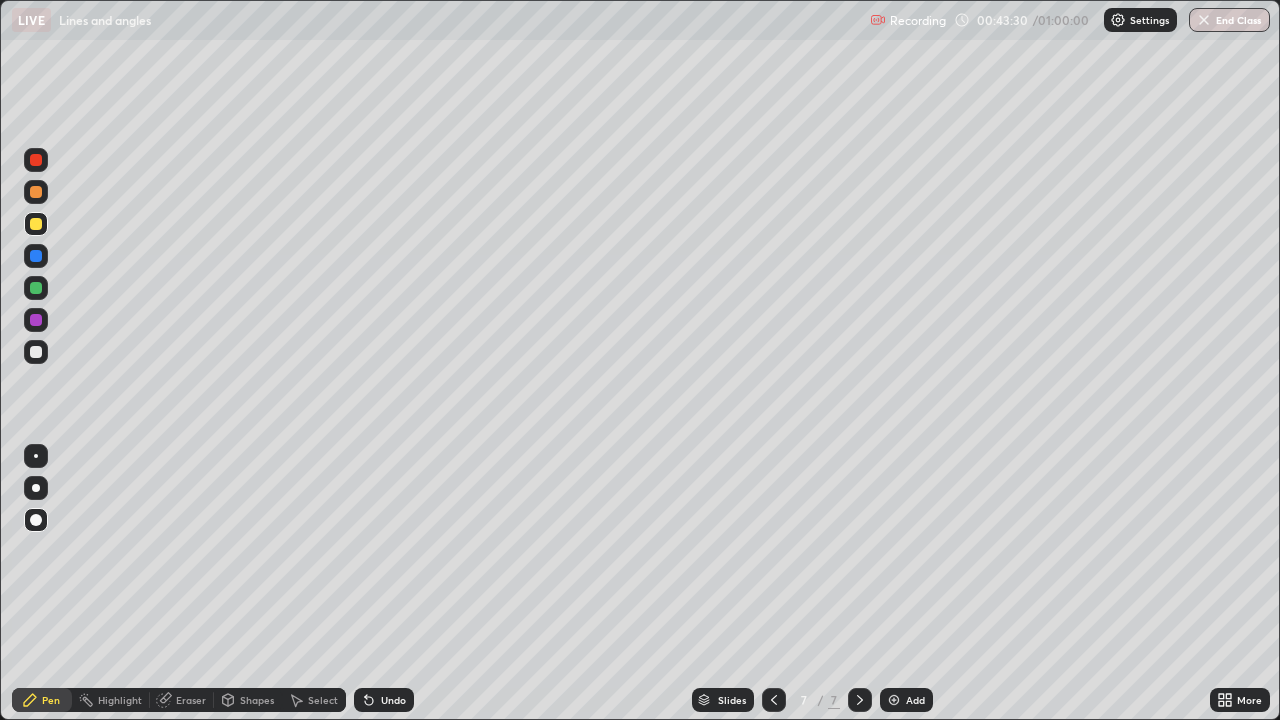 click at bounding box center [36, 352] 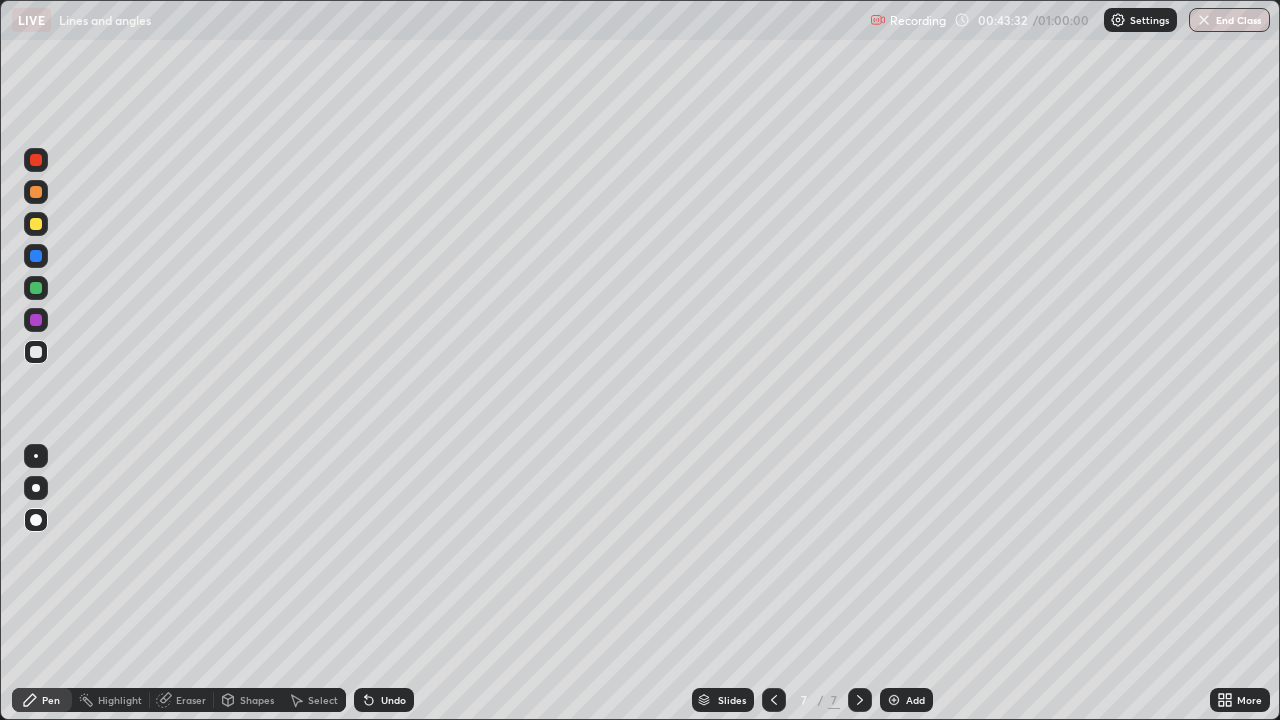 click at bounding box center [36, 520] 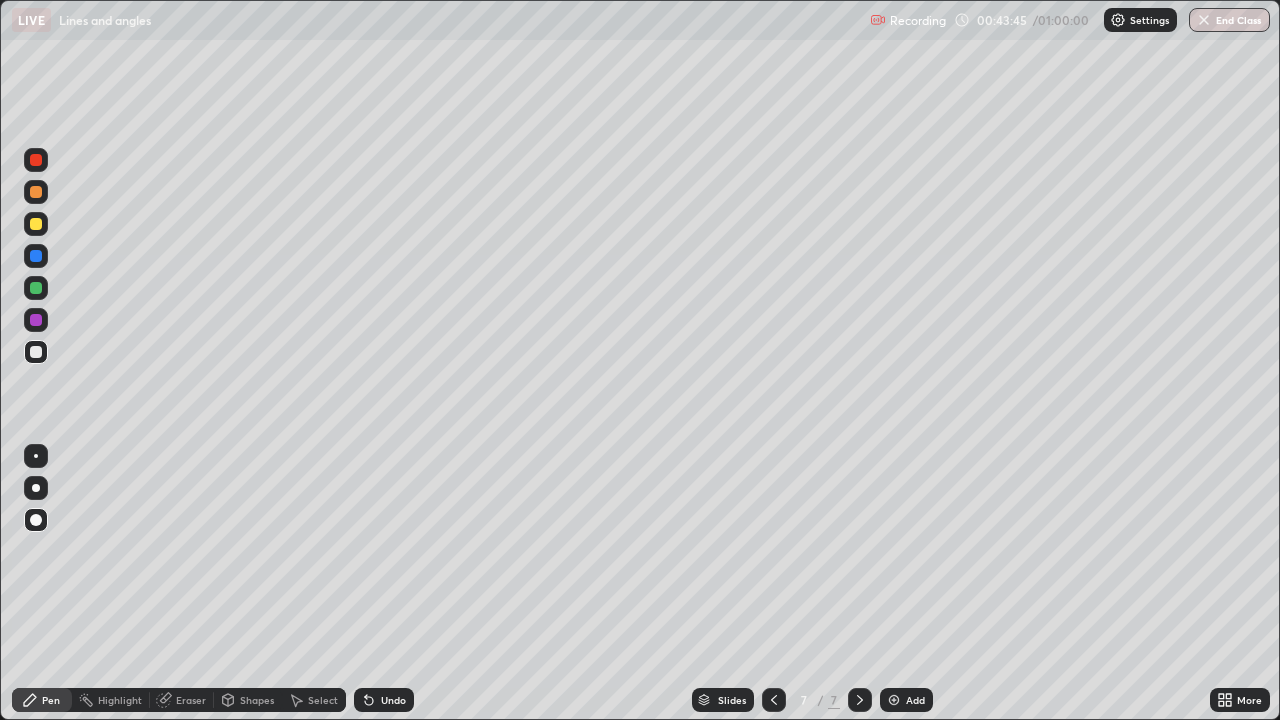 click at bounding box center (36, 352) 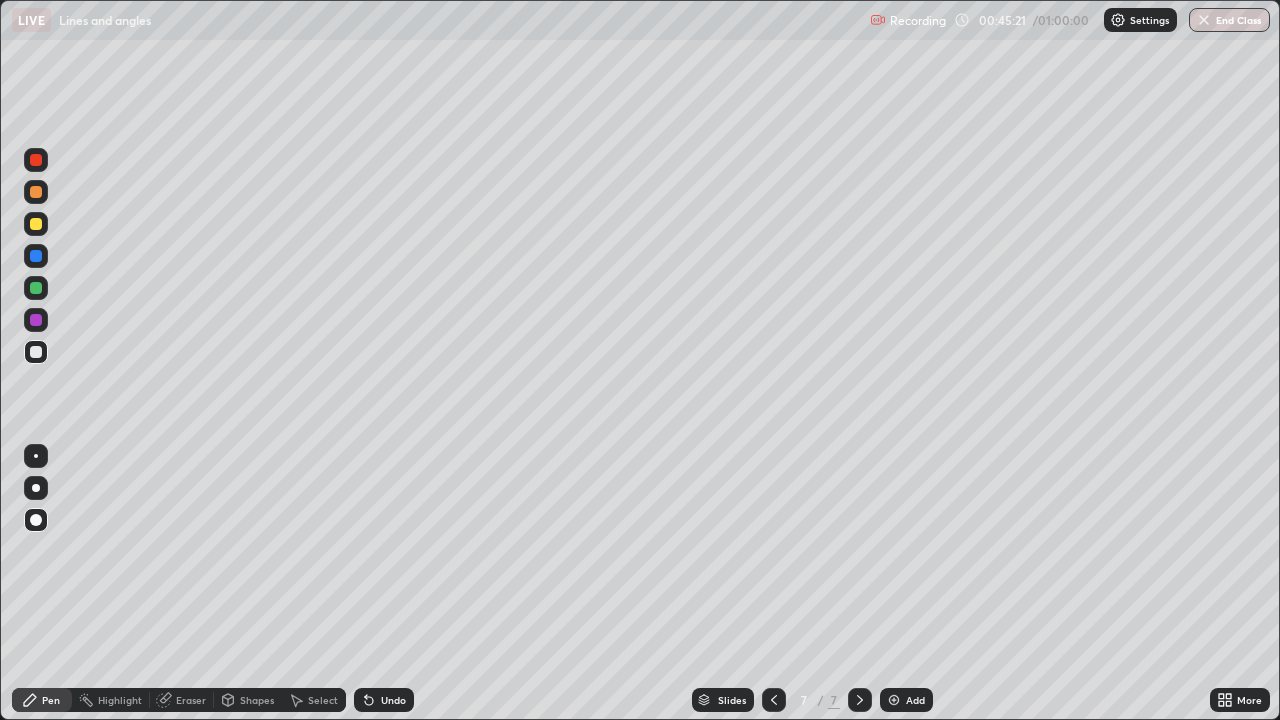 click at bounding box center (36, 288) 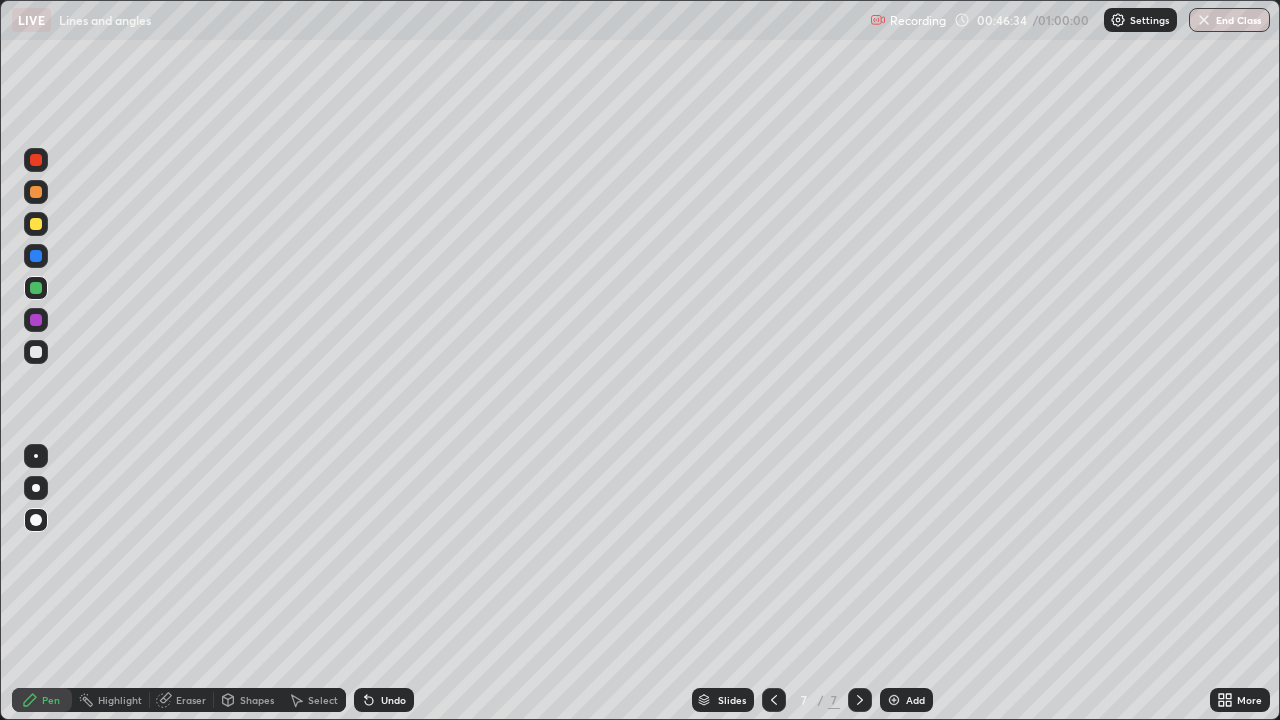 click on "Add" at bounding box center (915, 700) 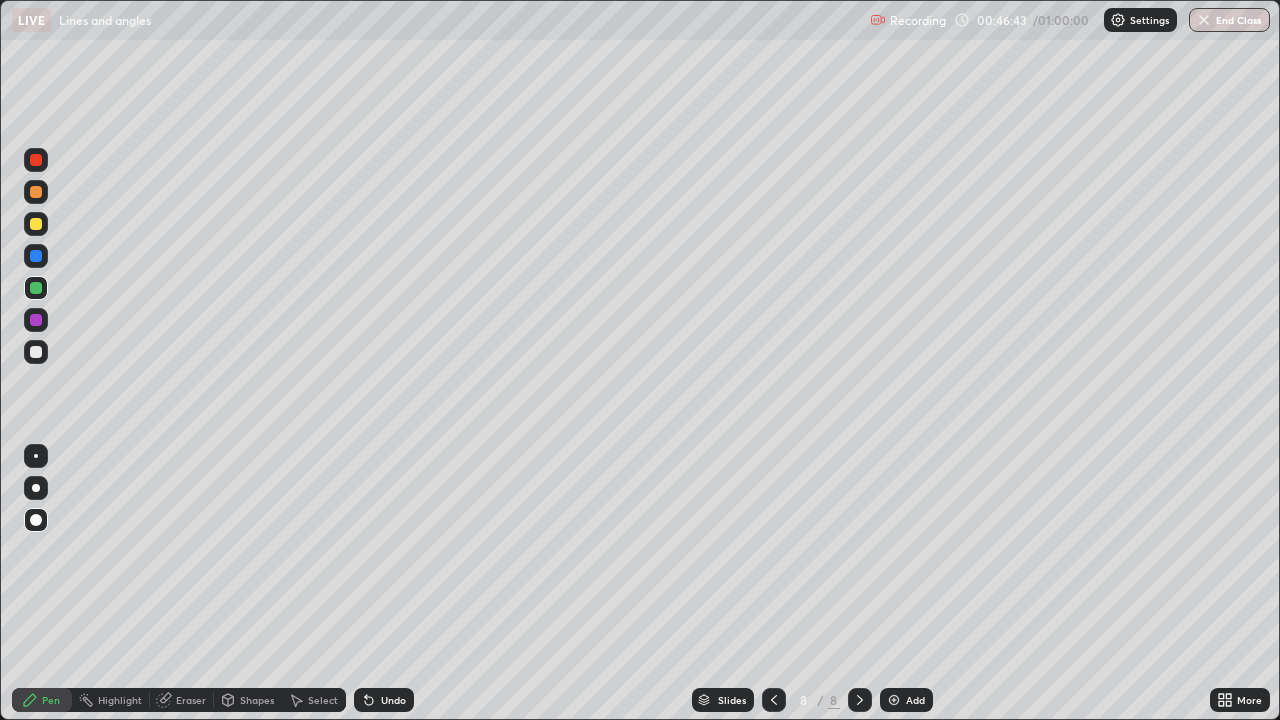 click at bounding box center [36, 520] 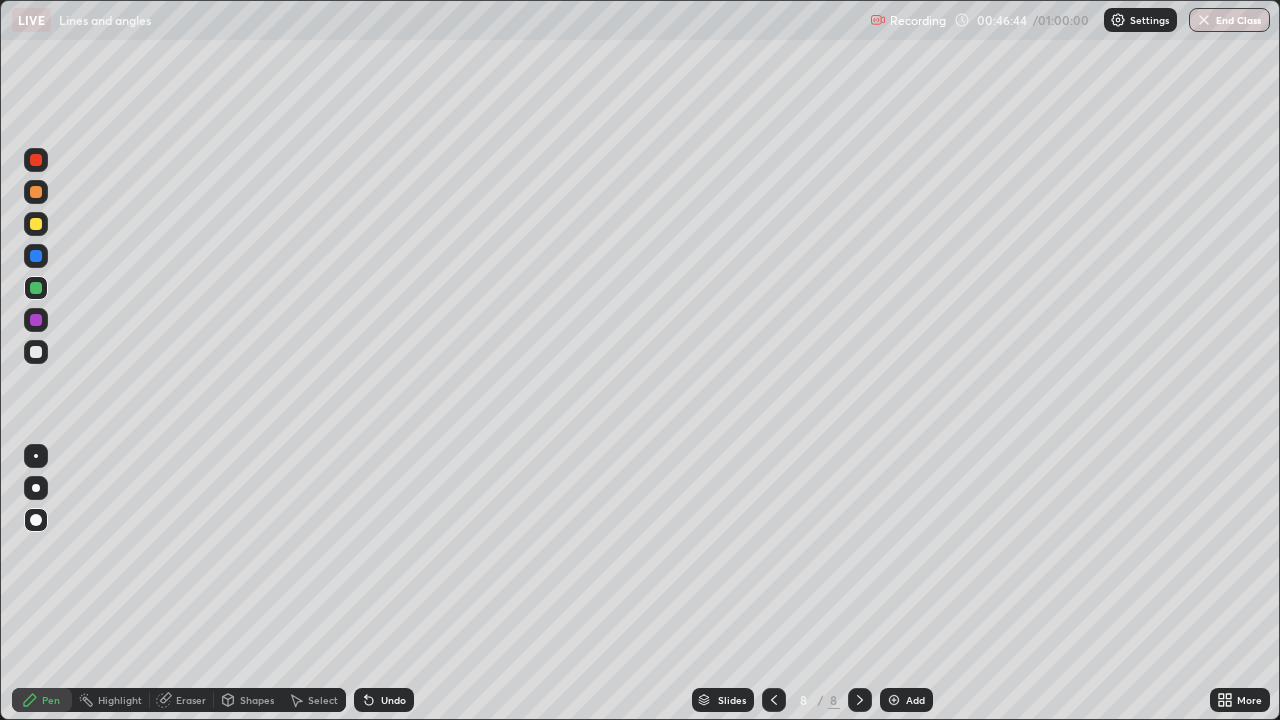 click at bounding box center [36, 224] 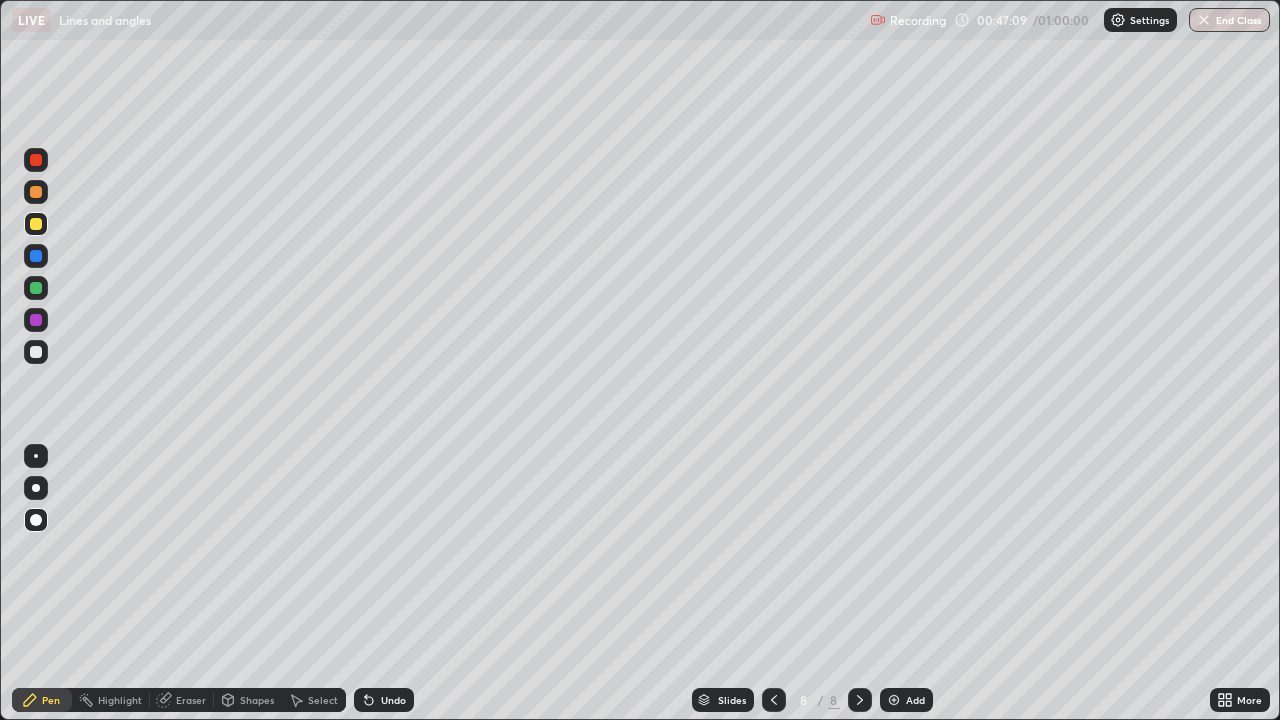 click on "Eraser" at bounding box center (191, 700) 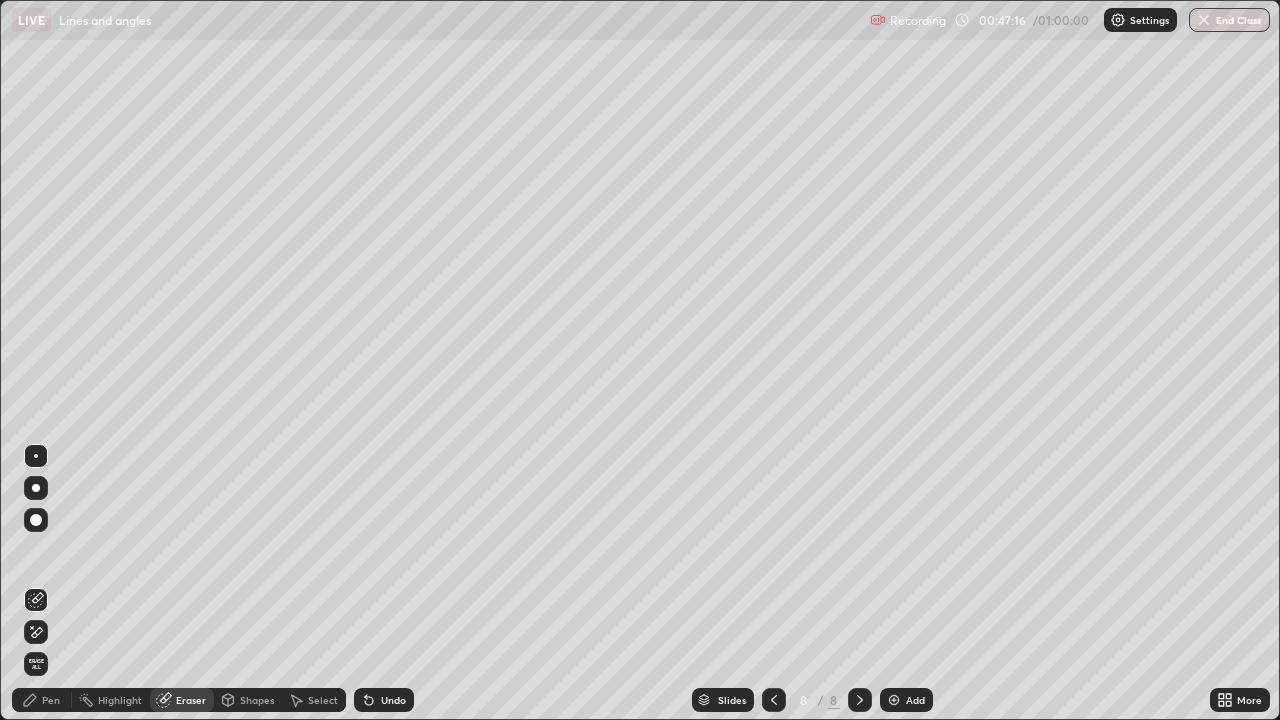 click on "Undo" at bounding box center [384, 700] 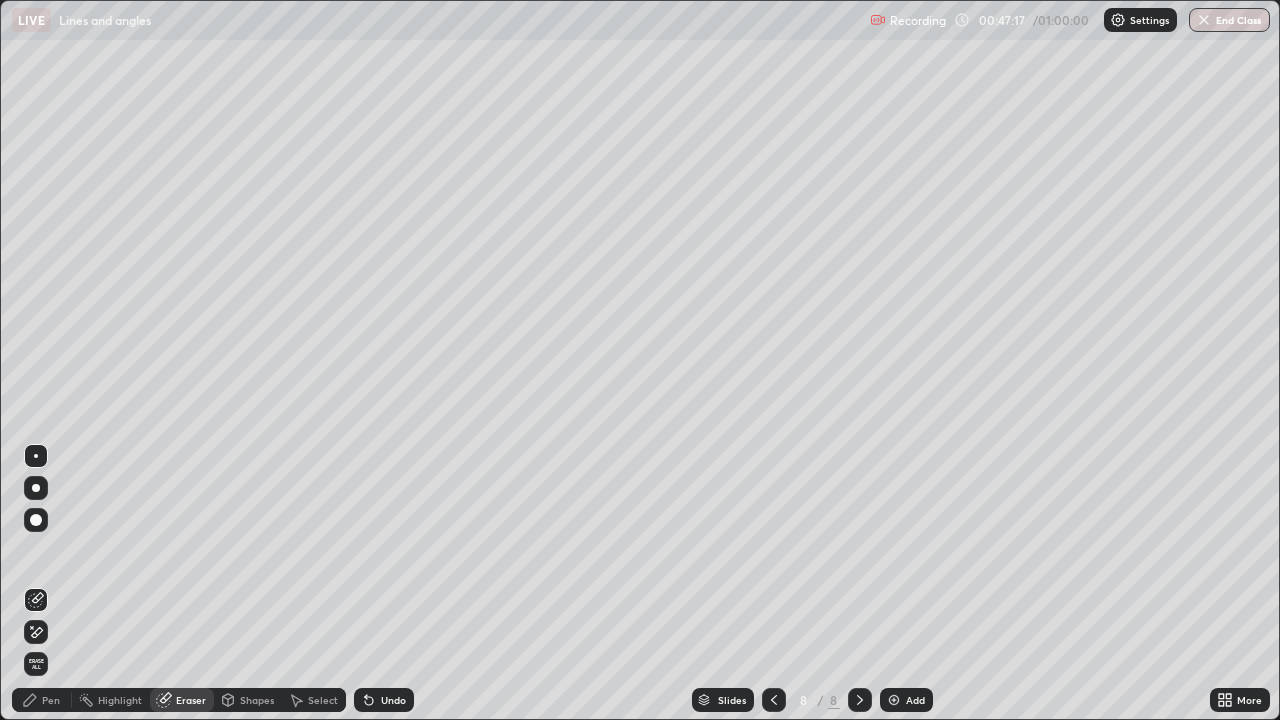 click on "Pen" at bounding box center (51, 700) 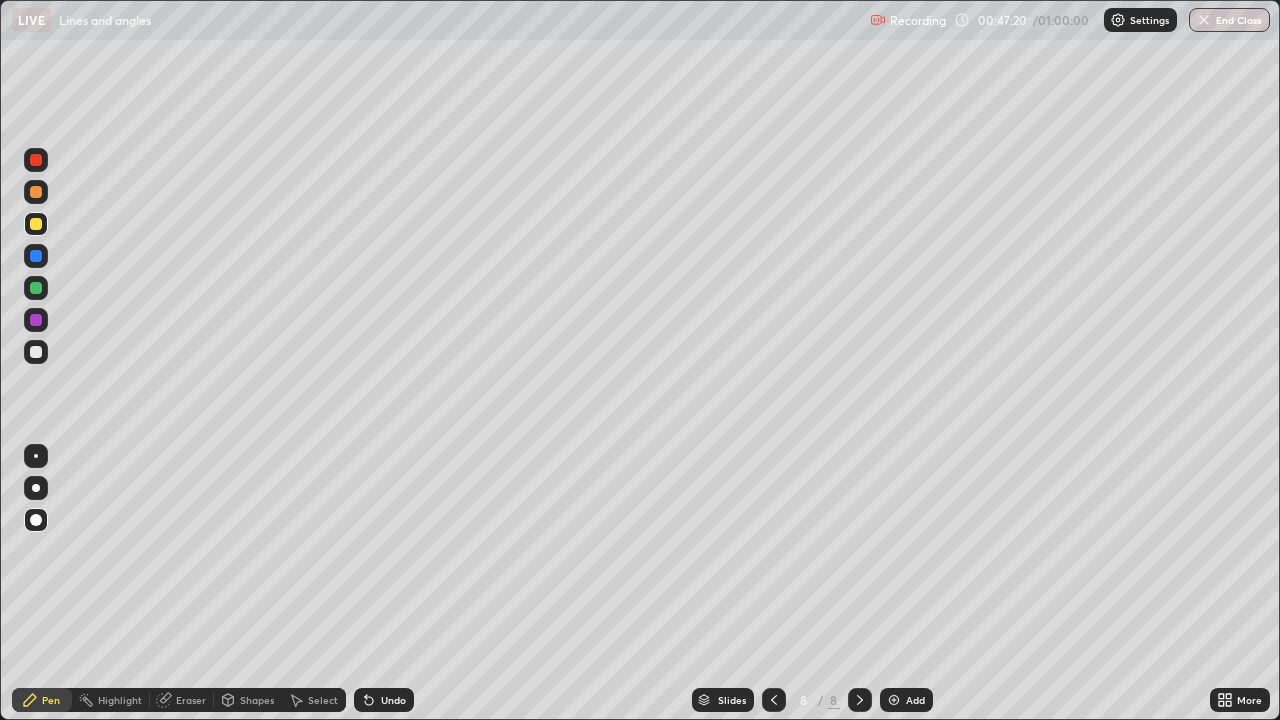 click on "Undo" at bounding box center [393, 700] 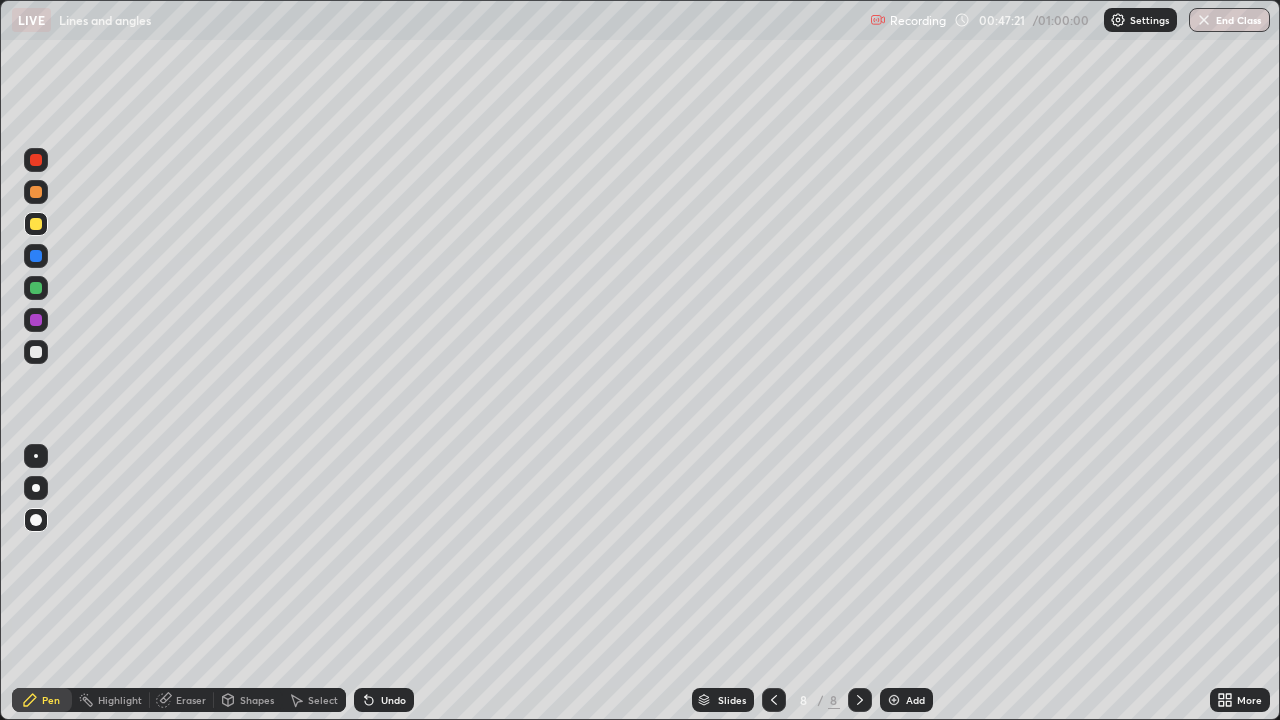 click on "Undo" at bounding box center (393, 700) 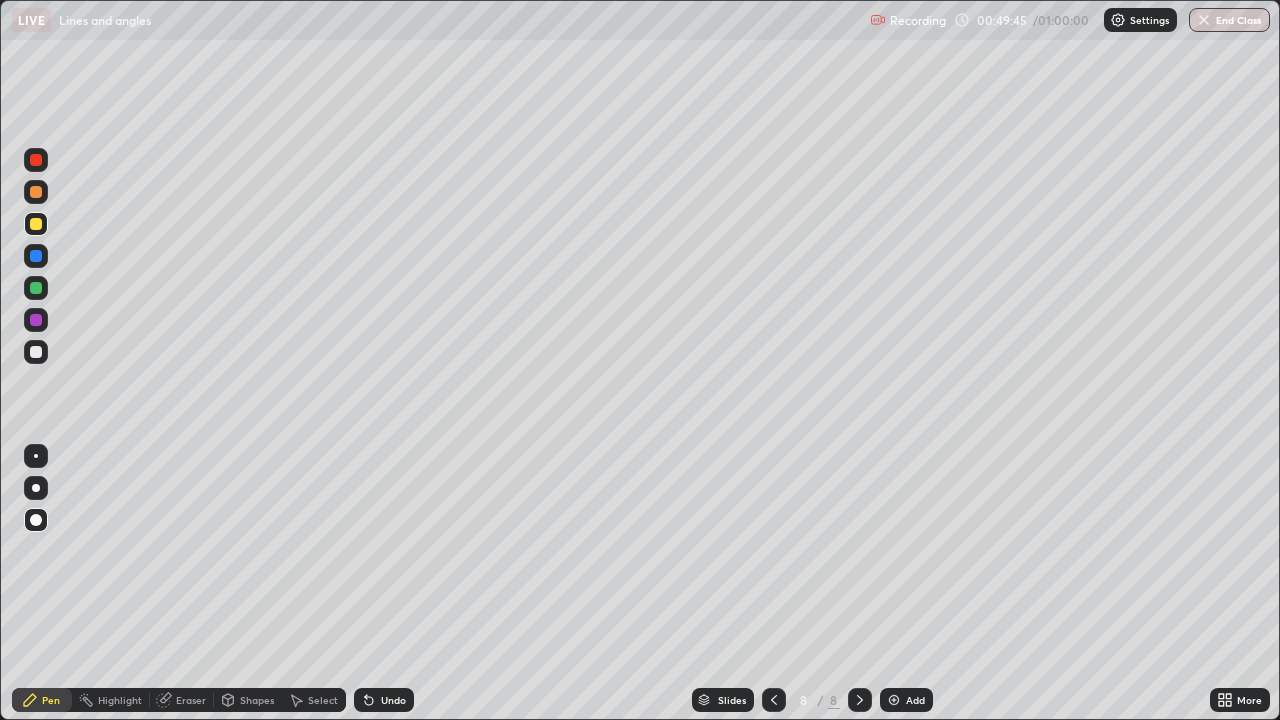 click at bounding box center (36, 352) 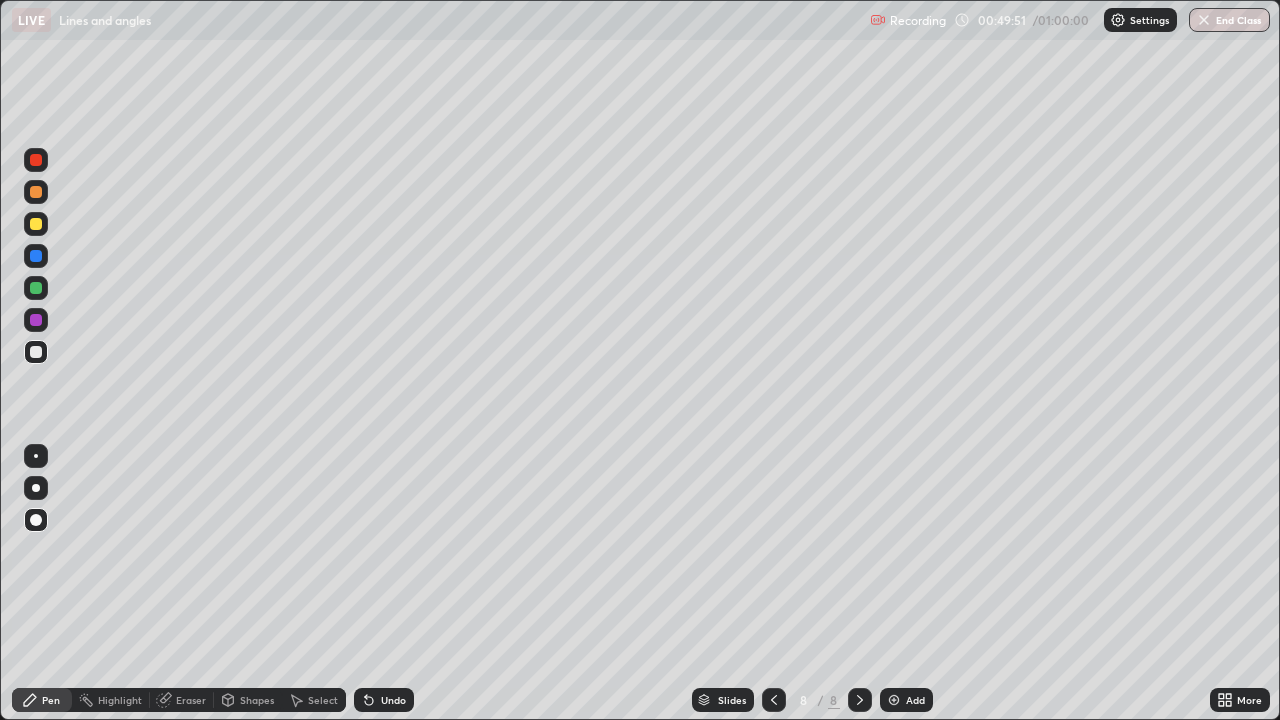 click at bounding box center (36, 160) 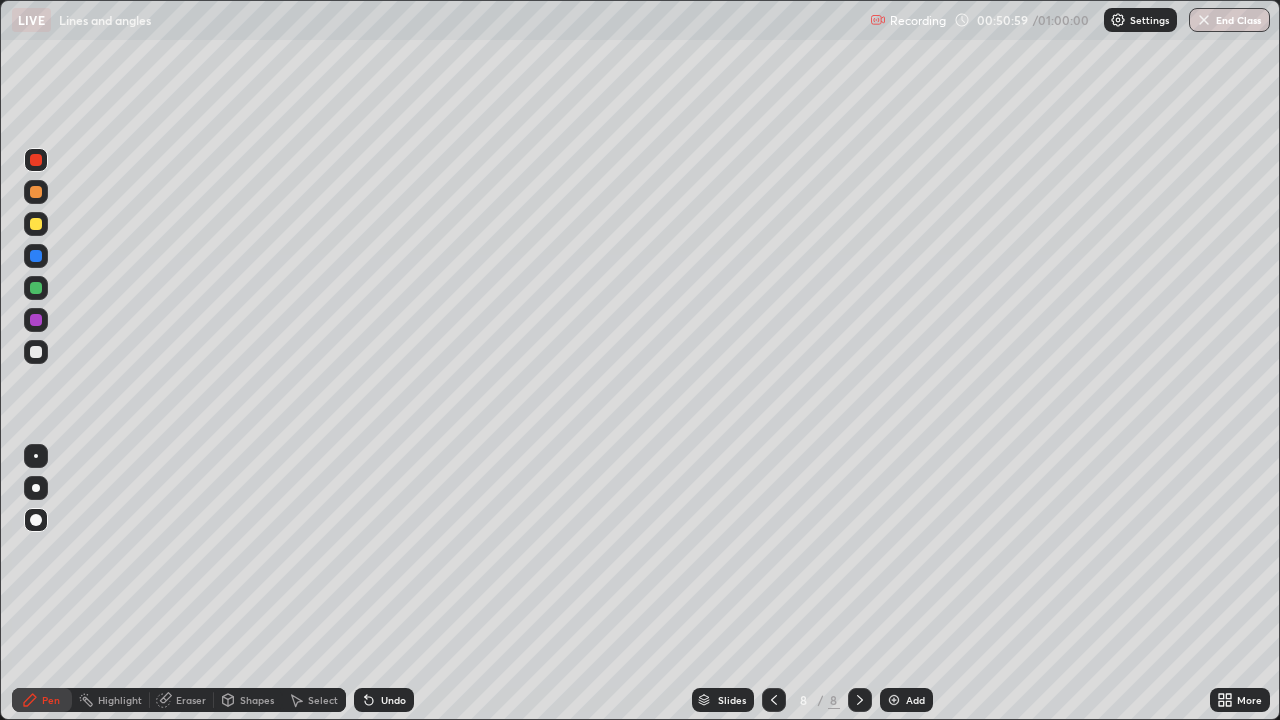 click on "Pen" at bounding box center [51, 700] 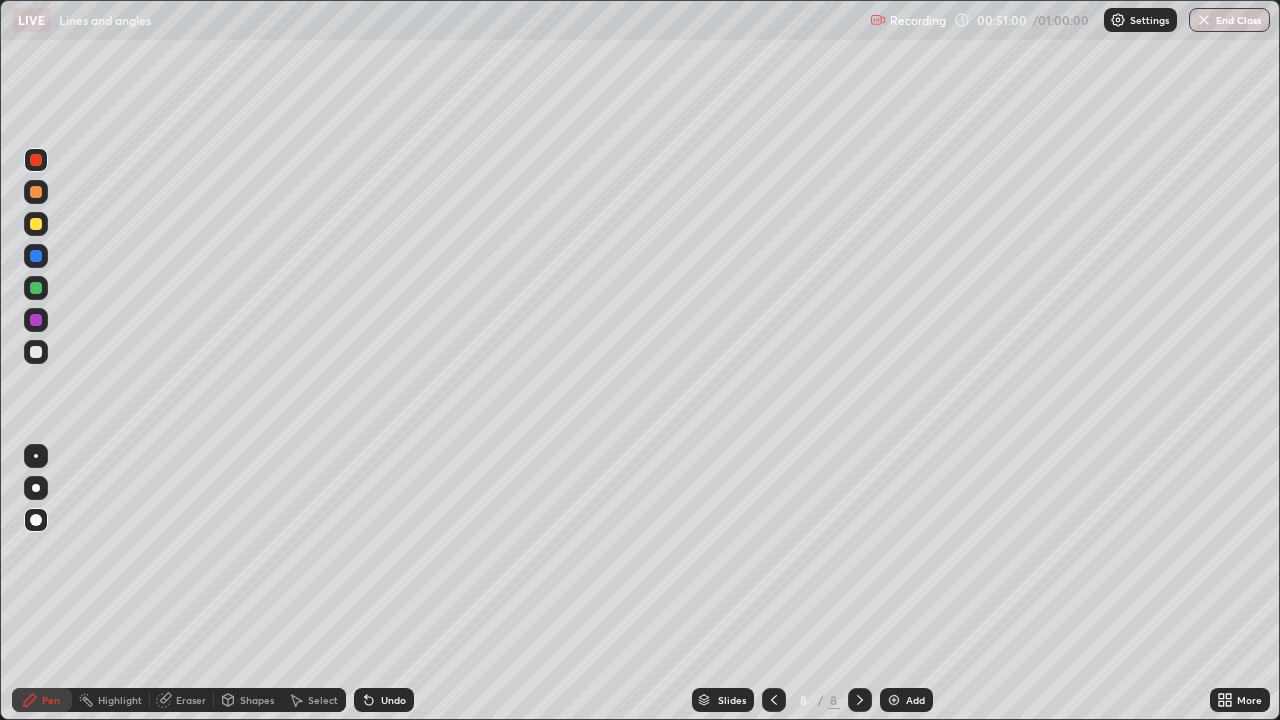click on "Pen" at bounding box center (42, 700) 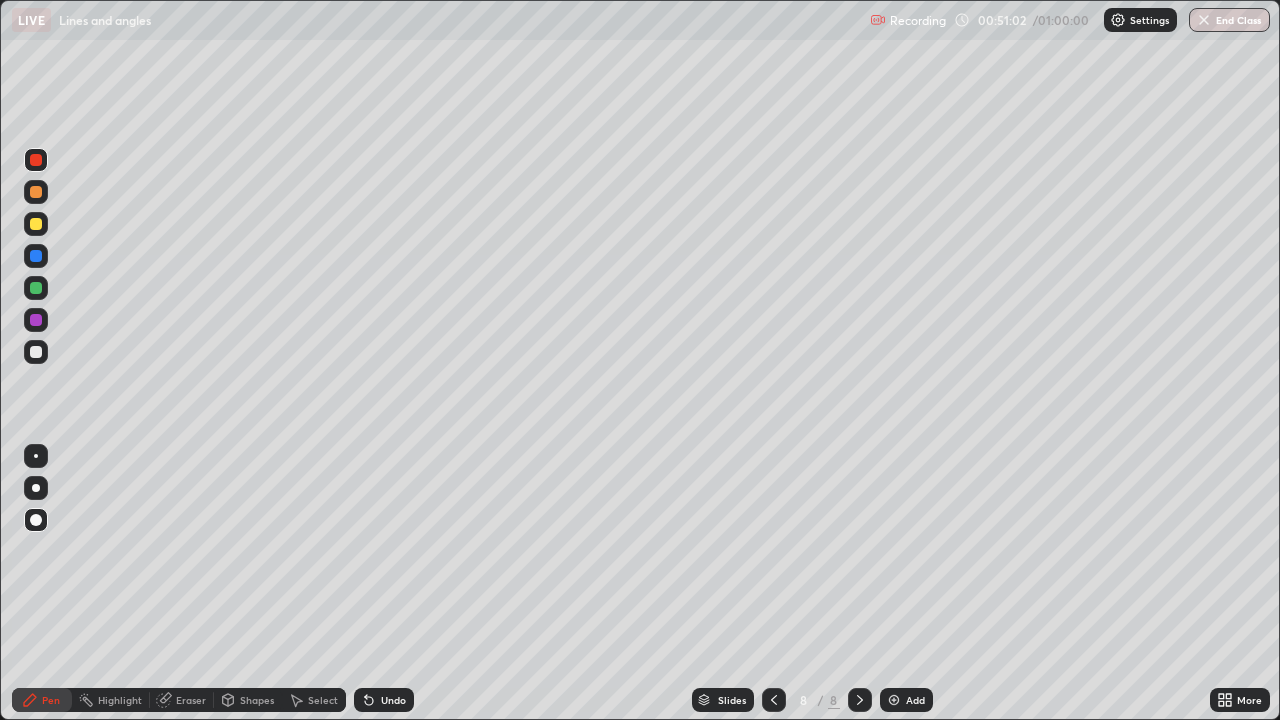 click 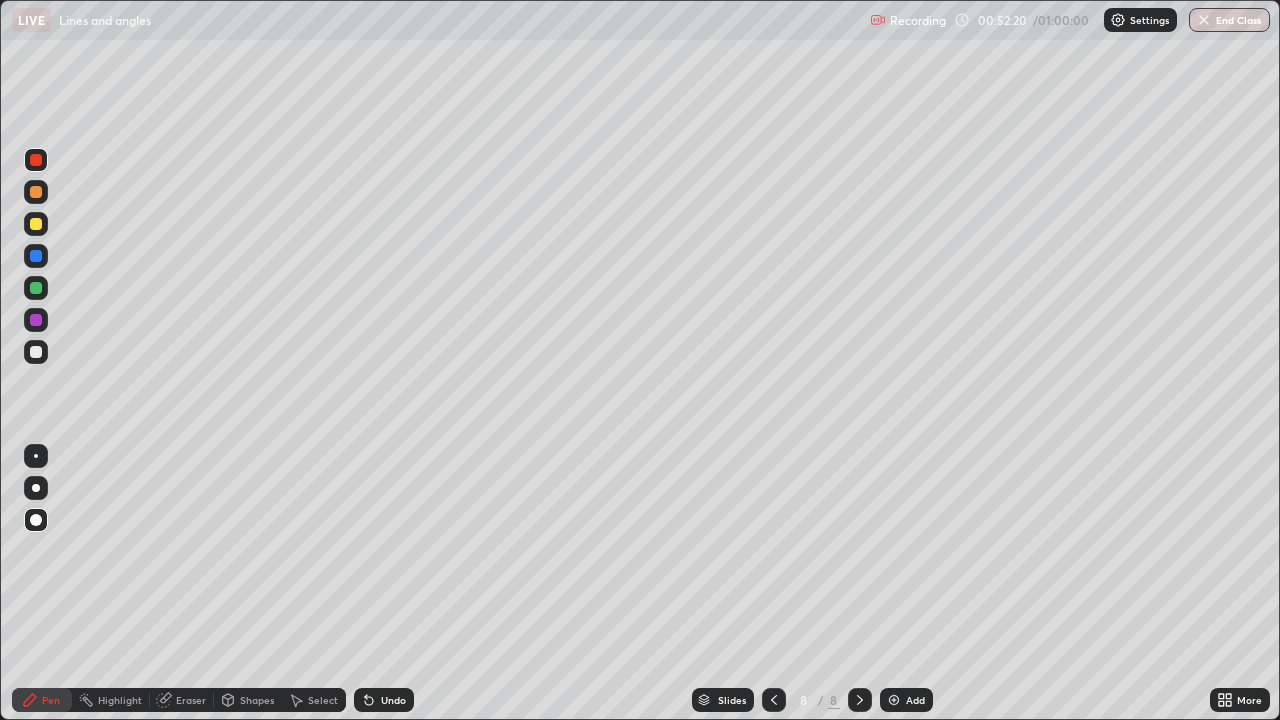 click on "End Class" at bounding box center (1229, 20) 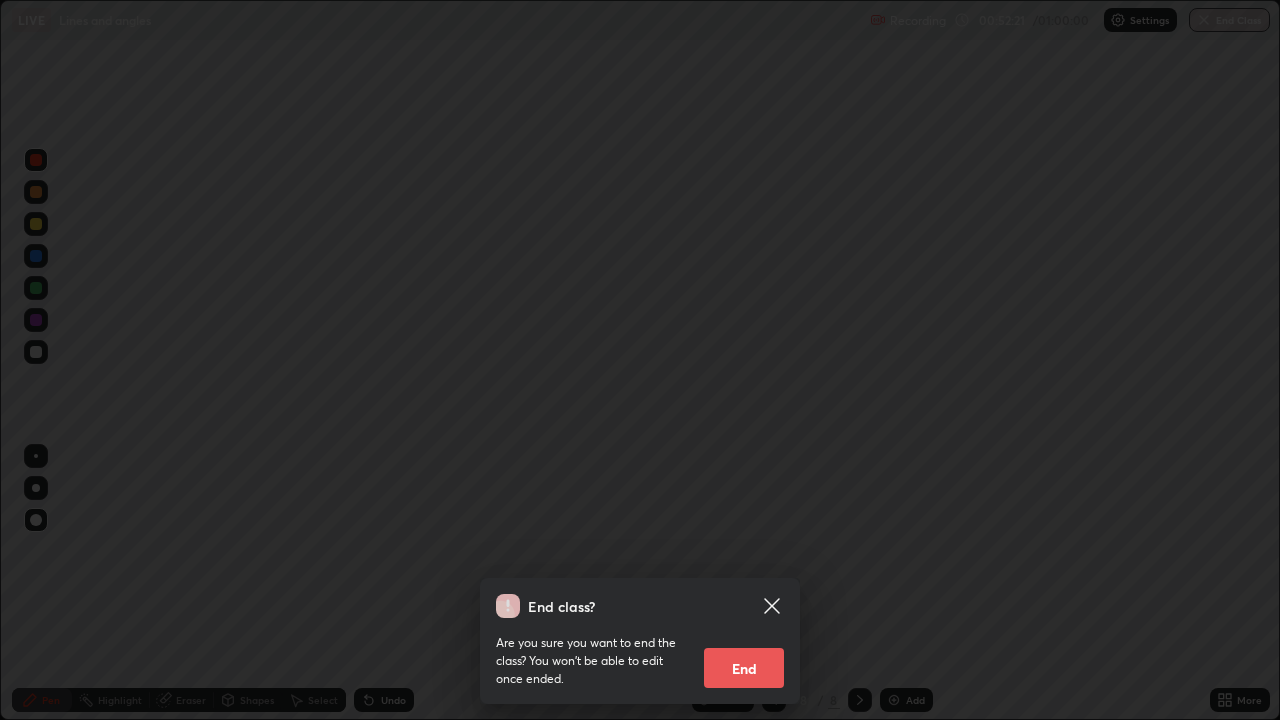 click on "End" at bounding box center (744, 668) 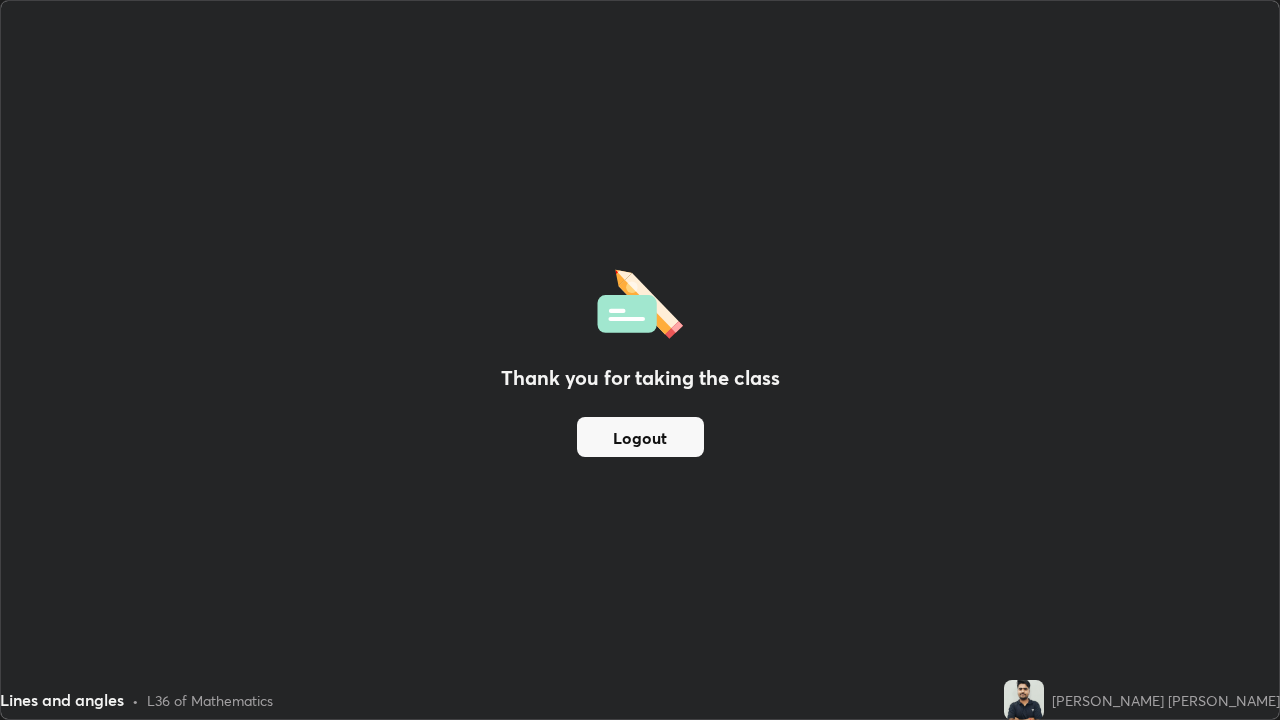 click on "Logout" at bounding box center (640, 437) 